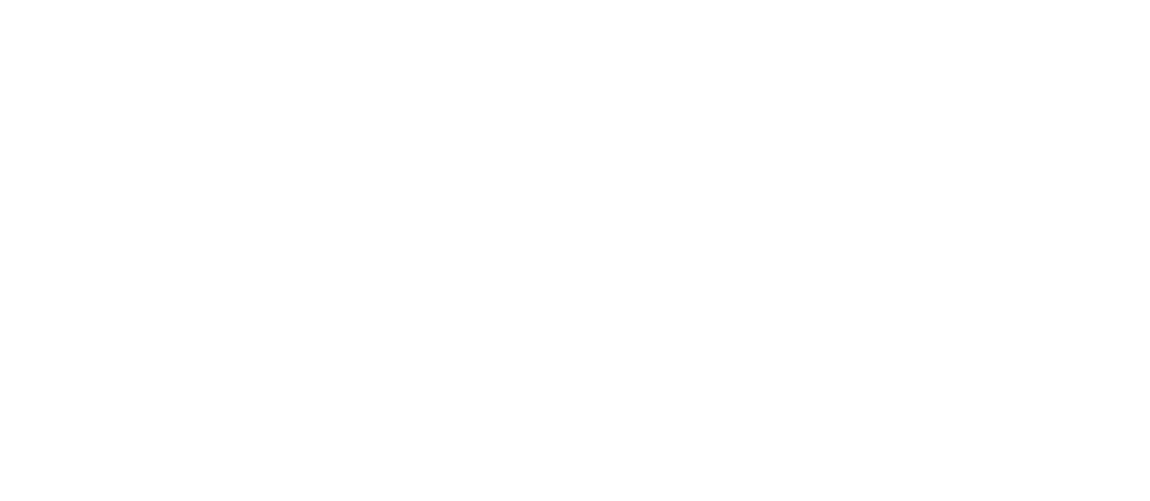 scroll, scrollTop: 0, scrollLeft: 0, axis: both 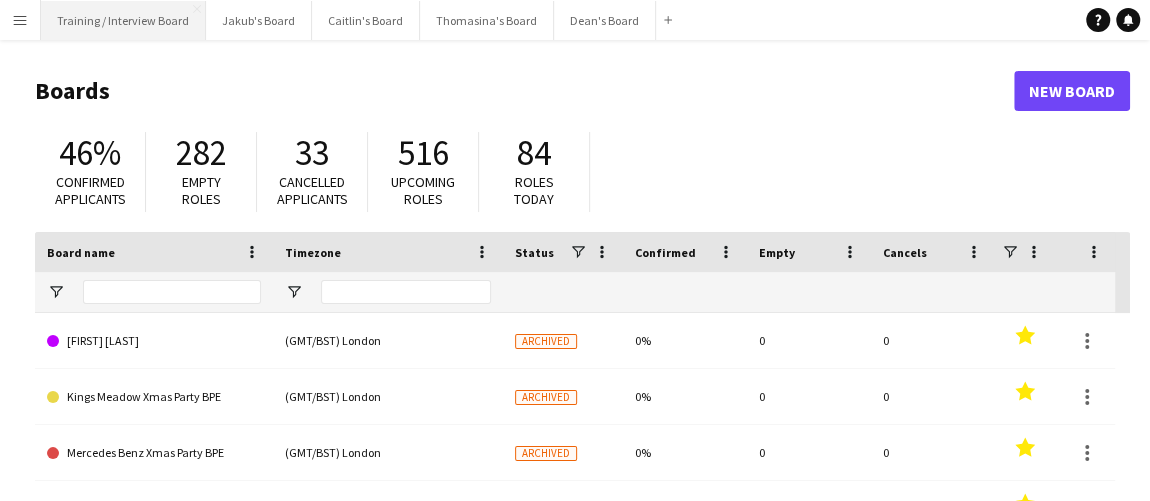 click on "Training / Interview Board
Close" at bounding box center [123, 20] 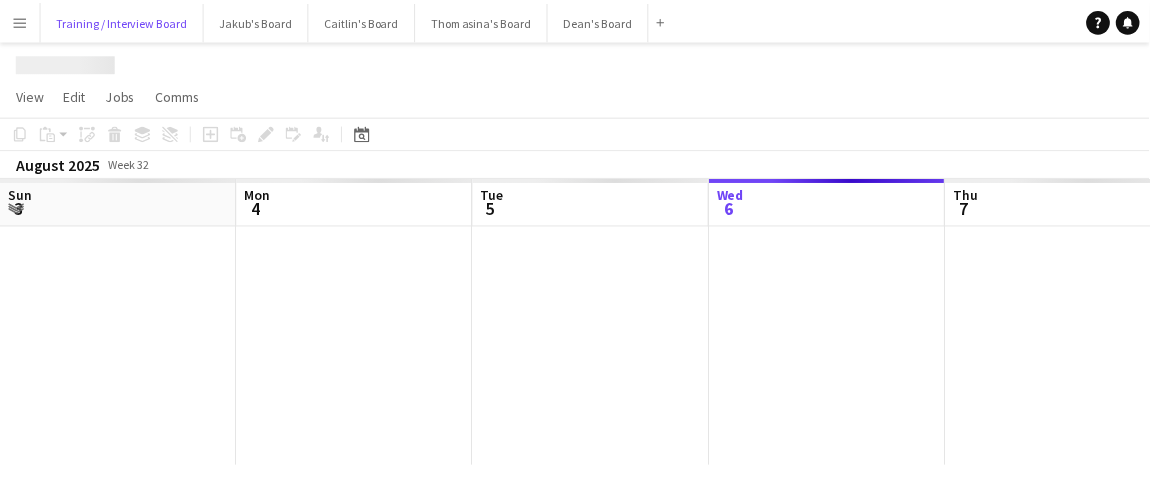 scroll, scrollTop: 0, scrollLeft: 478, axis: horizontal 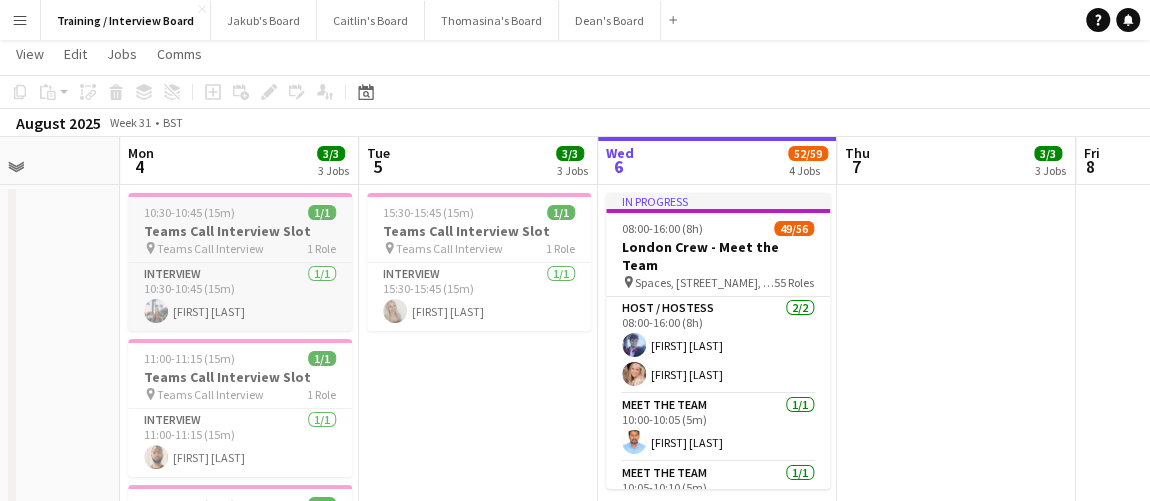 click on "Teams Call Interview" at bounding box center (210, 248) 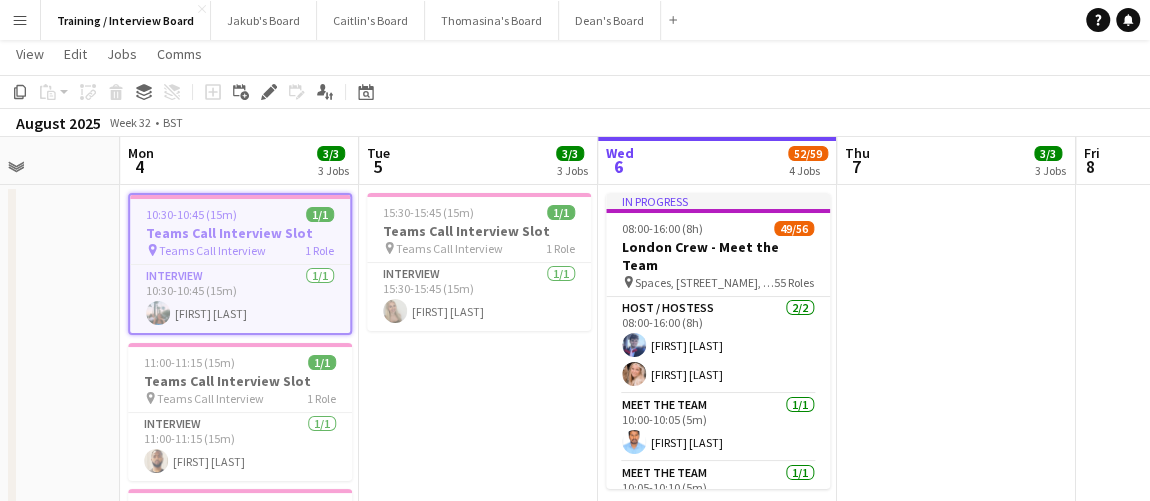scroll, scrollTop: 0, scrollLeft: 816, axis: horizontal 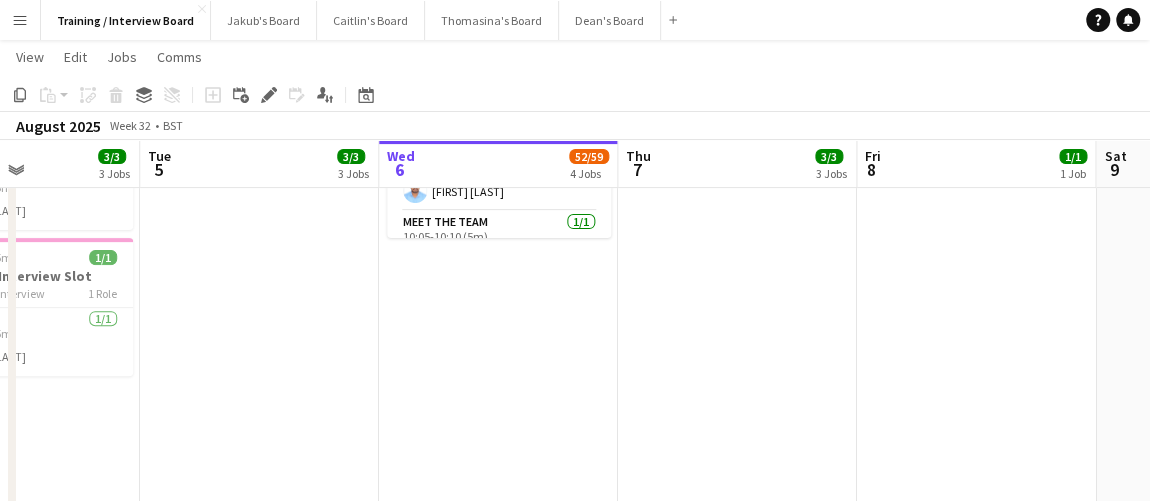 click on "In progress   08:00-16:00 (8h)    49/56   London Crew - Meet the Team
pin
Spaces, [STREET_NAME], [NUMBER] [STREET_NAME], [CITY] [POSTAL_CODE]   55 Roles   Host / Hostess   2/2   08:00-16:00 (8h)
[FIRST] [LAST] [FIRST] [LAST]  Meet The Team   1/1   10:00-10:05 (5m)
[FIRST] [LAST]  Meet The Team   1/1   10:05-10:10 (5m)
[FIRST] [LAST]  Meet The Team   1/1   10:10-10:15 (5m)
[FIRST] [LAST]  Meet The Team   1/1   10:15-10:20 (5m)
[FIRST] [LAST]  Meet The Team   1/1   10:20-10:25 (5m)
[FIRST] [LAST]  Meet The Team   1/1   10:25-10:30 (5m)
[FIRST] [LAST]  Meet The Team   1/1   10:30-10:35 (5m)
[FIRST] [LAST]  Meet The Team   1/1   10:35-10:40 (5m)
[FIRST] [LAST]  Meet The Team   1/1   10:40-10:45 (5m)
[FIRST] [LAST]  Meet The Team   1/1   10:45-10:50 (5m)
[FIRST] [LAST] [FIRST] [LAST]  Meet The Team   1/1   10:50-10:55 (5m)
[FIRST] [LAST]  Meet The Team   1/1   10:55-11:00 (5m)
[FIRST] [LAST]  Meet The Team   1/1   11:00-11:05 (5m)
[FIRST] [LAST]  1/1" at bounding box center (498, 368) 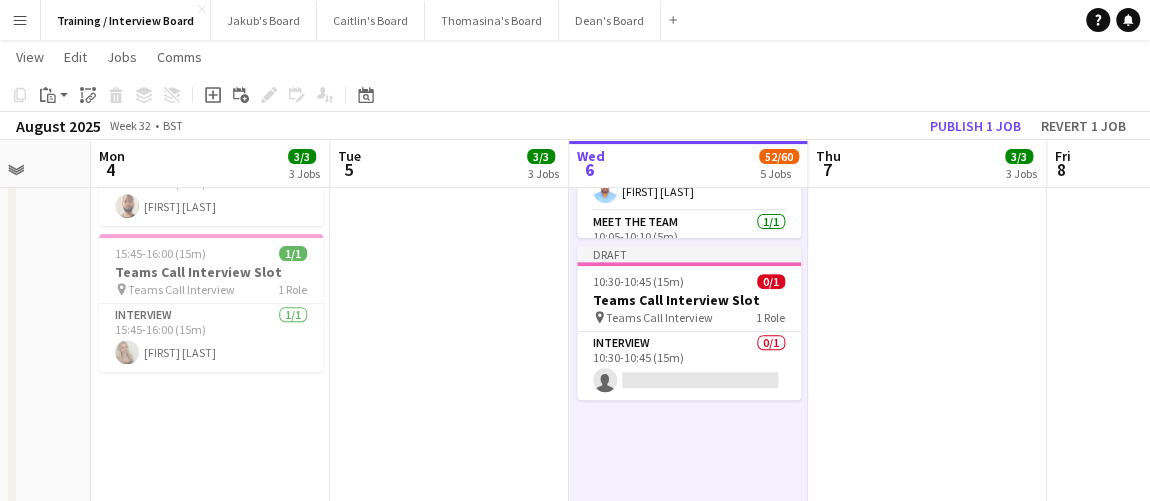 scroll, scrollTop: 0, scrollLeft: 626, axis: horizontal 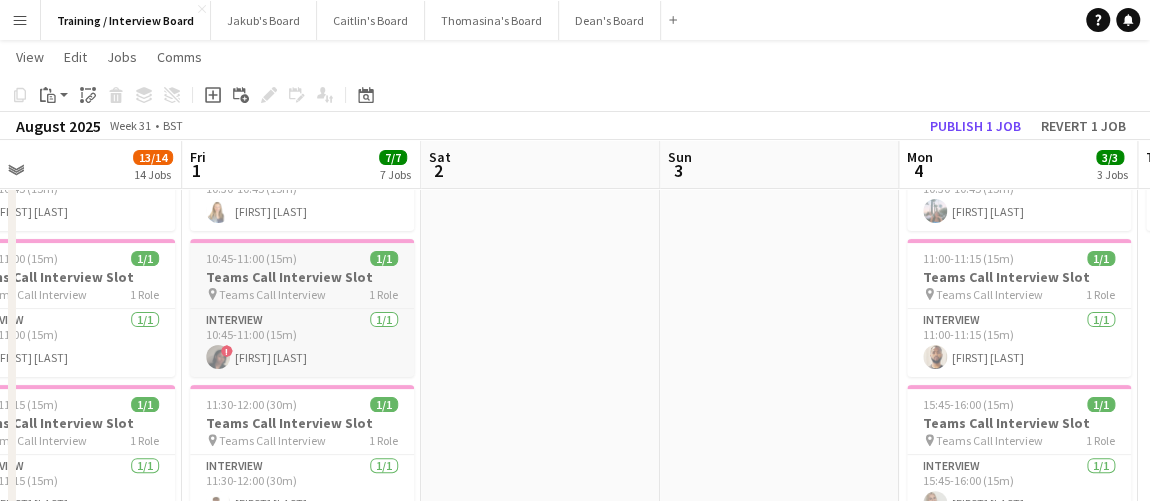 click on "Teams Call Interview Slot" at bounding box center [302, 277] 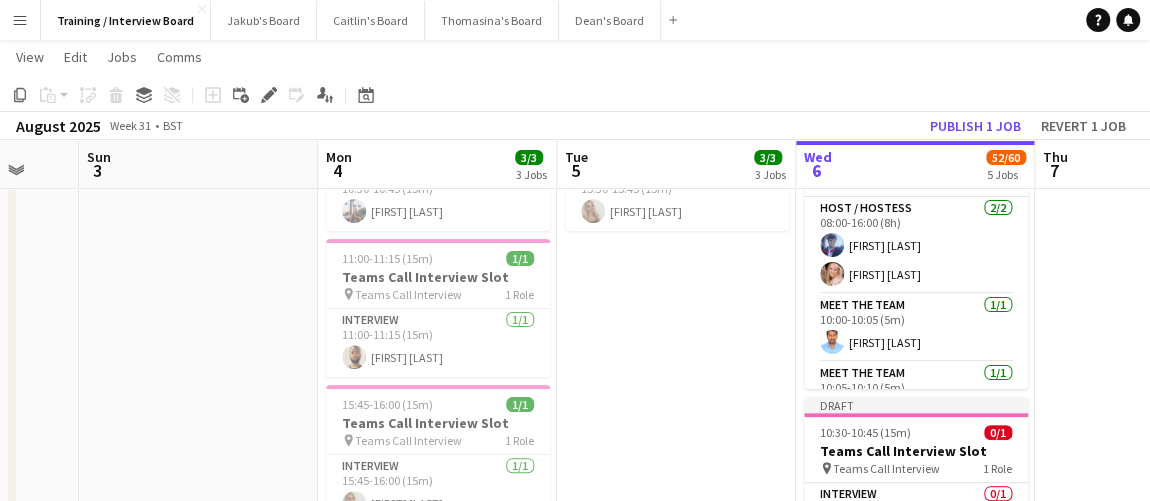 scroll, scrollTop: 0, scrollLeft: 643, axis: horizontal 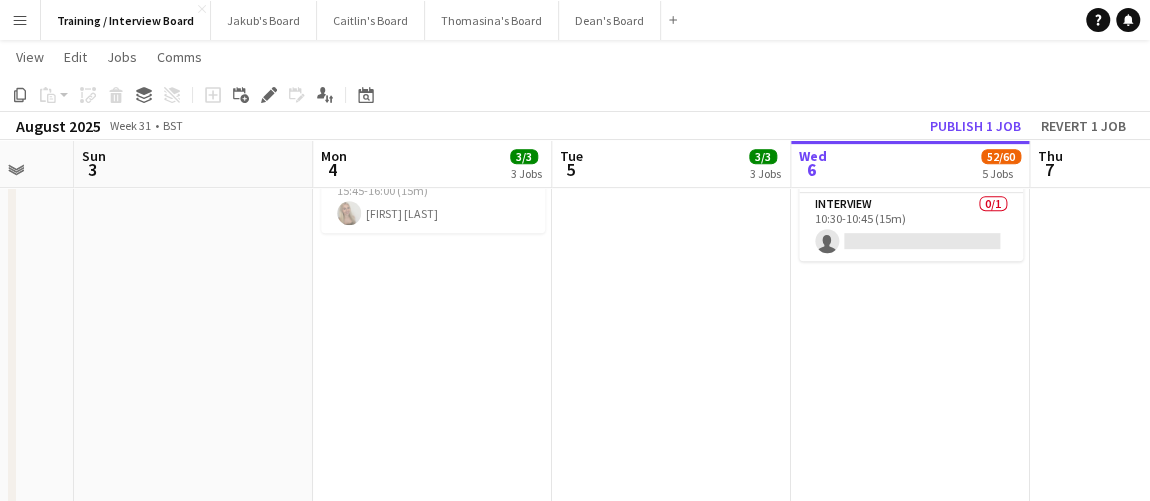 click on "In progress   08:00-16:00 (8h)    49/56   London Crew - Meet the Team
pin
Spaces, [STREET_NAME], [NUMBER] [STREET_NAME], [CITY] [POSTAL_CODE]   55 Roles   Host / Hostess   2/2   08:00-16:00 (8h)
[FIRST] [LAST] [FIRST] [LAST]  Meet The Team   1/1   10:00-10:05 (5m)
[FIRST] [LAST]  Meet The Team   1/1   10:05-10:10 (5m)
[FIRST] [LAST]  Meet The Team   1/1   10:10-10:15 (5m)
[FIRST] [LAST]  Meet The Team   1/1   10:15-10:20 (5m)
[FIRST] [LAST]  Meet The Team   1/1   10:20-10:25 (5m)
[FIRST] [LAST]  Meet The Team   1/1   10:25-10:30 (5m)
[FIRST] [LAST]  Meet The Team   1/1   10:30-10:35 (5m)
[FIRST] [LAST]  Meet The Team   1/1   10:35-10:40 (5m)
[FIRST] [LAST]  Meet The Team   1/1   10:40-10:45 (5m)
[FIRST] [LAST]  Meet The Team   1/1   10:45-10:50 (5m)
[FIRST] [LAST] [FIRST] [LAST]  Meet The Team   1/1   10:50-10:55 (5m)
[FIRST] [LAST]  Meet The Team   1/1   10:55-11:00 (5m)
[FIRST] [LAST]  Meet The Team   1/1   11:00-11:05 (5m)
[FIRST] [LAST]  1/1" at bounding box center (910, 725) 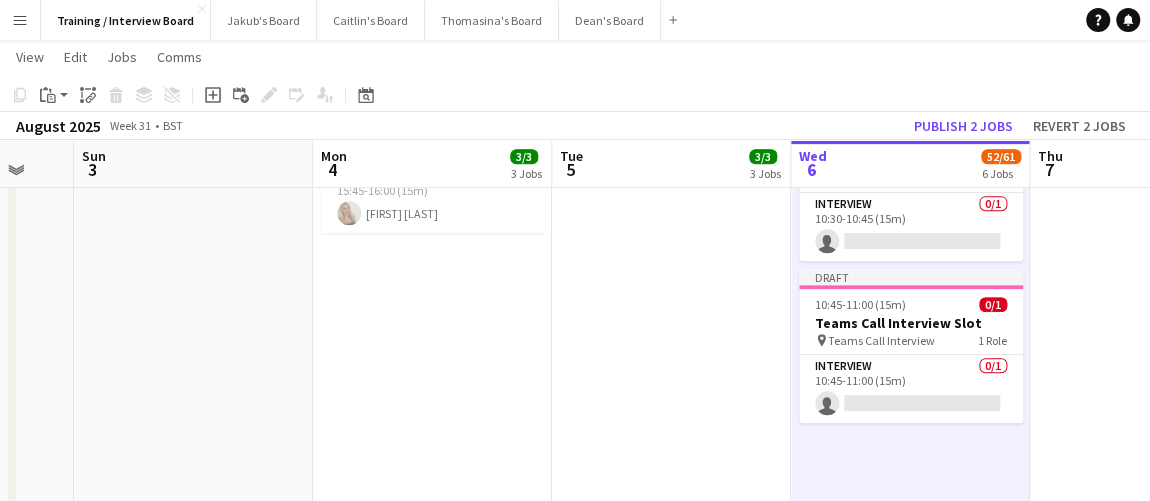 scroll, scrollTop: 0, scrollLeft: 412, axis: horizontal 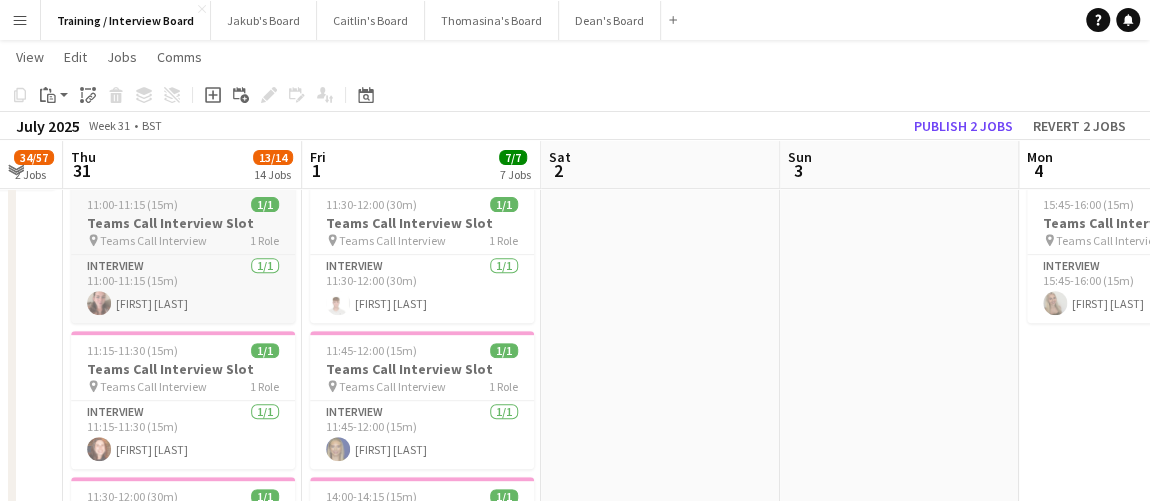 click on "Teams Call Interview Slot" at bounding box center (183, 223) 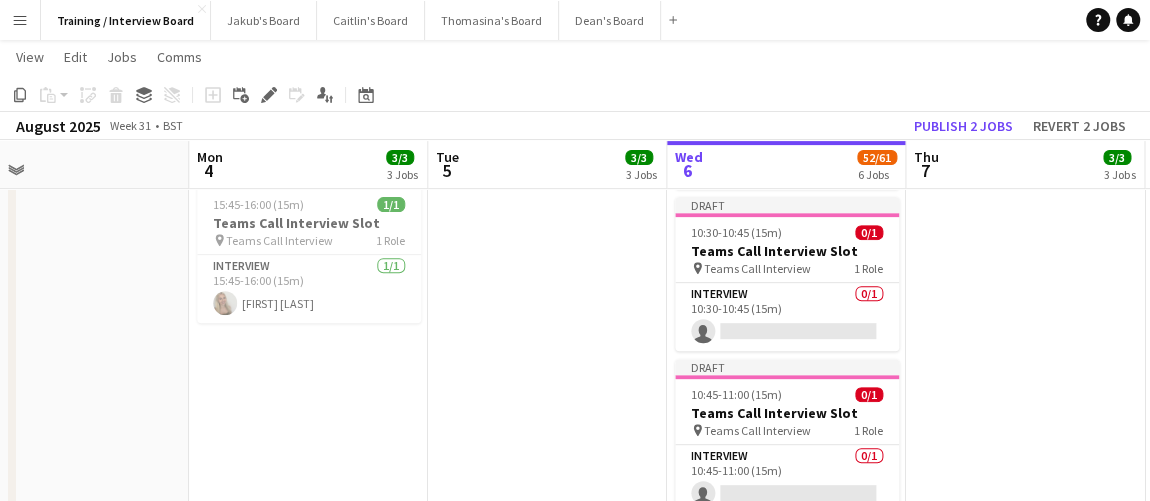 scroll, scrollTop: 0, scrollLeft: 683, axis: horizontal 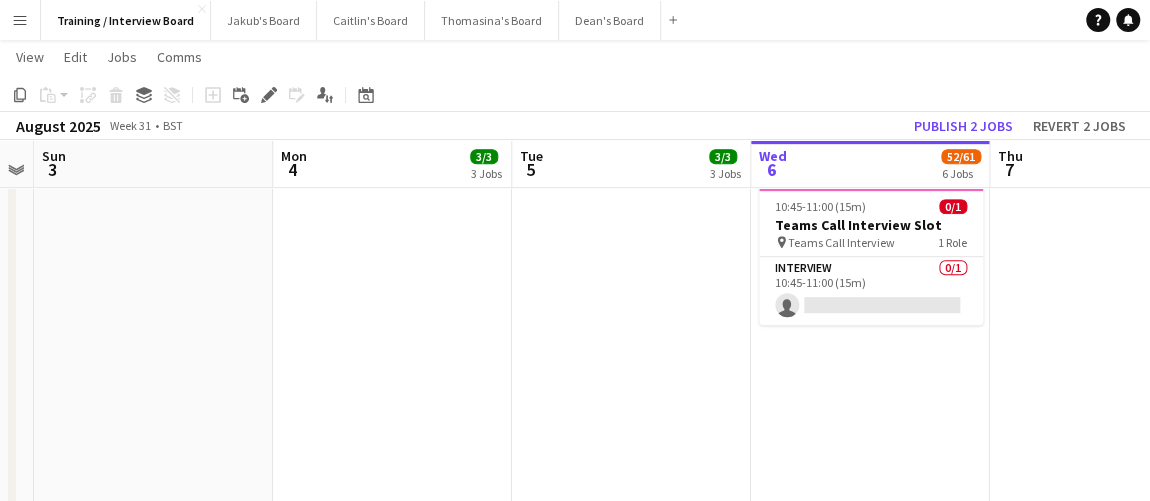 click on "In progress   08:00-16:00 (8h)    49/56   London Crew - Meet the Team
pin
Spaces, [STREET_NAME], [NUMBER] [STREET_NAME], [CITY] [POSTAL_CODE]   55 Roles   Host / Hostess   2/2   08:00-16:00 (8h)
[FIRST] [LAST] [FIRST] [LAST]  Meet The Team   1/1   10:00-10:05 (5m)
[FIRST] [LAST]  Meet The Team   1/1   10:05-10:10 (5m)
[FIRST] [LAST]  Meet The Team   1/1   10:10-10:15 (5m)
[FIRST] [LAST]  Meet The Team   1/1   10:15-10:20 (5m)
[FIRST] [LAST]  Meet The Team   1/1   10:20-10:25 (5m)
[FIRST] [LAST]  Meet The Team   1/1   10:25-10:30 (5m)
[FIRST] [LAST]  Meet The Team   1/1   10:30-10:35 (5m)
[FIRST] [LAST]  Meet The Team   1/1   10:35-10:40 (5m)
[FIRST] [LAST]  Meet The Team   1/1   10:40-10:45 (5m)
[FIRST] [LAST]  Meet The Team   1/1   10:45-10:50 (5m)
[FIRST] [LAST] [FIRST] [LAST]  Meet The Team   1/1   10:50-10:55 (5m)
[FIRST] [LAST]  Meet The Team   1/1   10:55-11:00 (5m)
[FIRST] [LAST]  Meet The Team   1/1   11:00-11:05 (5m)
[FIRST] [LAST]  1/1" at bounding box center (870, 627) 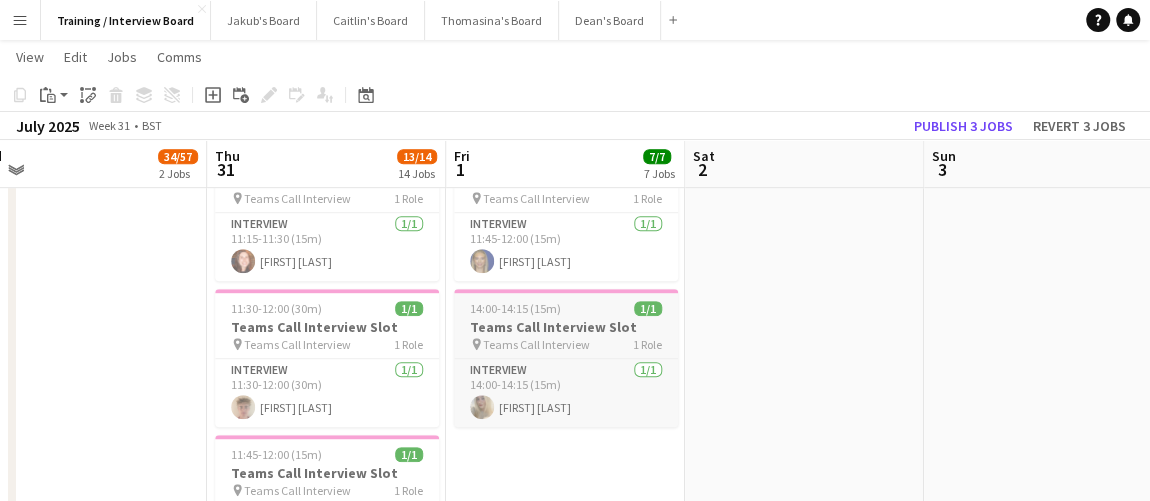 scroll, scrollTop: 0, scrollLeft: 507, axis: horizontal 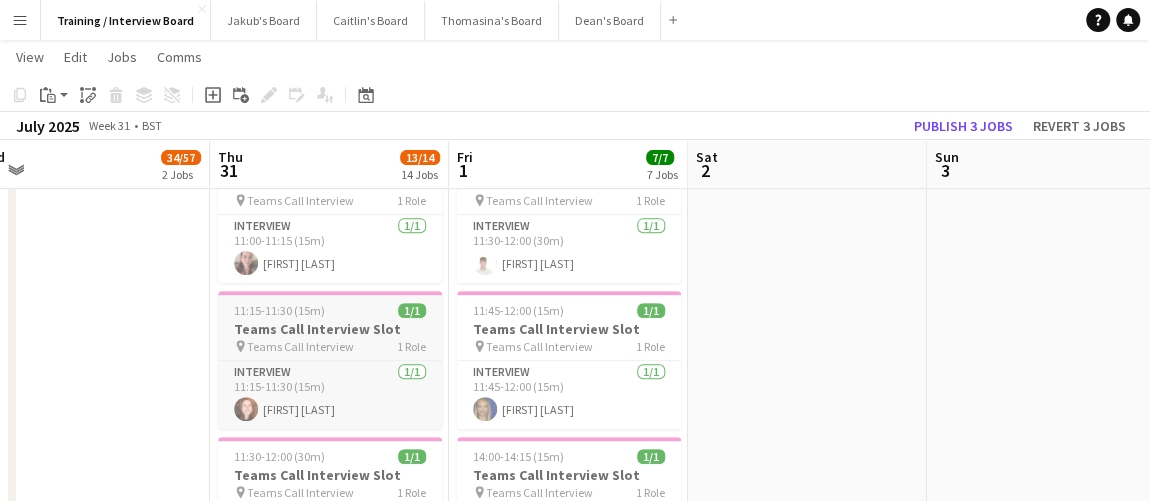 click on "11:15-11:30 (15m)    1/1" at bounding box center [330, 310] 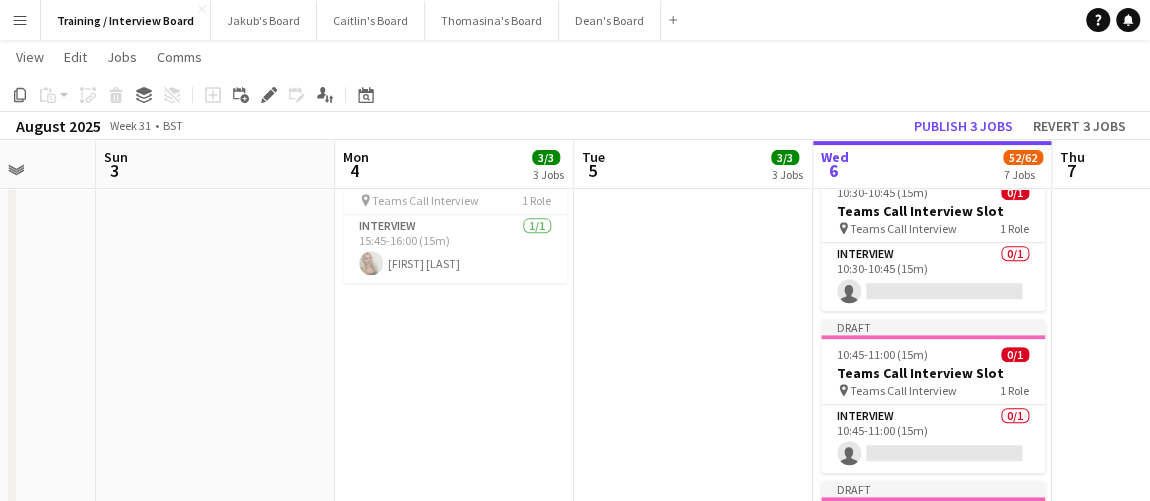 scroll, scrollTop: 0, scrollLeft: 623, axis: horizontal 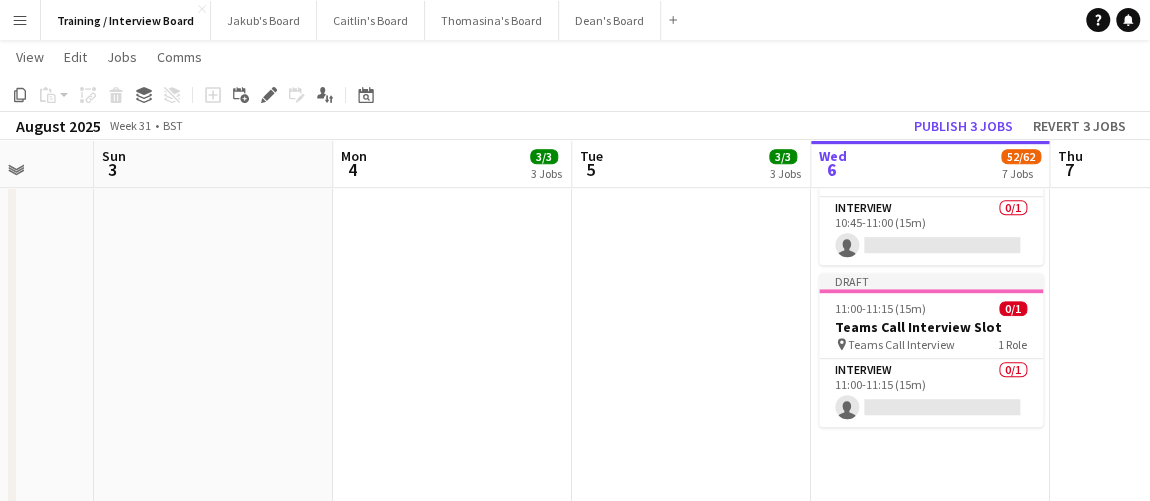 click on "In progress   08:00-16:00 (8h)    49/56   London Crew - Meet the Team
pin
Spaces, [STREET_NAME], [NUMBER] [STREET_NAME], [CITY] [POSTAL_CODE]   55 Roles   Host / Hostess   2/2   08:00-16:00 (8h)
[FIRST] [LAST] [FIRST] [LAST]  Meet The Team   1/1   10:00-10:05 (5m)
[FIRST] [LAST]  Meet The Team   1/1   10:05-10:10 (5m)
[FIRST] [LAST]  Meet The Team   1/1   10:10-10:15 (5m)
[FIRST] [LAST]  Meet The Team   1/1   10:15-10:20 (5m)
[FIRST] [LAST]  Meet The Team   1/1   10:20-10:25 (5m)
[FIRST] [LAST]  Meet The Team   1/1   10:25-10:30 (5m)
[FIRST] [LAST]  Meet The Team   1/1   10:30-10:35 (5m)
[FIRST] [LAST]  Meet The Team   1/1   10:35-10:40 (5m)
[FIRST] [LAST]  Meet The Team   1/1   10:40-10:45 (5m)
[FIRST] [LAST]  Meet The Team   1/1   10:45-10:50 (5m)
[FIRST] [LAST] [FIRST] [LAST]  Meet The Team   1/1   10:50-10:55 (5m)
[FIRST] [LAST]  Meet The Team   1/1   10:55-11:00 (5m)
[FIRST] [LAST]  Meet The Team   1/1   11:00-11:05 (5m)
[FIRST] [LAST]  1/1" at bounding box center [930, 567] 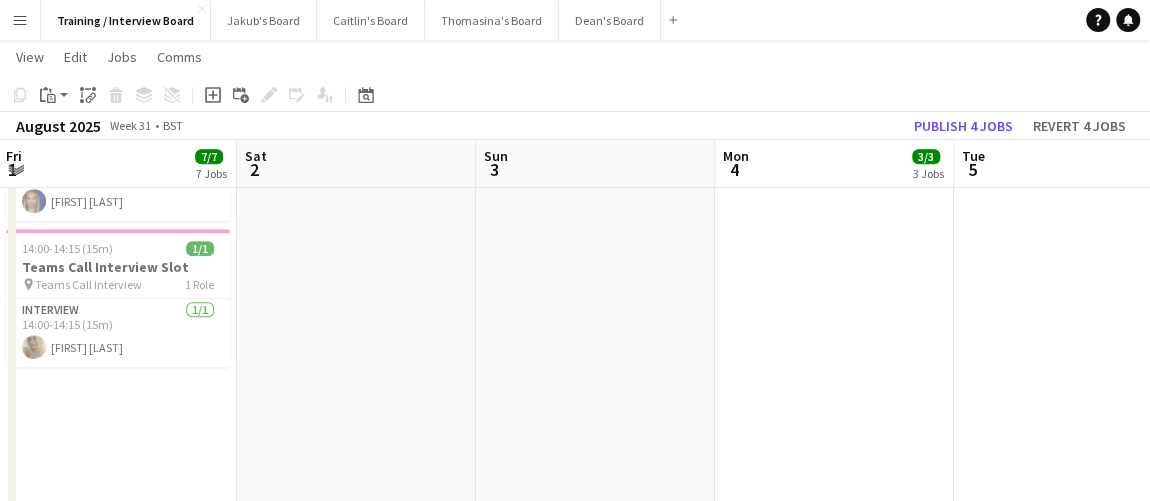 scroll, scrollTop: 0, scrollLeft: 478, axis: horizontal 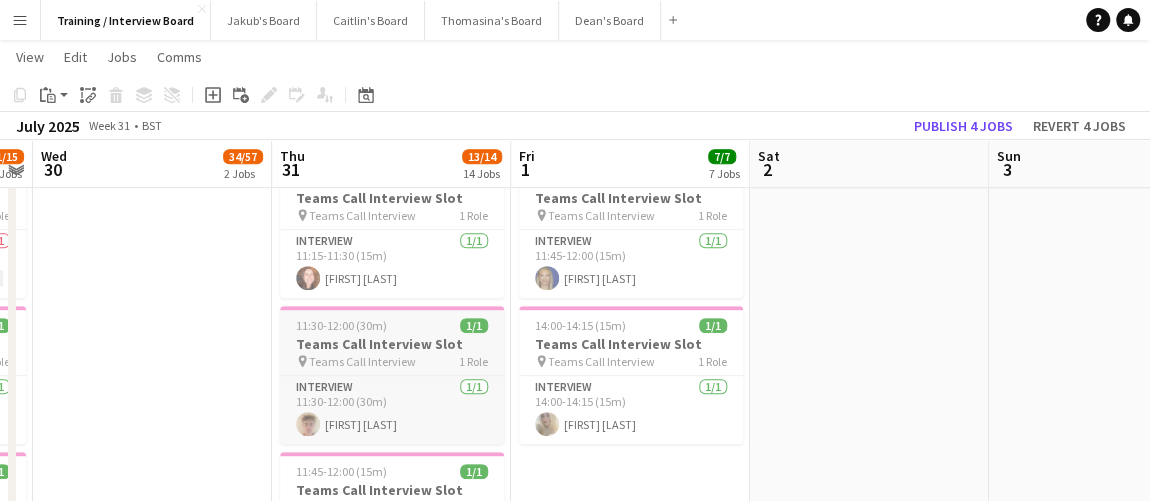 click on "Teams Call Interview Slot" at bounding box center (392, 344) 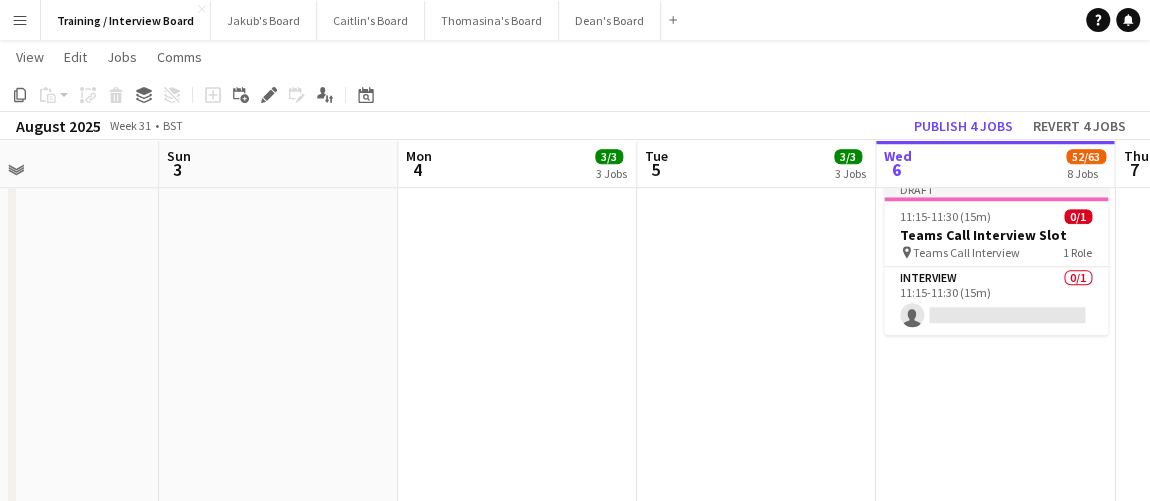 click on "In progress   08:00-16:00 (8h)    49/56   London Crew - Meet the Team
pin
Spaces, [STREET_NAME], [NUMBER] [STREET_NAME], [CITY] [POSTAL_CODE]   55 Roles   Host / Hostess   2/2   08:00-16:00 (8h)
[FIRST] [LAST] [FIRST] [LAST]  Meet The Team   1/1   10:00-10:05 (5m)
[FIRST] [LAST]  Meet The Team   1/1   10:05-10:10 (5m)
[FIRST] [LAST]  Meet The Team   1/1   10:10-10:15 (5m)
[FIRST] [LAST]  Meet The Team   1/1   10:15-10:20 (5m)
[FIRST] [LAST]  Meet The Team   1/1   10:20-10:25 (5m)
[FIRST] [LAST]  Meet The Team   1/1   10:25-10:30 (5m)
[FIRST] [LAST]  Meet The Team   1/1   10:30-10:35 (5m)
[FIRST] [LAST]  Meet The Team   1/1   10:35-10:40 (5m)
[FIRST] [LAST]  Meet The Team   1/1   10:40-10:45 (5m)
[FIRST] [LAST]  Meet The Team   1/1   10:45-10:50 (5m)
[FIRST] [LAST] [FIRST] [LAST]  Meet The Team   1/1   10:50-10:55 (5m)
[FIRST] [LAST]  Meet The Team   1/1   10:55-11:00 (5m)
[FIRST] [LAST]  Meet The Team   1/1   11:00-11:05 (5m)
[FIRST] [LAST]  1/1" at bounding box center [995, 313] 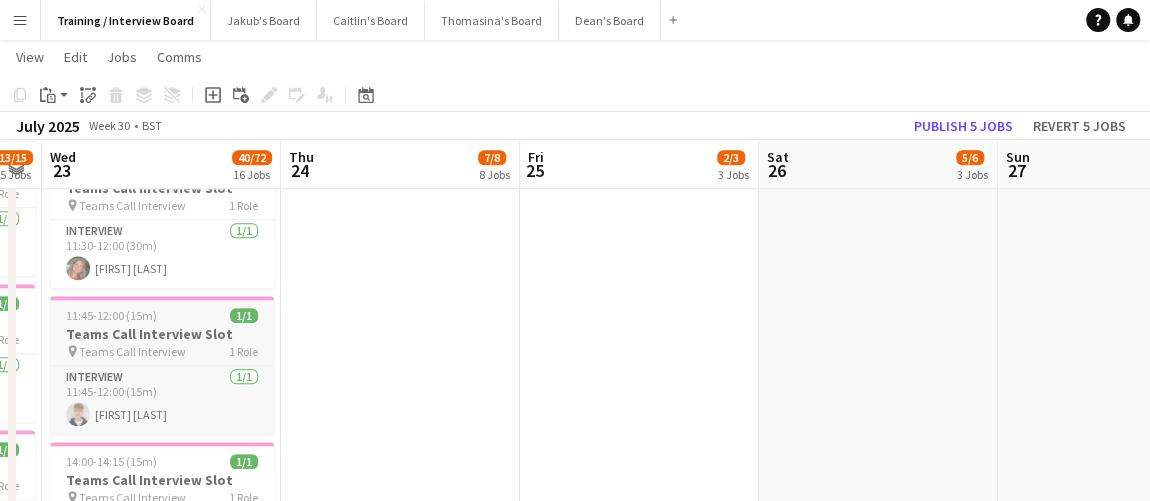 click at bounding box center (162, 298) 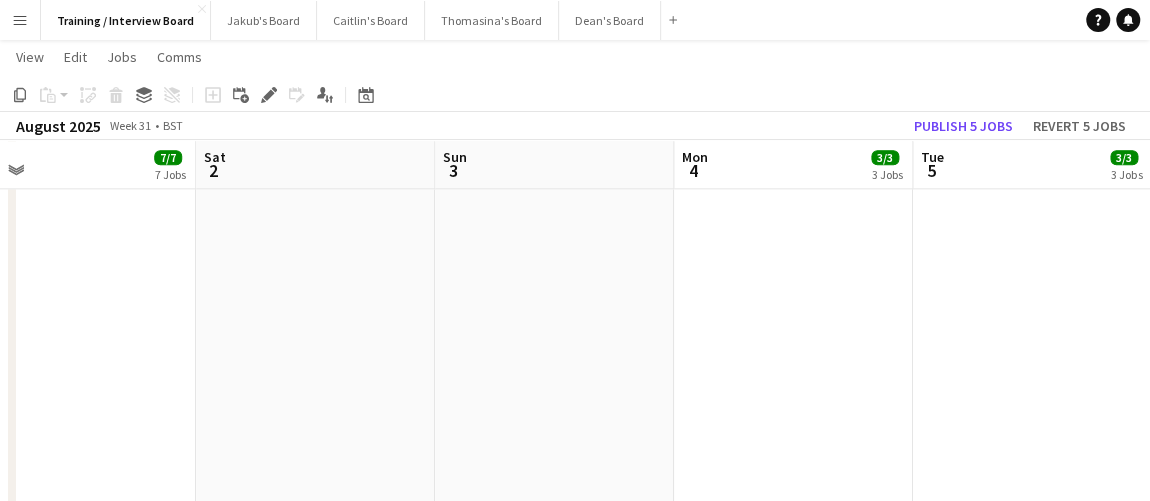 click on "10:30-10:45 (15m)    1/1   Teams Call Interview Slot
pin
Teams Call Interview   1 Role   Interview   1/1   10:30-10:45 (15m)
[FIRST] [LAST]     11:00-11:15 (15m)    1/1   Teams Call Interview Slot
pin
Teams Call Interview   1 Role   Interview   1/1   11:00-11:15 (15m)
[FIRST] [LAST]     15:45-16:00 (15m)    1/1   Teams Call Interview Slot
pin
Teams Call Interview   1 Role   Interview   1/1   15:45-16:00 (15m)
[FIRST] [LAST]" at bounding box center (793, 187) 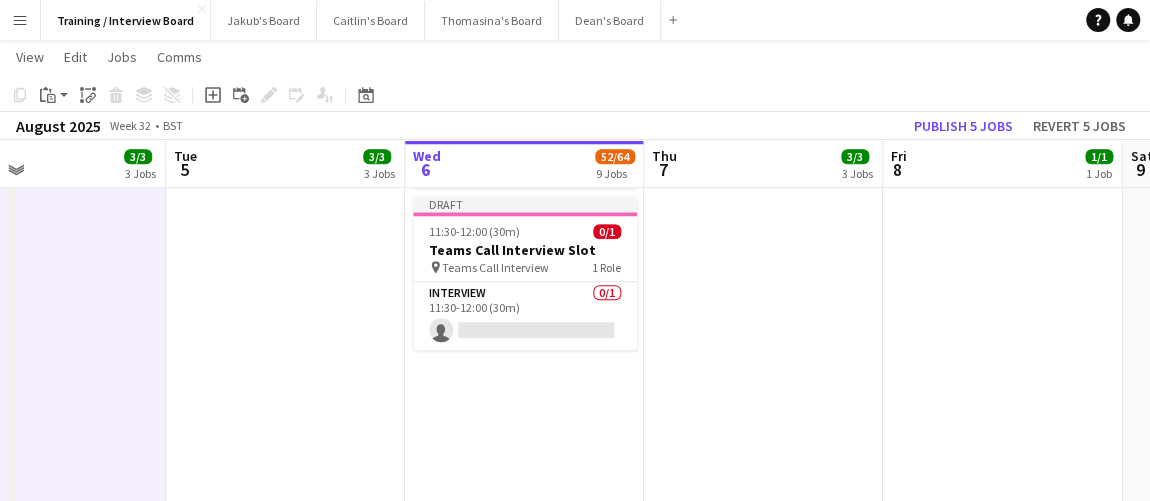 click on "In progress   08:00-16:00 (8h)    49/56   London Crew - Meet the Team
pin
Spaces, [STREET_NAME], [NUMBER] [STREET_NAME], [CITY] [POSTAL_CODE]   55 Roles   Host / Hostess   2/2   08:00-16:00 (8h)
[FIRST] [LAST] [FIRST] [LAST]  Meet The Team   1/1   10:00-10:05 (5m)
[FIRST] [LAST]  Meet The Team   1/1   10:05-10:10 (5m)
[FIRST] [LAST]  Meet The Team   1/1   10:10-10:15 (5m)
[FIRST] [LAST]  Meet The Team   1/1   10:15-10:20 (5m)
[FIRST] [LAST]  Meet The Team   1/1   10:20-10:25 (5m)
[FIRST] [LAST]  Meet The Team   1/1   10:25-10:30 (5m)
[FIRST] [LAST]  Meet The Team   1/1   10:30-10:35 (5m)
[FIRST] [LAST]  Meet The Team   1/1   10:35-10:40 (5m)
[FIRST] [LAST]  Meet The Team   1/1   10:40-10:45 (5m)
[FIRST] [LAST]  Meet The Team   1/1   10:45-10:50 (5m)
[FIRST] [LAST] [FIRST] [LAST]  Meet The Team   1/1   10:50-10:55 (5m)
[FIRST] [LAST]  Meet The Team   1/1   10:55-11:00 (5m)
[FIRST] [LAST]  Meet The Team   1/1   11:00-11:05 (5m)
[FIRST] [LAST]  1/1" at bounding box center (524, 414) 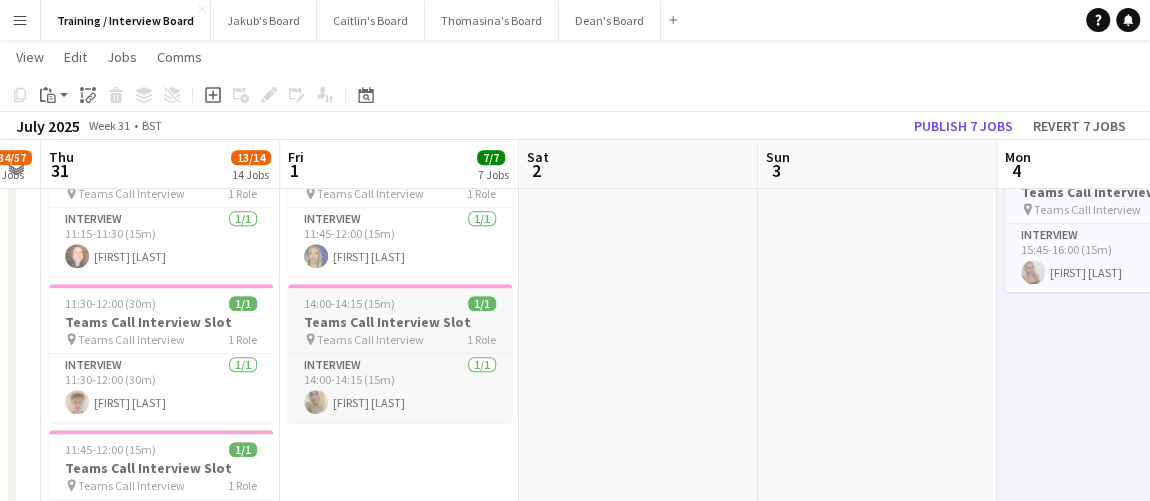 click on "Teams Call Interview Slot" at bounding box center (400, 322) 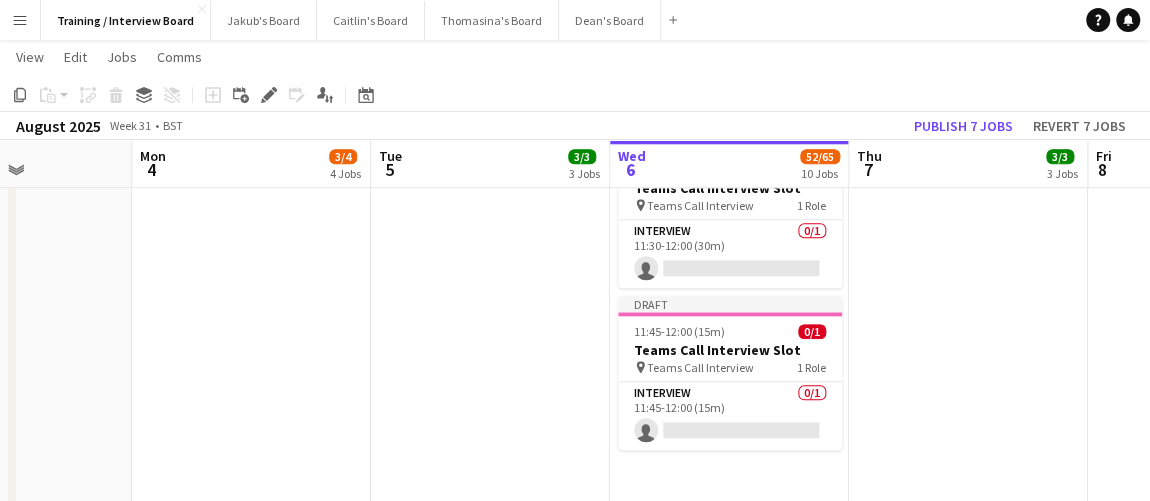 click on "In progress   08:00-16:00 (8h)    49/56   London Crew - Meet the Team
pin
Spaces, [STREET_NAME], [NUMBER] [STREET_NAME], [CITY] [POSTAL_CODE]   55 Roles   Host / Hostess   2/2   08:00-16:00 (8h)
[FIRST] [LAST] [FIRST] [LAST]  Meet The Team   1/1   10:00-10:05 (5m)
[FIRST] [LAST]  Meet The Team   1/1   10:05-10:10 (5m)
[FIRST] [LAST]  Meet The Team   1/1   10:10-10:15 (5m)
[FIRST] [LAST]  Meet The Team   1/1   10:15-10:20 (5m)
[FIRST] [LAST]  Meet The Team   1/1   10:20-10:25 (5m)
[FIRST] [LAST]  Meet The Team   1/1   10:25-10:30 (5m)
[FIRST] [LAST]  Meet The Team   1/1   10:30-10:35 (5m)
[FIRST] [LAST]  Meet The Team   1/1   10:35-10:40 (5m)
[FIRST] [LAST]  Meet The Team   1/1   10:40-10:45 (5m)
[FIRST] [LAST]  Meet The Team   1/1   10:45-10:50 (5m)
[FIRST] [LAST] [FIRST] [LAST]  Meet The Team   1/1   10:50-10:55 (5m)
[FIRST] [LAST]  Meet The Team   1/1   10:55-11:00 (5m)
[FIRST] [LAST]  Meet The Team   1/1   11:00-11:05 (5m)
[FIRST] [LAST]  1/1" at bounding box center (729, 352) 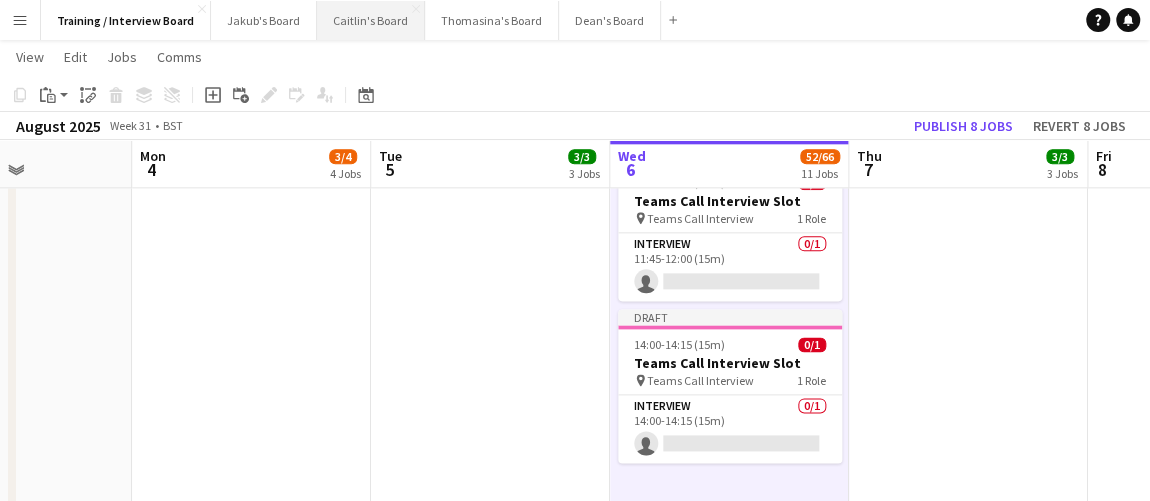 click on "Caitlin's Board
Close" at bounding box center (371, 20) 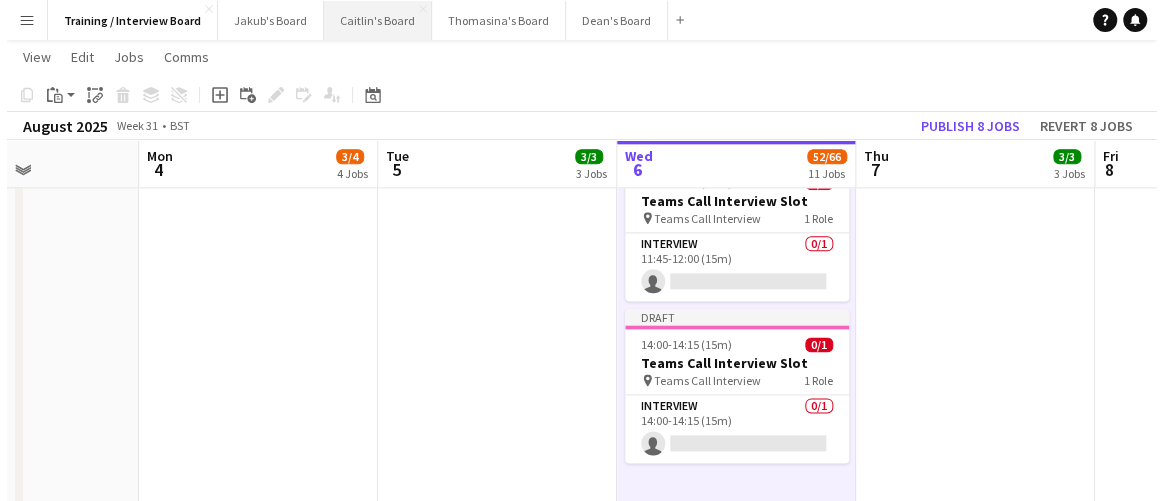 scroll, scrollTop: 0, scrollLeft: 0, axis: both 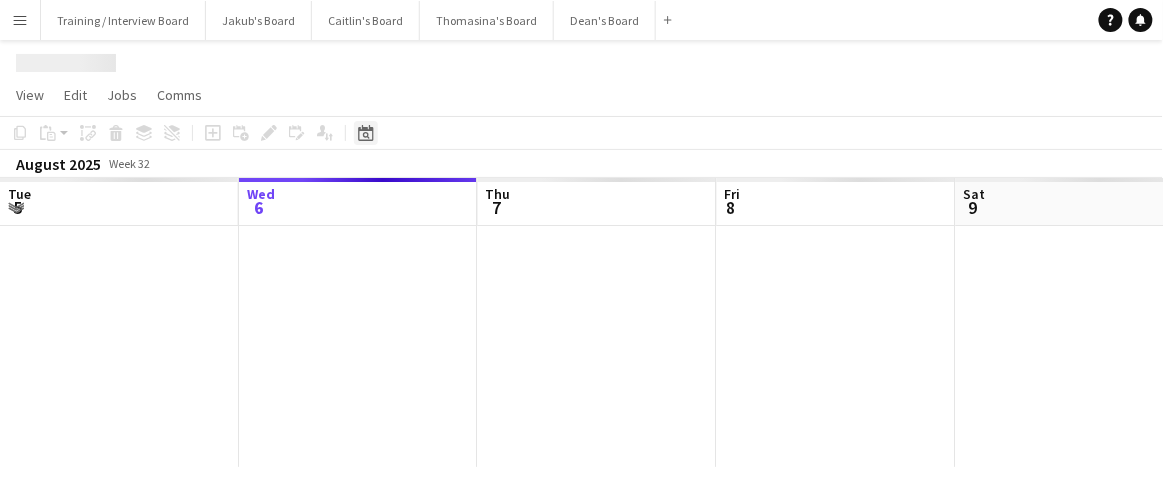 click on "Date picker" 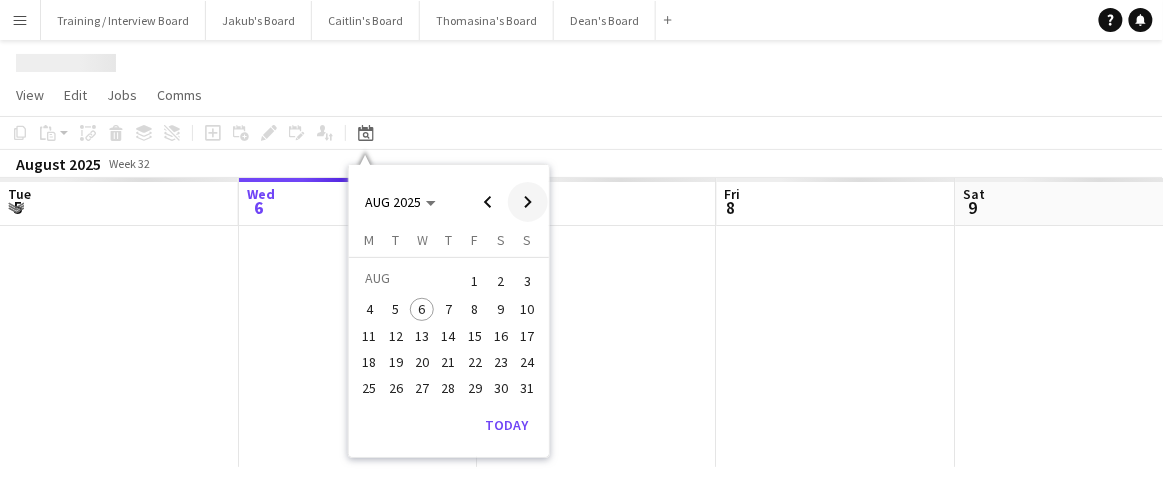 click at bounding box center (528, 202) 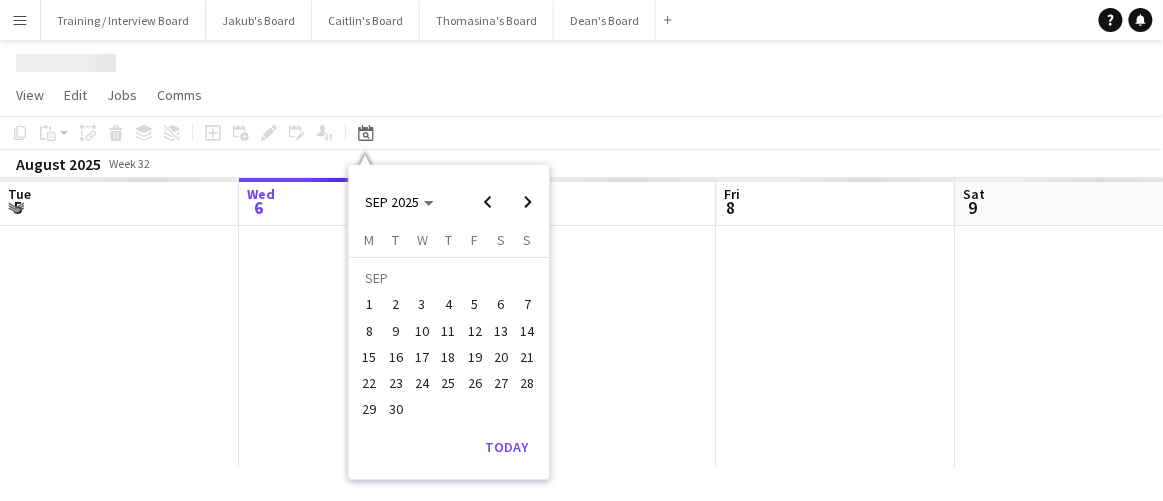 click on "26" at bounding box center (475, 383) 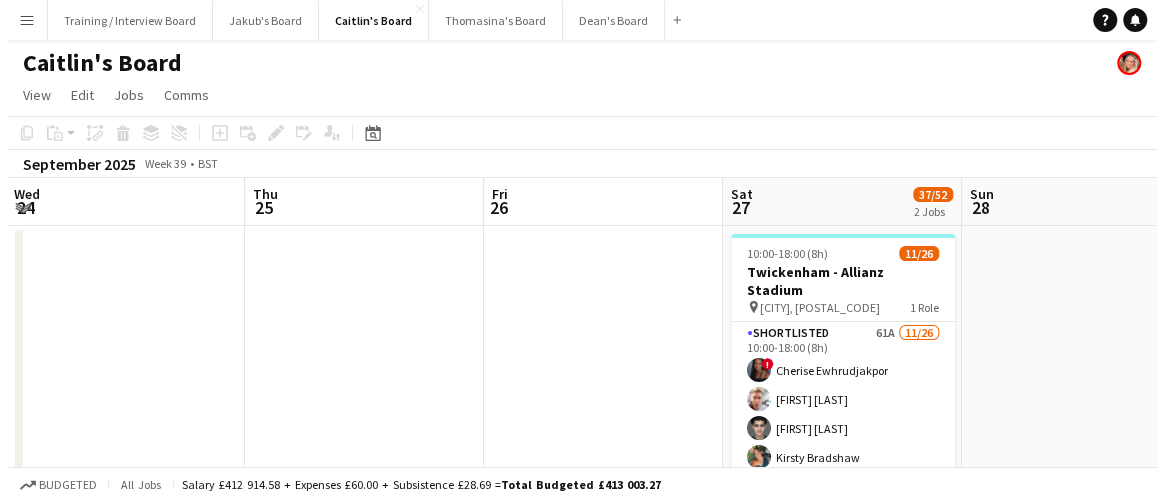 scroll, scrollTop: 0, scrollLeft: 478, axis: horizontal 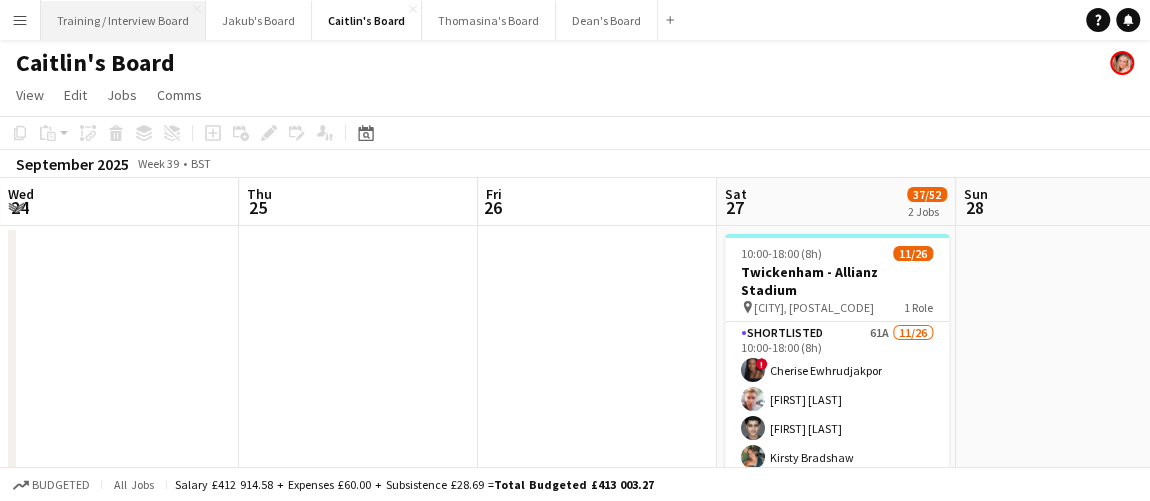 click on "Training / Interview Board
Close" at bounding box center [123, 20] 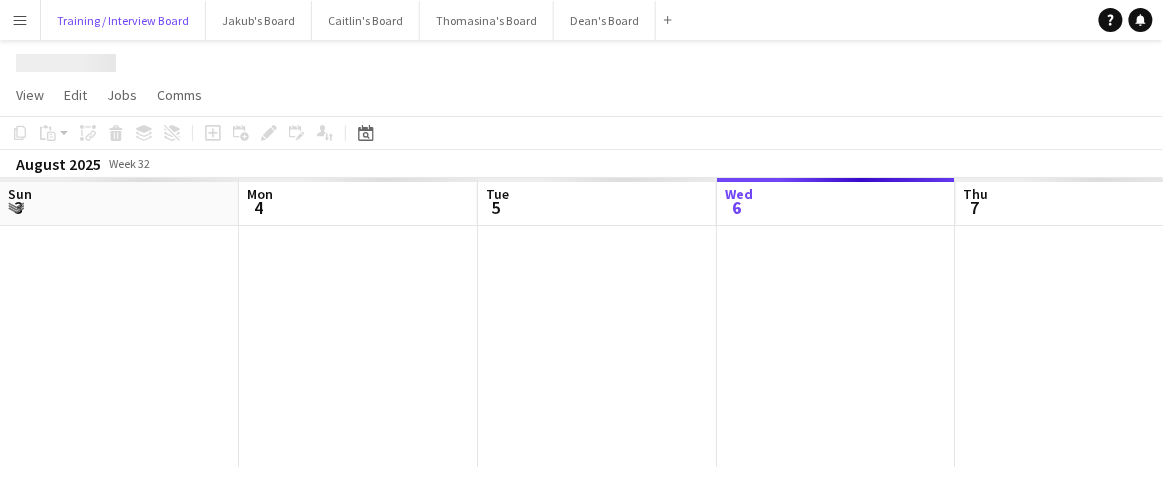scroll, scrollTop: 0, scrollLeft: 478, axis: horizontal 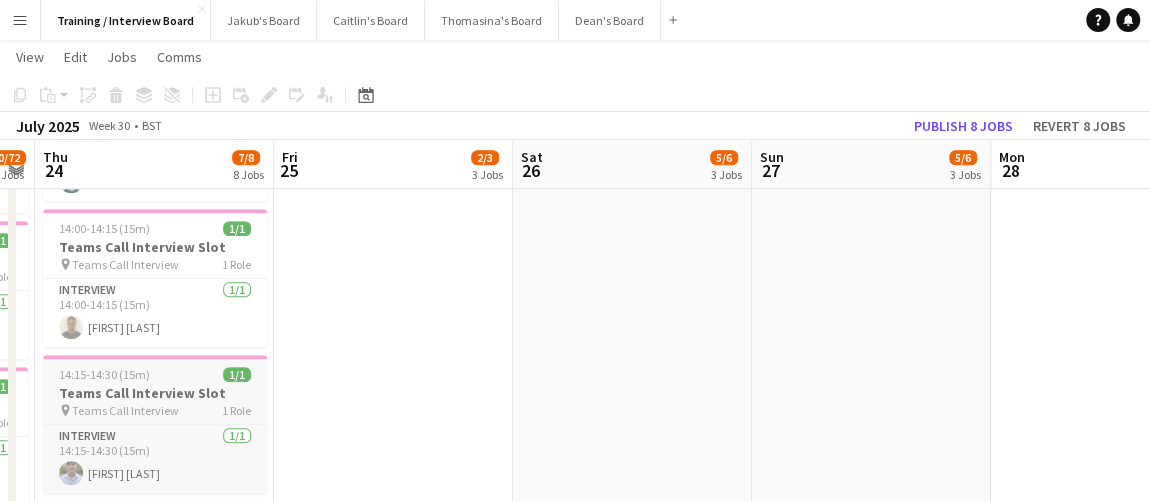 click on "14:15-14:30 (15m)    1/1" at bounding box center (155, 374) 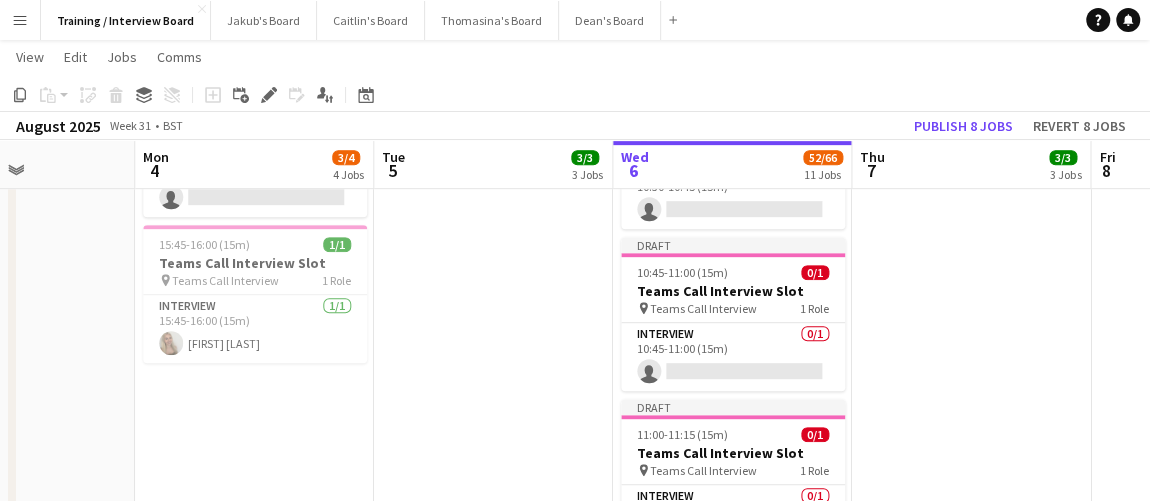 scroll, scrollTop: 0, scrollLeft: 612, axis: horizontal 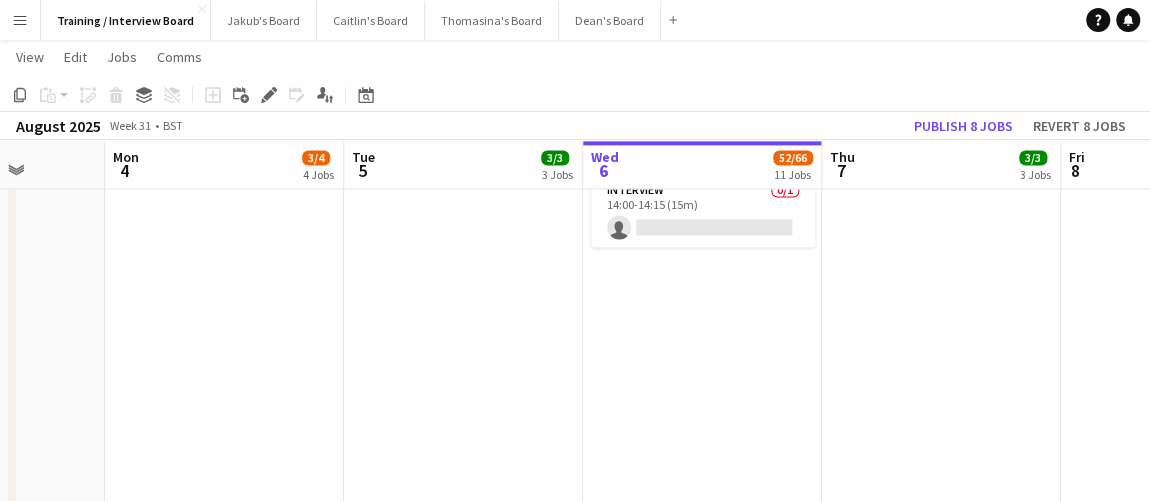 click on "In progress   08:00-16:00 (8h)    49/56   London Crew - Meet the Team
pin
Spaces, [STREET_NAME], [NUMBER] [STREET_NAME], [CITY] [POSTAL_CODE]   55 Roles   Host / Hostess   2/2   08:00-16:00 (8h)
[FIRST] [LAST] [FIRST] [LAST]  Meet The Team   1/1   10:00-10:05 (5m)
[FIRST] [LAST]  Meet The Team   1/1   10:05-10:10 (5m)
[FIRST] [LAST]  Meet The Team   1/1   10:10-10:15 (5m)
[FIRST] [LAST]  Meet The Team   1/1   10:15-10:20 (5m)
[FIRST] [LAST]  Meet The Team   1/1   10:20-10:25 (5m)
[FIRST] [LAST]  Meet The Team   1/1   10:25-10:30 (5m)
[FIRST] [LAST]  Meet The Team   1/1   10:30-10:35 (5m)
[FIRST] [LAST]  Meet The Team   1/1   10:35-10:40 (5m)
[FIRST] [LAST]  Meet The Team   1/1   10:40-10:45 (5m)
[FIRST] [LAST]  Meet The Team   1/1   10:45-10:50 (5m)
[FIRST] [LAST] [FIRST] [LAST]  Meet The Team   1/1   10:50-10:55 (5m)
[FIRST] [LAST]  Meet The Team   1/1   10:55-11:00 (5m)
[FIRST] [LAST]  Meet The Team   1/1   11:00-11:05 (5m)
[FIRST] [LAST]  1/1" at bounding box center [702, -26] 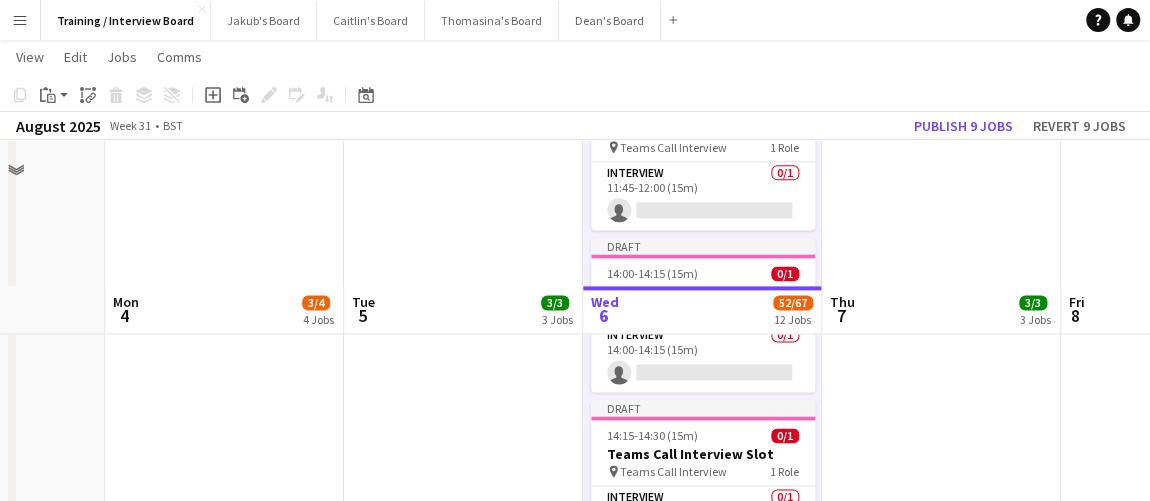 scroll, scrollTop: 1257, scrollLeft: 0, axis: vertical 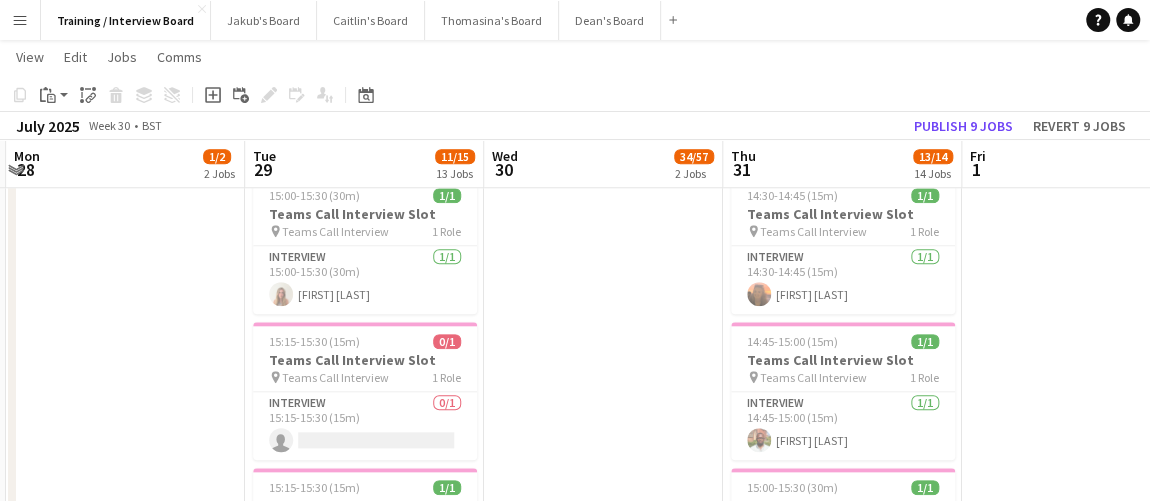 click on "13/14   14 Jobs" at bounding box center [933, 167] 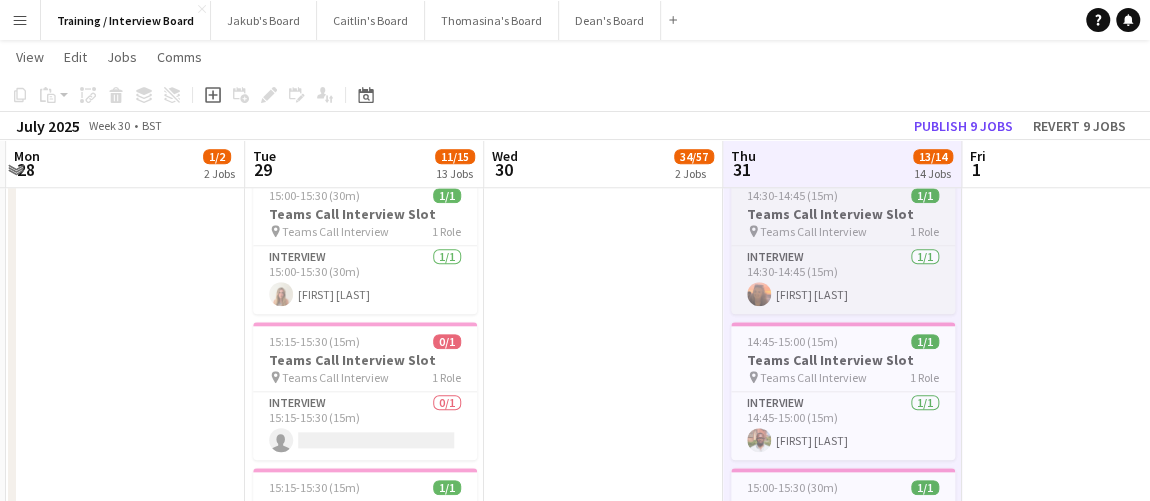 click on "14:30-14:45 (15m)    1/1" at bounding box center [843, 195] 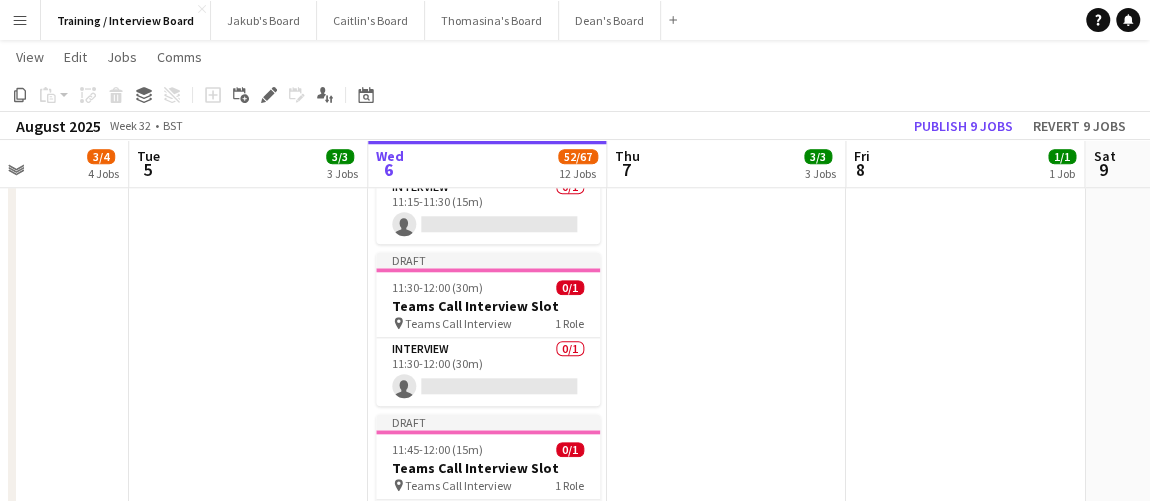scroll, scrollTop: 0, scrollLeft: 828, axis: horizontal 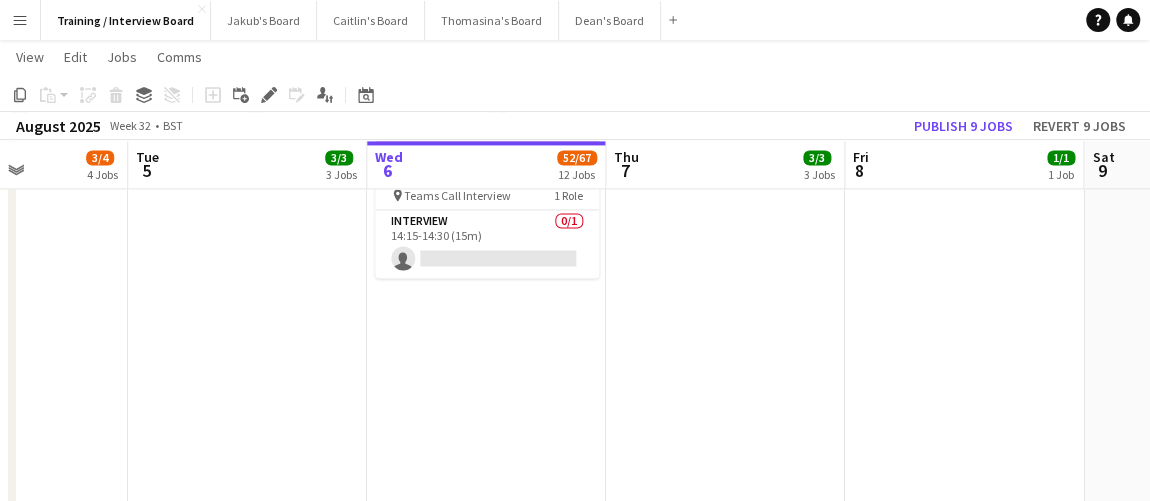 click on "In progress   08:00-16:00 (8h)    49/56   London Crew - Meet the Team
pin
Spaces, [STREET_NAME], [NUMBER] [STREET_NAME], [CITY] [POSTAL_CODE]   55 Roles   Host / Hostess   2/2   08:00-16:00 (8h)
[FIRST] [LAST] [FIRST] [LAST]  Meet The Team   1/1   10:00-10:05 (5m)
[FIRST] [LAST]  Meet The Team   1/1   10:05-10:10 (5m)
[FIRST] [LAST]  Meet The Team   1/1   10:10-10:15 (5m)
[FIRST] [LAST]  Meet The Team   1/1   10:15-10:20 (5m)
[FIRST] [LAST]  Meet The Team   1/1   10:20-10:25 (5m)
[FIRST] [LAST]  Meet The Team   1/1   10:25-10:30 (5m)
[FIRST] [LAST]  Meet The Team   1/1   10:30-10:35 (5m)
[FIRST] [LAST]  Meet The Team   1/1   10:35-10:40 (5m)
[FIRST] [LAST]  Meet The Team   1/1   10:40-10:45 (5m)
[FIRST] [LAST]  Meet The Team   1/1   10:45-10:50 (5m)
[FIRST] [LAST] [FIRST] [LAST]  Meet The Team   1/1   10:50-10:55 (5m)
[FIRST] [LAST]  Meet The Team   1/1   10:55-11:00 (5m)
[FIRST] [LAST]  Meet The Team   1/1   11:00-11:05 (5m)
[FIRST] [LAST]  1/1" at bounding box center [486, -157] 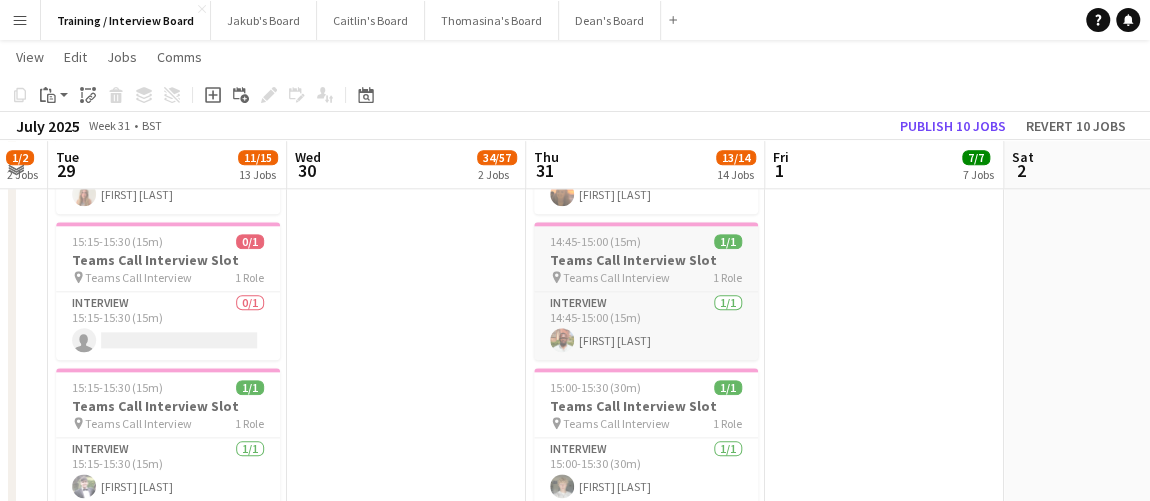 click on "14:45-15:00 (15m)    1/1   Teams Call Interview Slot
pin
Teams Call Interview   1 Role   Interview   1/1   14:45-15:00 (15m)
[FIRST] [LAST]" at bounding box center [646, 291] 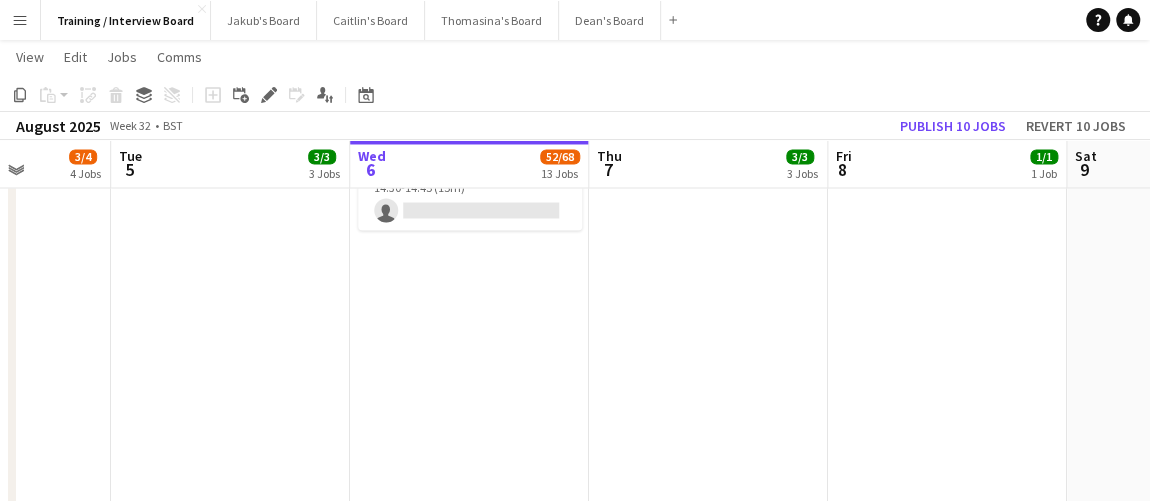 click on "In progress   08:00-16:00 (8h)    49/56   London Crew - Meet the Team
pin
Spaces, [STREET_NAME], [NUMBER] [STREET_NAME], [CITY] [POSTAL_CODE]   55 Roles   Host / Hostess   2/2   08:00-16:00 (8h)
[FIRST] [LAST] [FIRST] [LAST]  Meet The Team   1/1   10:00-10:05 (5m)
[FIRST] [LAST]  Meet The Team   1/1   10:05-10:10 (5m)
[FIRST] [LAST]  Meet The Team   1/1   10:10-10:15 (5m)
[FIRST] [LAST]  Meet The Team   1/1   10:15-10:20 (5m)
[FIRST] [LAST]  Meet The Team   1/1   10:20-10:25 (5m)
[FIRST] [LAST]  Meet The Team   1/1   10:25-10:30 (5m)
[FIRST] [LAST]  Meet The Team   1/1   10:30-10:35 (5m)
[FIRST] [LAST]  Meet The Team   1/1   10:35-10:40 (5m)
[FIRST] [LAST]  Meet The Team   1/1   10:40-10:45 (5m)
[FIRST] [LAST]  Meet The Team   1/1   10:45-10:50 (5m)
[FIRST] [LAST] [FIRST] [LAST]  Meet The Team   1/1   10:50-10:55 (5m)
[FIRST] [LAST]  Meet The Team   1/1   10:55-11:00 (5m)
[FIRST] [LAST]  Meet The Team   1/1   11:00-11:05 (5m)
[FIRST] [LAST]  1/1" at bounding box center (469, -367) 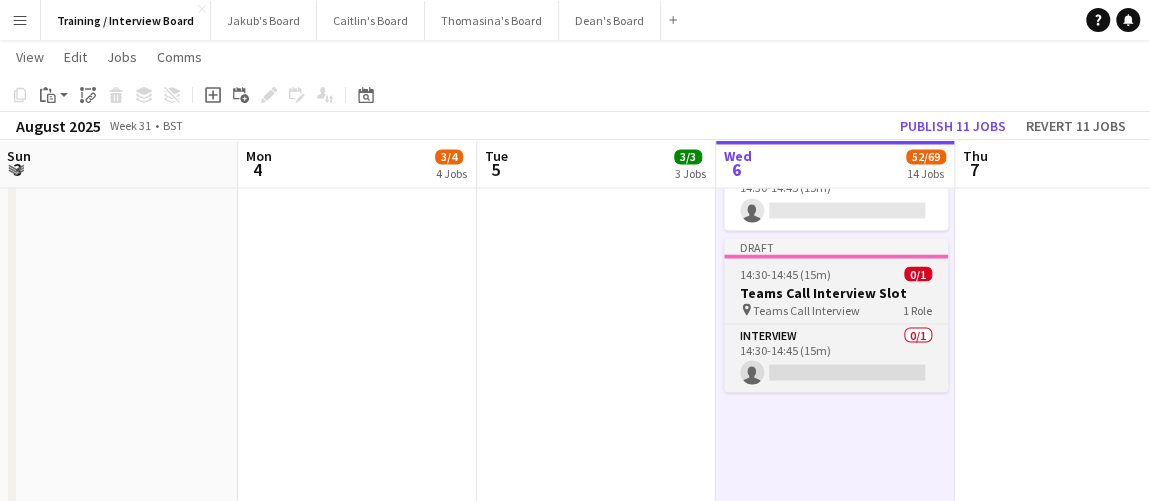 click on "14:30-14:45 (15m)    0/1" at bounding box center [836, 273] 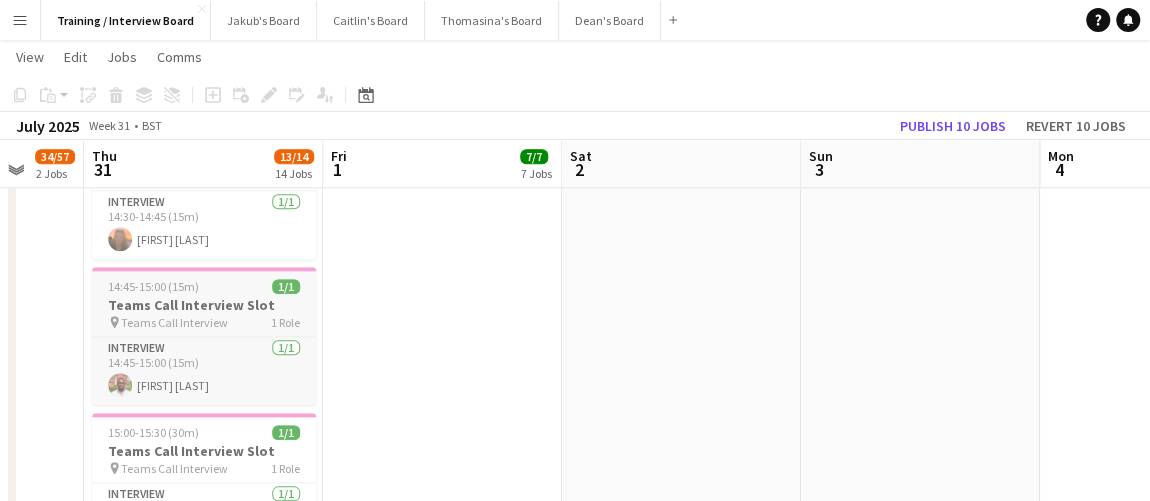 click on "Teams Call Interview Slot" at bounding box center (204, 305) 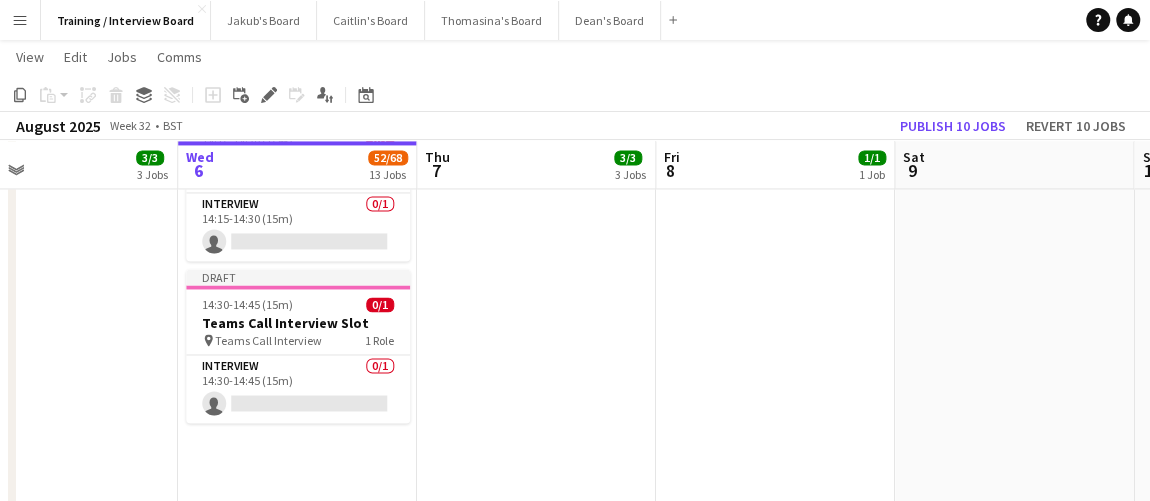 click on "In progress   08:00-16:00 (8h)    49/56   London Crew - Meet the Team
pin
Spaces, [STREET_NAME], [NUMBER] [STREET_NAME], [CITY] [POSTAL_CODE]   55 Roles   Host / Hostess   2/2   08:00-16:00 (8h)
[FIRST] [LAST] [FIRST] [LAST]  Meet The Team   1/1   10:00-10:05 (5m)
[FIRST] [LAST]  Meet The Team   1/1   10:05-10:10 (5m)
[FIRST] [LAST]  Meet The Team   1/1   10:10-10:15 (5m)
[FIRST] [LAST]  Meet The Team   1/1   10:15-10:20 (5m)
[FIRST] [LAST]  Meet The Team   1/1   10:20-10:25 (5m)
[FIRST] [LAST]  Meet The Team   1/1   10:25-10:30 (5m)
[FIRST] [LAST]  Meet The Team   1/1   10:30-10:35 (5m)
[FIRST] [LAST]  Meet The Team   1/1   10:35-10:40 (5m)
[FIRST] [LAST]  Meet The Team   1/1   10:40-10:45 (5m)
[FIRST] [LAST]  Meet The Team   1/1   10:45-10:50 (5m)
[FIRST] [LAST] [FIRST] [LAST]  Meet The Team   1/1   10:50-10:55 (5m)
[FIRST] [LAST]  Meet The Team   1/1   10:55-11:00 (5m)
[FIRST] [LAST]  Meet The Team   1/1   11:00-11:05 (5m)
[FIRST] [LAST]  1/1" at bounding box center (297, -174) 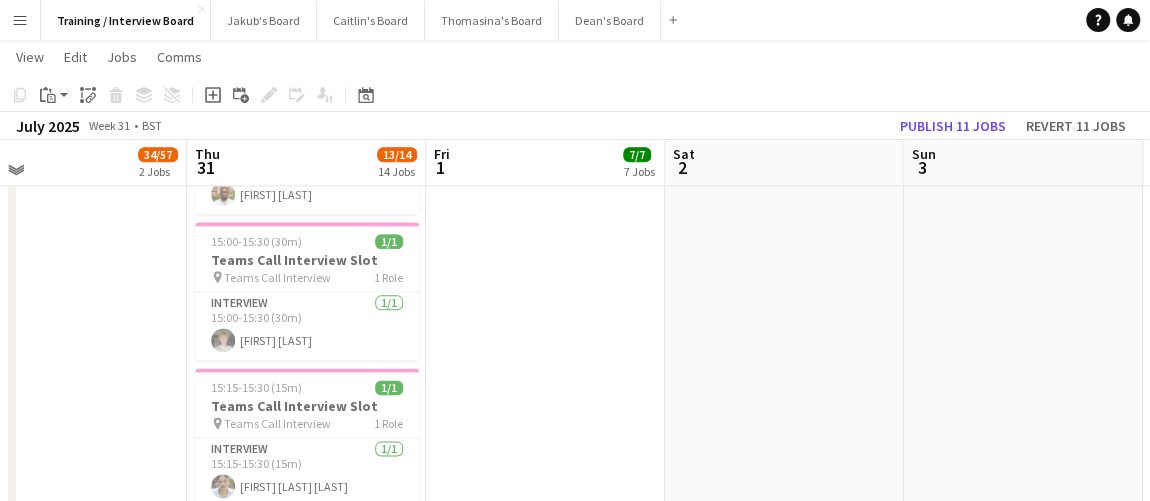 scroll, scrollTop: 1179, scrollLeft: 0, axis: vertical 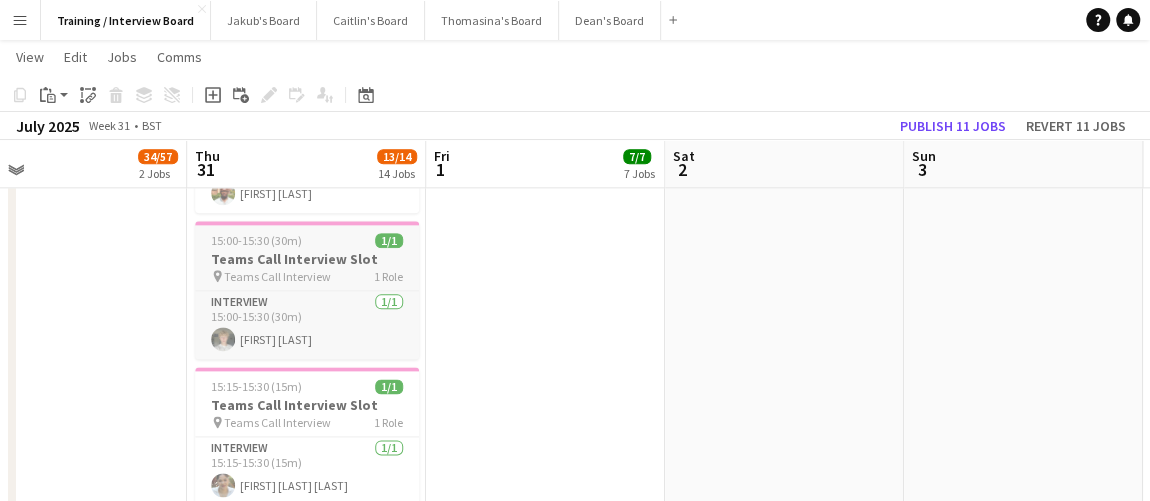 click on "Teams Call Interview Slot" at bounding box center [307, 259] 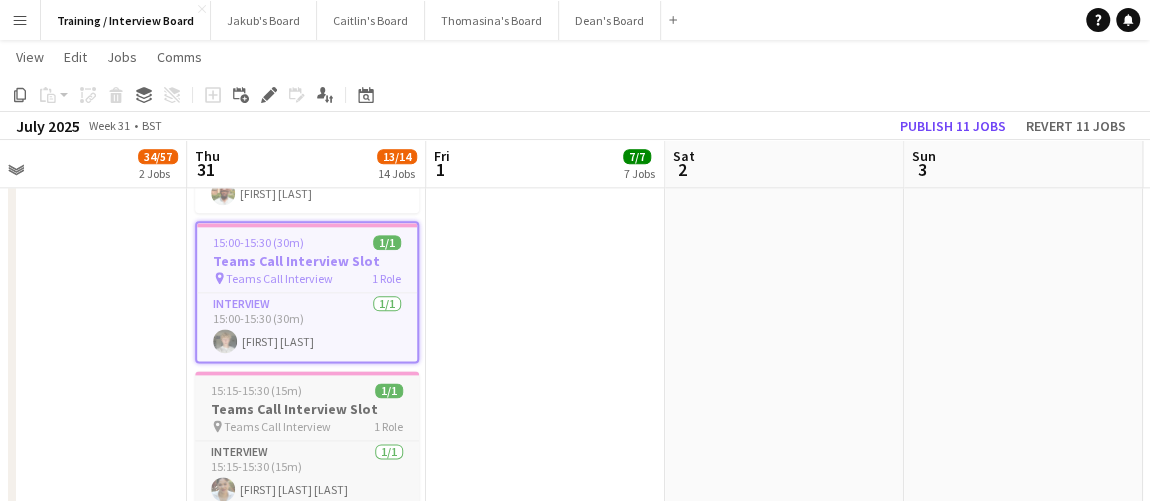 click on "1/1" at bounding box center [389, 390] 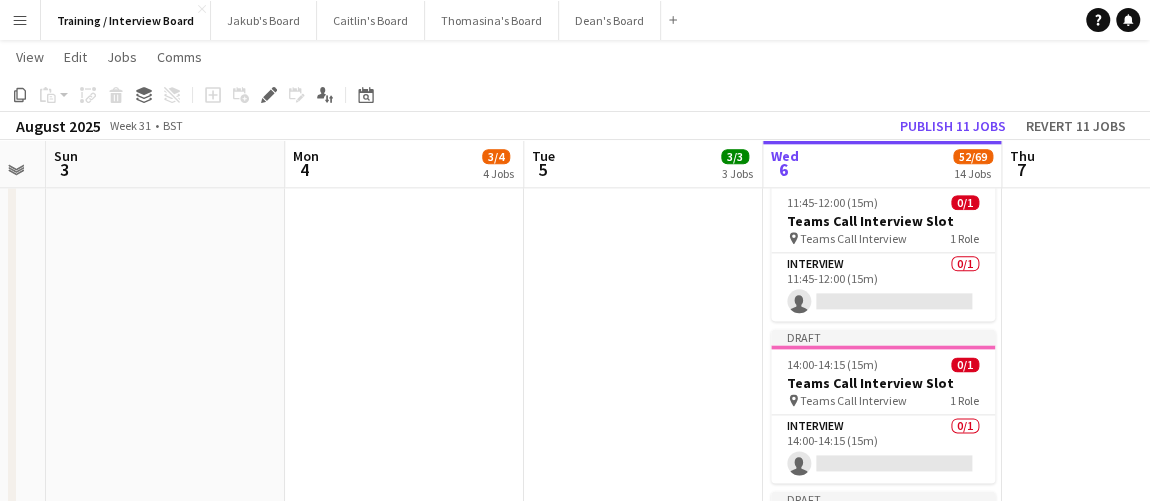 scroll, scrollTop: 0, scrollLeft: 673, axis: horizontal 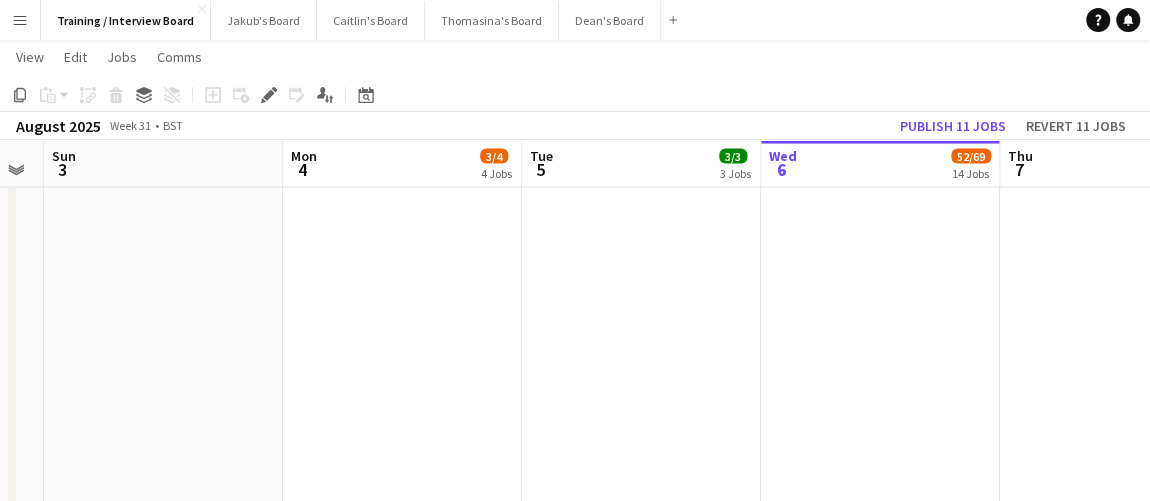 click on "In progress   08:00-16:00 (8h)    49/56   London Crew - Meet the Team
pin
Spaces, [STREET_NAME], [NUMBER] [STREET_NAME], [CITY] [POSTAL_CODE]   55 Roles   Host / Hostess   2/2   08:00-16:00 (8h)
[FIRST] [LAST] [FIRST] [LAST]  Meet The Team   1/1   10:00-10:05 (5m)
[FIRST] [LAST]  Meet The Team   1/1   10:05-10:10 (5m)
[FIRST] [LAST]  Meet The Team   1/1   10:10-10:15 (5m)
[FIRST] [LAST]  Meet The Team   1/1   10:15-10:20 (5m)
[FIRST] [LAST]  Meet The Team   1/1   10:20-10:25 (5m)
[FIRST] [LAST]  Meet The Team   1/1   10:25-10:30 (5m)
[FIRST] [LAST]  Meet The Team   1/1   10:30-10:35 (5m)
[FIRST] [LAST]  Meet The Team   1/1   10:35-10:40 (5m)
[FIRST] [LAST]  Meet The Team   1/1   10:40-10:45 (5m)
[FIRST] [LAST]  Meet The Team   1/1   10:45-10:50 (5m)
[FIRST] [LAST] [FIRST] [LAST]  Meet The Team   1/1   10:50-10:55 (5m)
[FIRST] [LAST]  Meet The Team   1/1   10:55-11:00 (5m)
[FIRST] [LAST]  Meet The Team   1/1   11:00-11:05 (5m)
[FIRST] [LAST]  1/1" at bounding box center [880, -612] 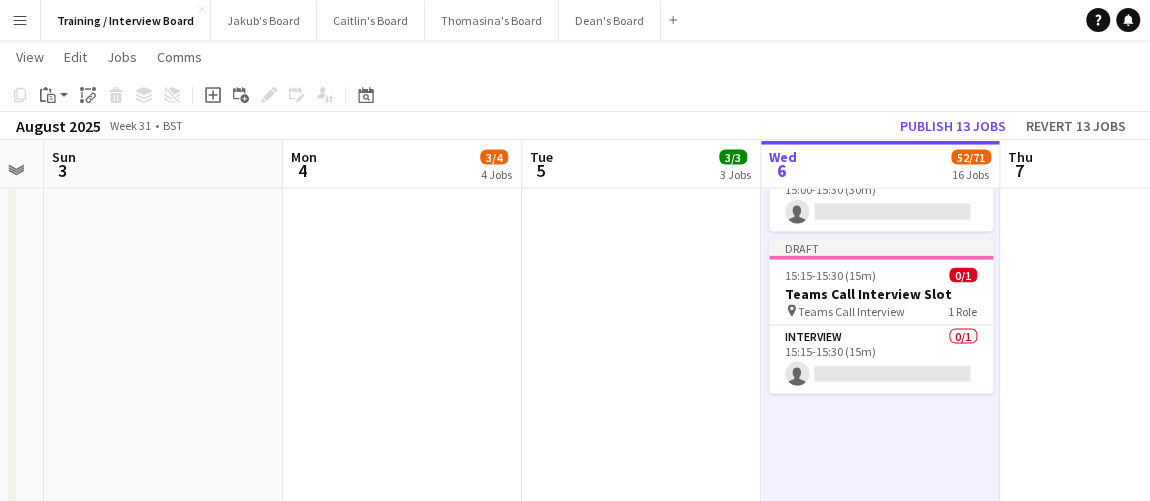 scroll, scrollTop: 2079, scrollLeft: 0, axis: vertical 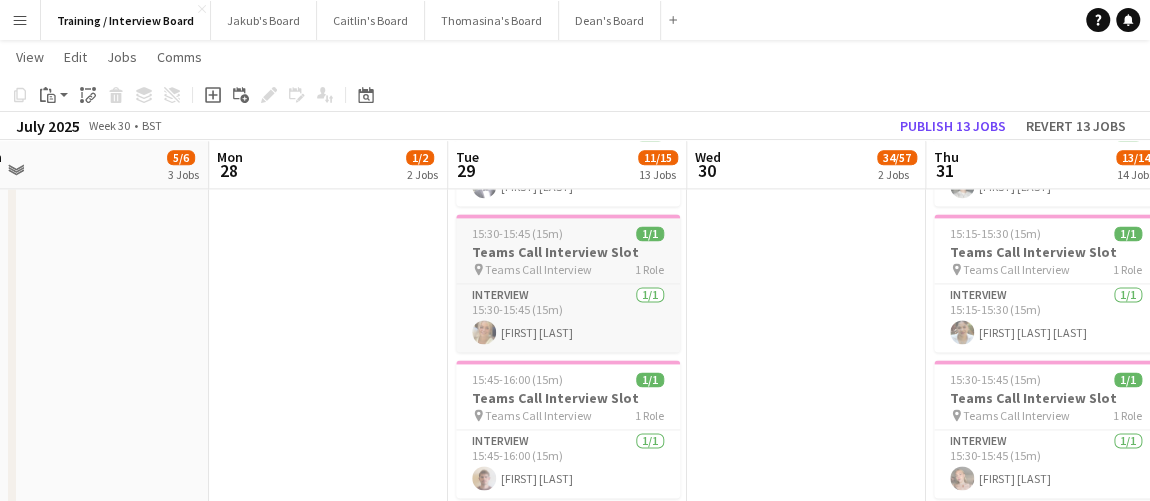 click on "Teams Call Interview Slot" at bounding box center [568, 252] 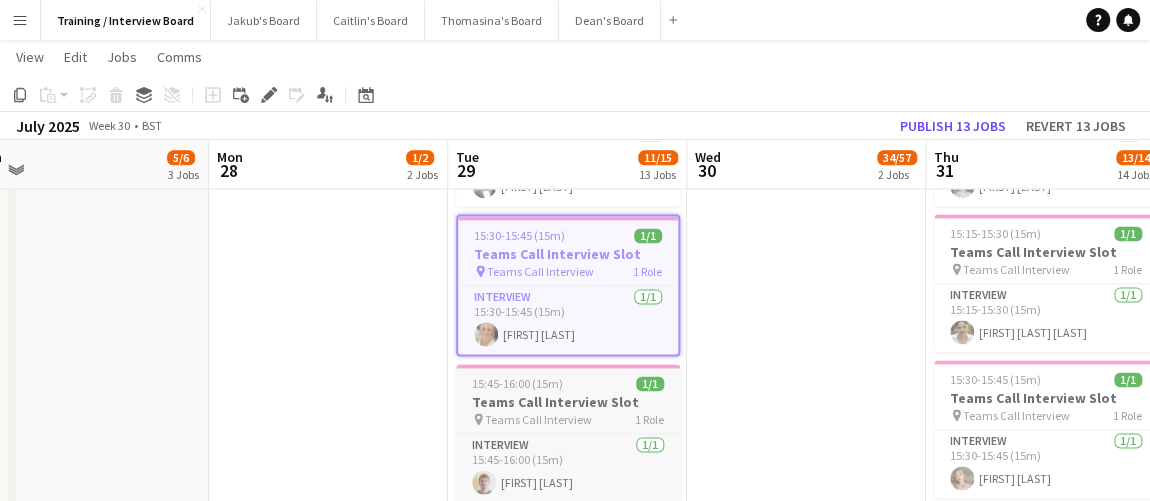 click on "Teams Call Interview" at bounding box center [538, 419] 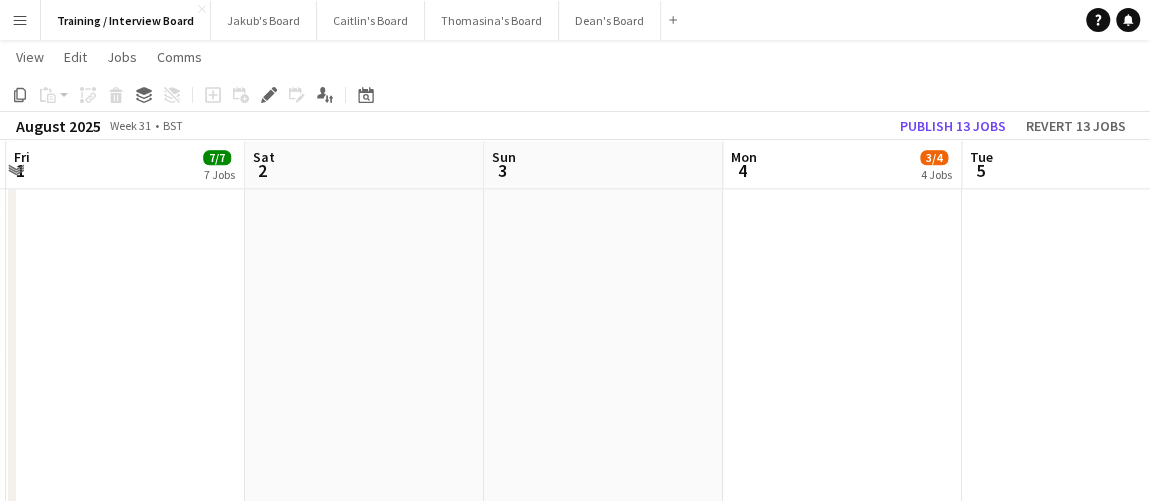 scroll, scrollTop: 0, scrollLeft: 723, axis: horizontal 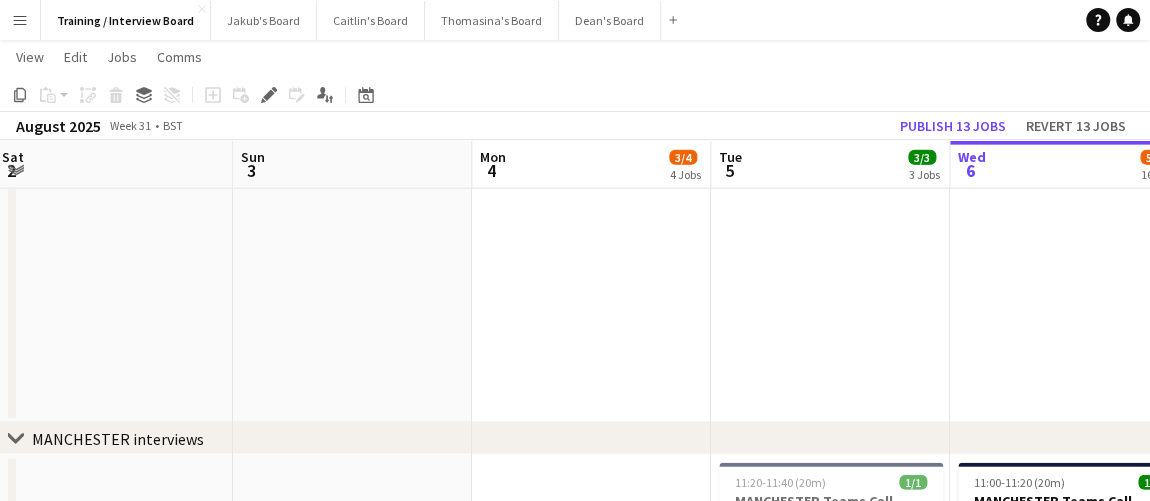 click on "In progress   08:00-16:00 (8h)    49/56   London Crew - Meet the Team
pin
Spaces, [STREET_NAME], [NUMBER] [STREET_NAME], [CITY] [POSTAL_CODE]   55 Roles   Host / Hostess   2/2   08:00-16:00 (8h)
[FIRST] [LAST] [FIRST] [LAST]  Meet The Team   1/1   10:00-10:05 (5m)
[FIRST] [LAST]  Meet The Team   1/1   10:05-10:10 (5m)
[FIRST] [LAST]  Meet The Team   1/1   10:10-10:15 (5m)
[FIRST] [LAST]  Meet The Team   1/1   10:15-10:20 (5m)
[FIRST] [LAST]  Meet The Team   1/1   10:20-10:25 (5m)
[FIRST] [LAST]  Meet The Team   1/1   10:25-10:30 (5m)
[FIRST] [LAST]  Meet The Team   1/1   10:30-10:35 (5m)
[FIRST] [LAST]  Meet The Team   1/1   10:35-10:40 (5m)
[FIRST] [LAST]  Meet The Team   1/1   10:40-10:45 (5m)
[FIRST] [LAST]  Meet The Team   1/1   10:45-10:50 (5m)
[FIRST] [LAST] [FIRST] [LAST]  Meet The Team   1/1   10:50-10:55 (5m)
[FIRST] [LAST]  Meet The Team   1/1   10:55-11:00 (5m)
[FIRST] [LAST]  Meet The Team   1/1   11:00-11:05 (5m)
[FIRST] [LAST]  1/1" at bounding box center (1069, -838) 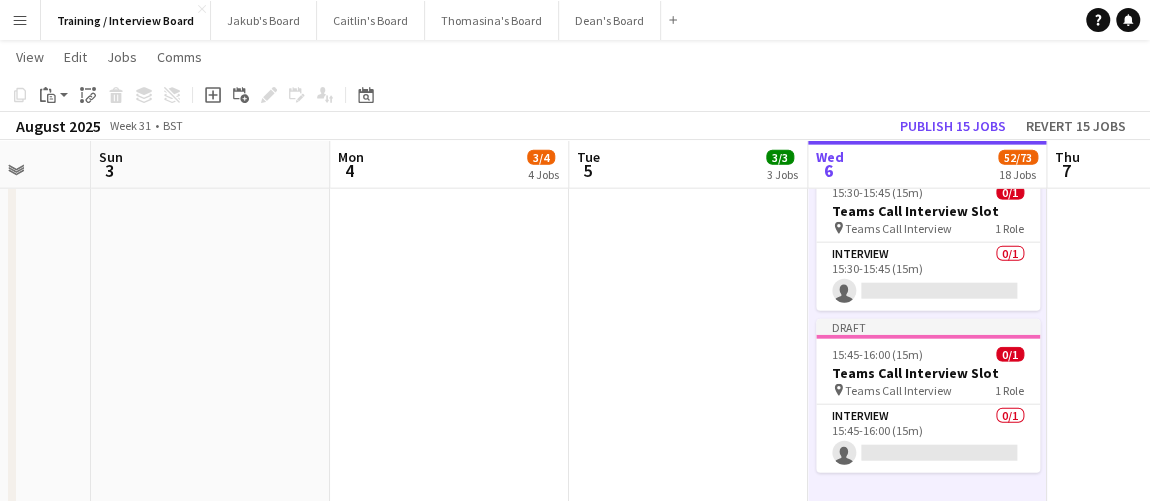 scroll, scrollTop: 0, scrollLeft: 626, axis: horizontal 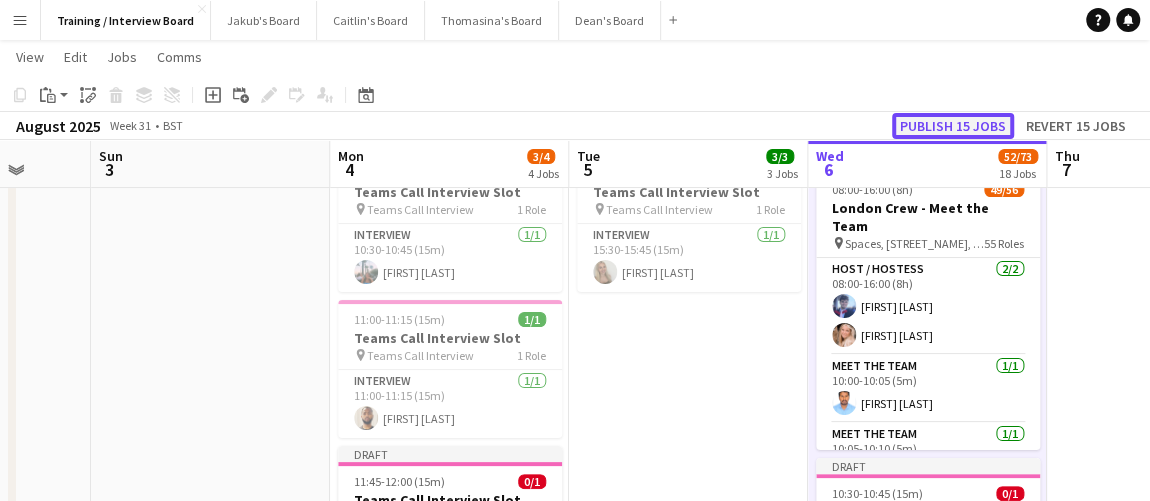 click on "Publish 15 jobs" 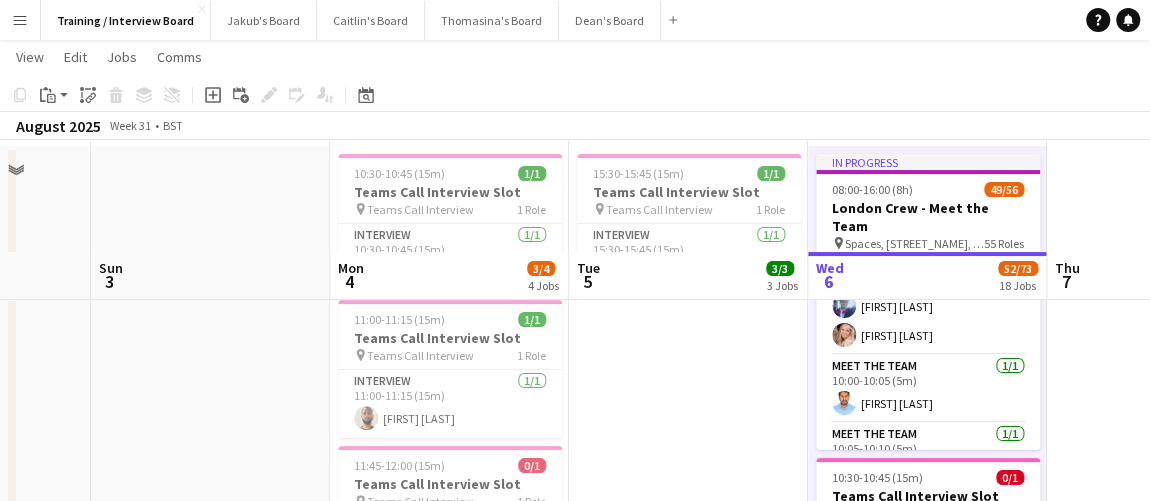 scroll, scrollTop: 219, scrollLeft: 0, axis: vertical 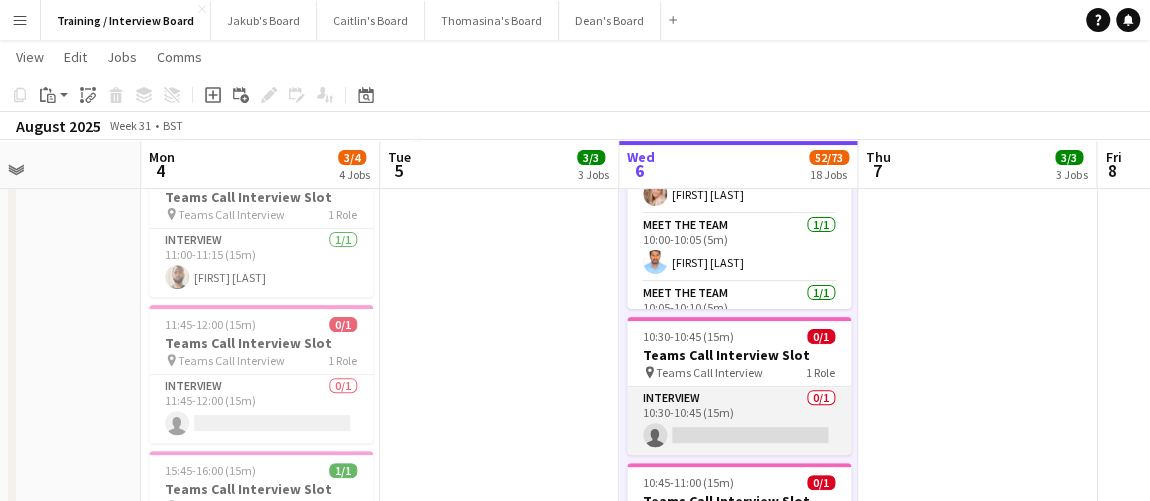 click on "Interview   0/1   10:30-10:45 (15m)
single-neutral-actions" at bounding box center (739, 421) 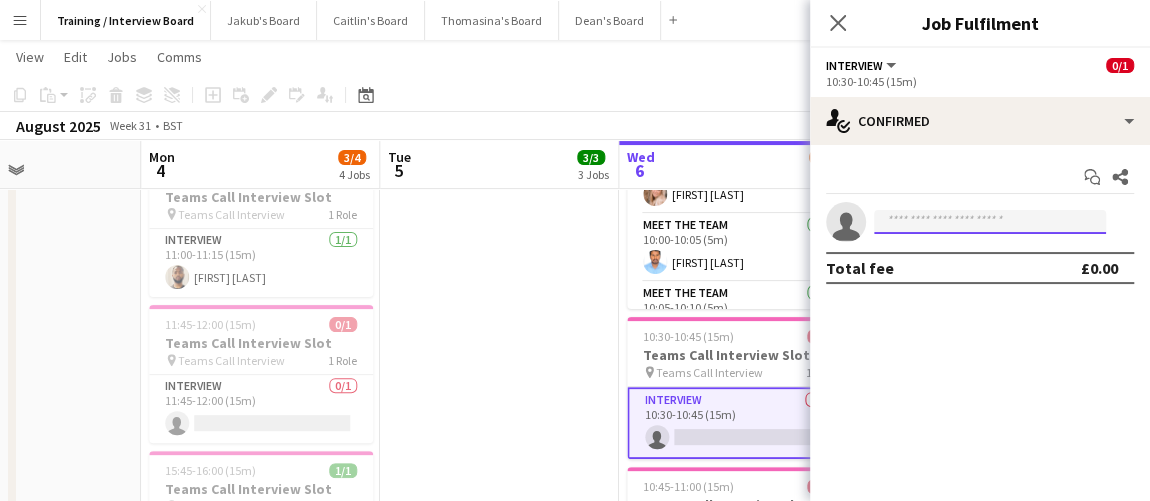 paste on "**********" 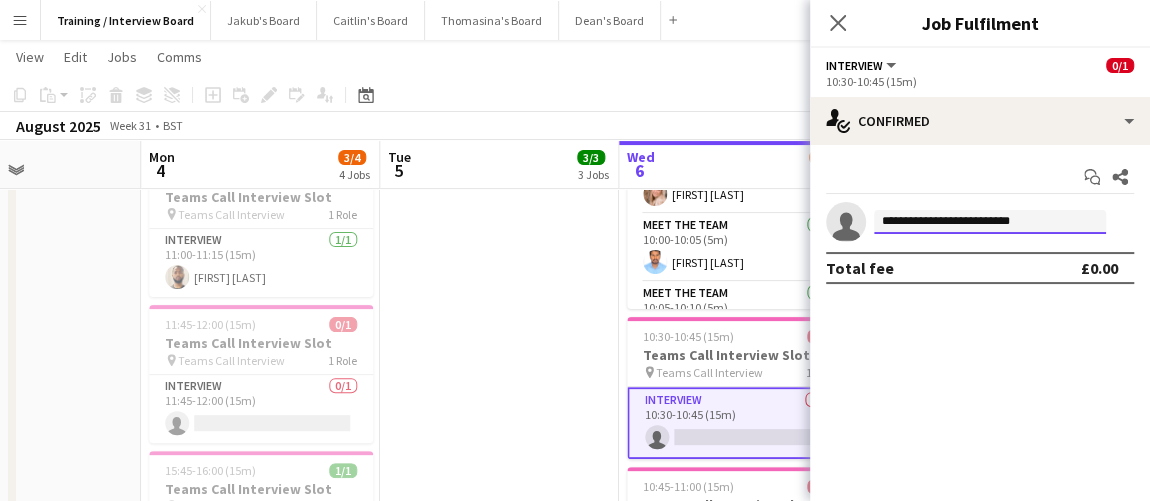 click on "**********" at bounding box center (990, 222) 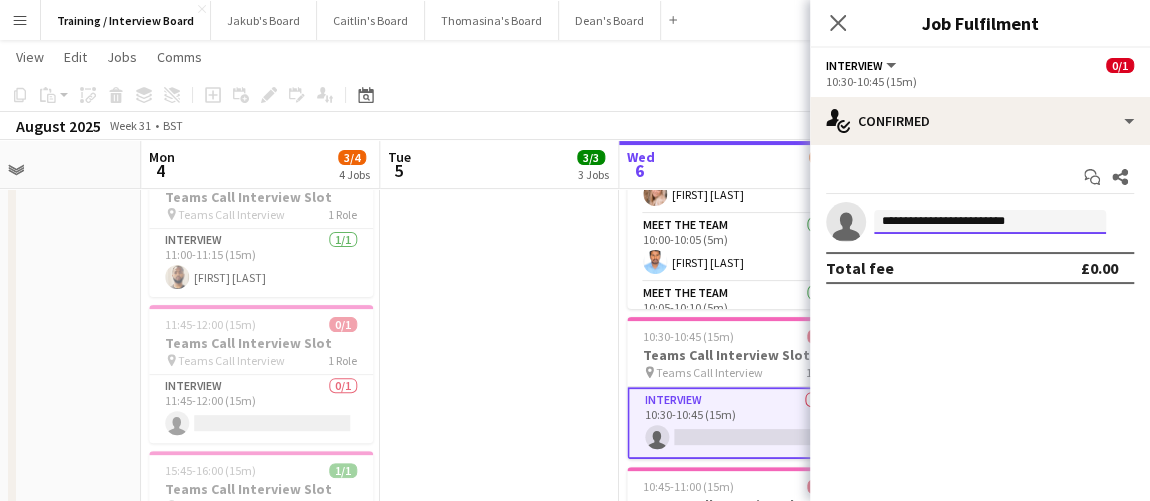 type on "**********" 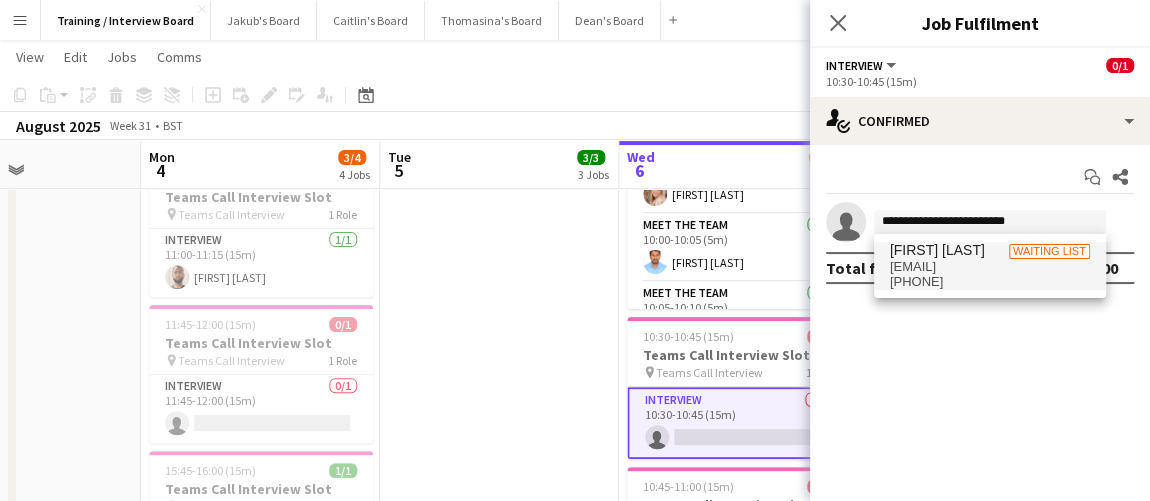 drag, startPoint x: 1038, startPoint y: 236, endPoint x: 988, endPoint y: 268, distance: 59.36329 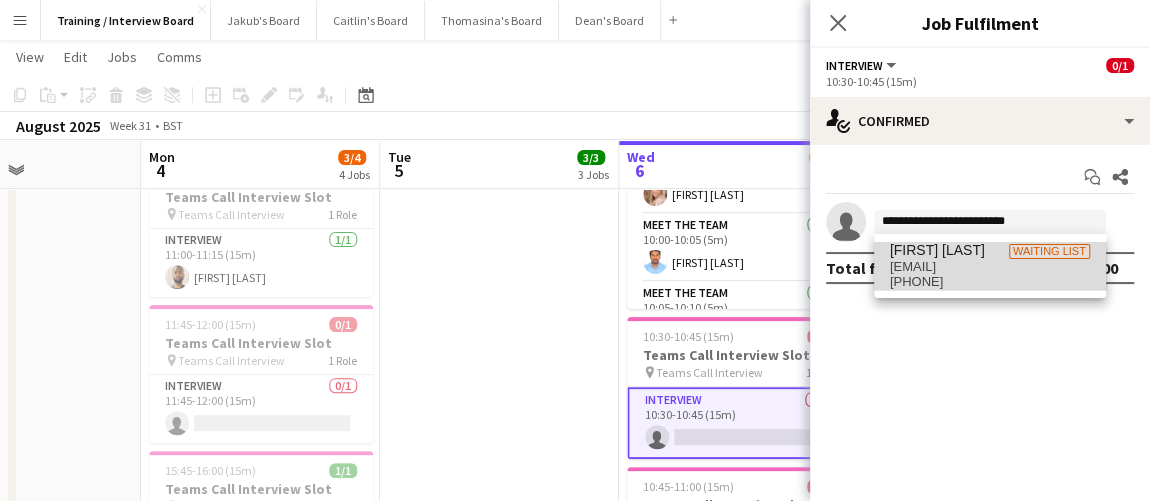 click on "[EMAIL]" at bounding box center (990, 267) 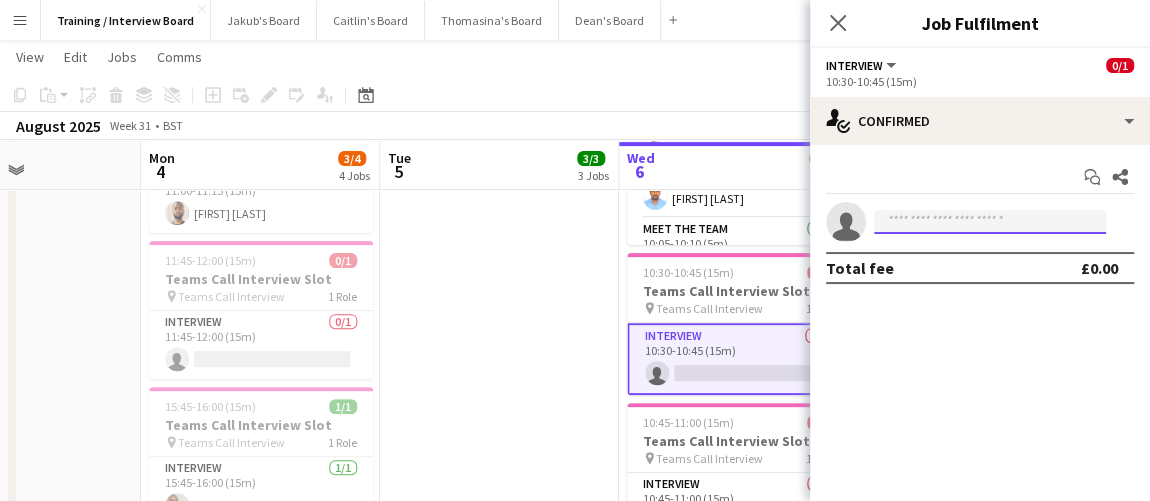 scroll, scrollTop: 285, scrollLeft: 0, axis: vertical 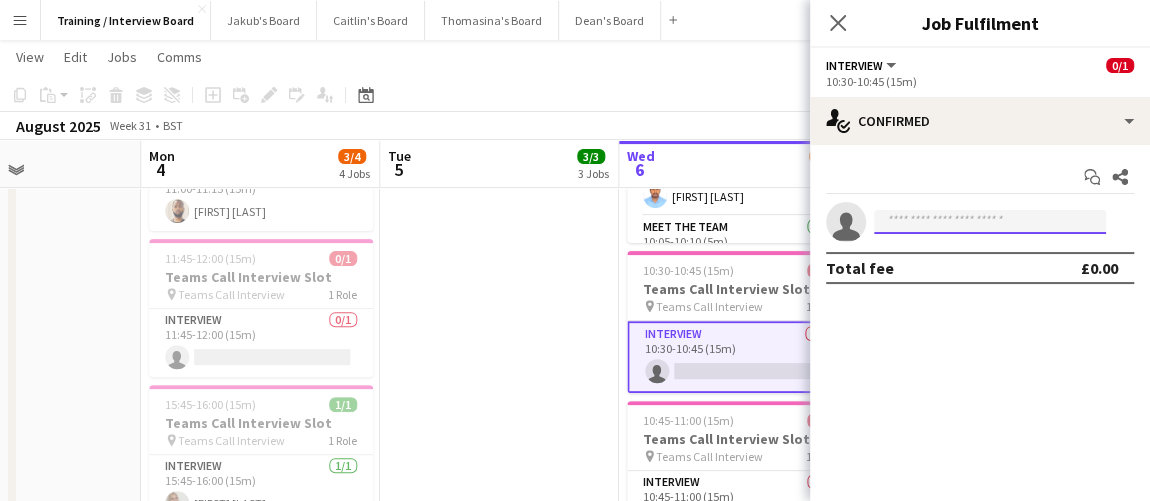 click at bounding box center (990, 222) 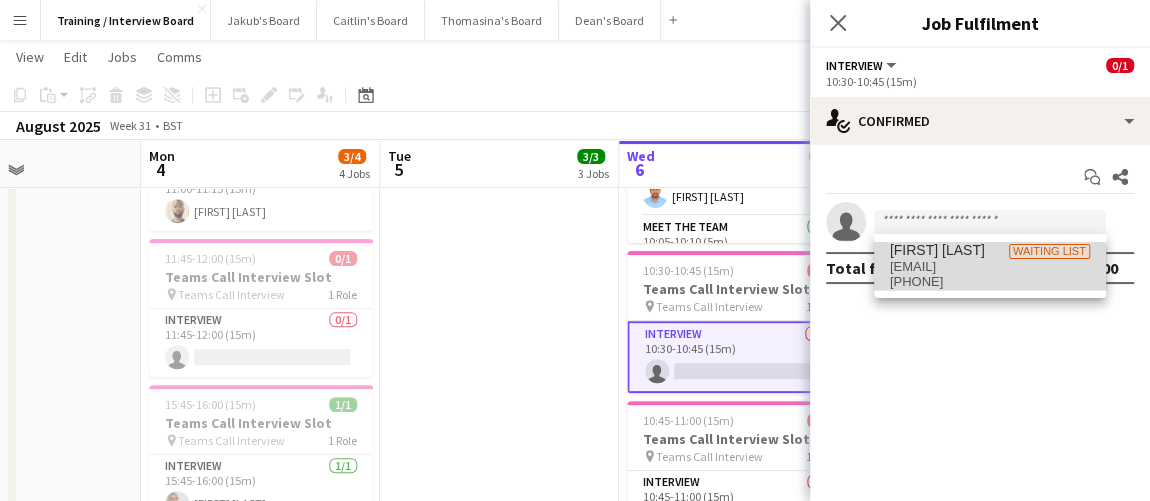 click on "[PHONE]" at bounding box center [990, 282] 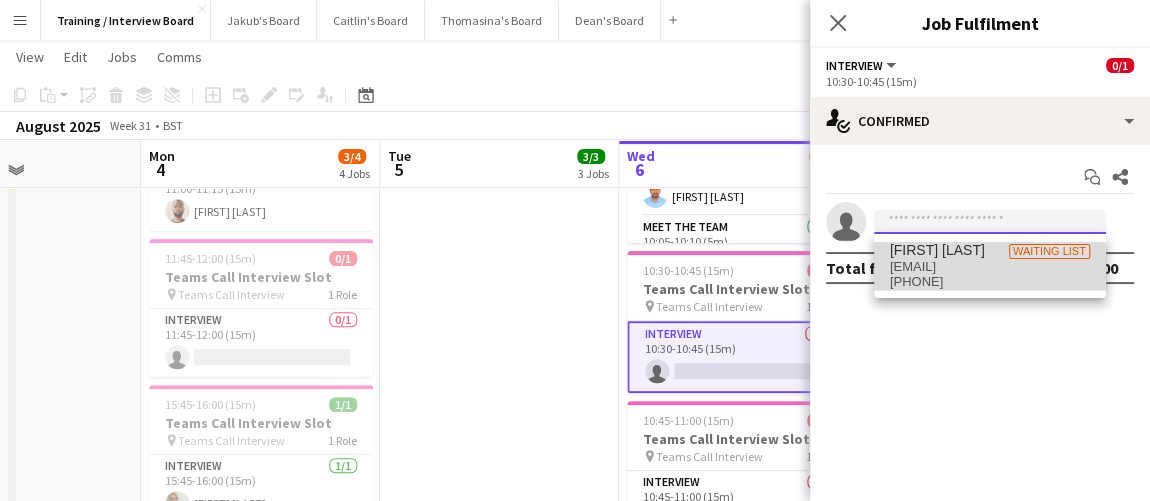 type 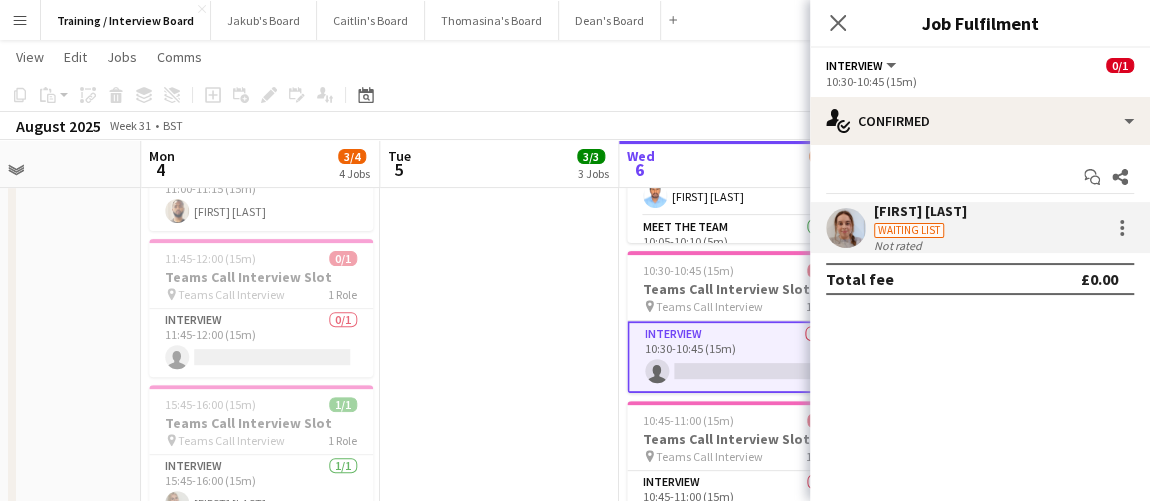 click on "15:30-15:45 (15m)    1/1   Teams Call Interview Slot
pin
Teams Call Interview   1 Role   Interview   1/1   15:30-15:45 (15m)
[FIRST] [LAST]" at bounding box center [499, 1269] 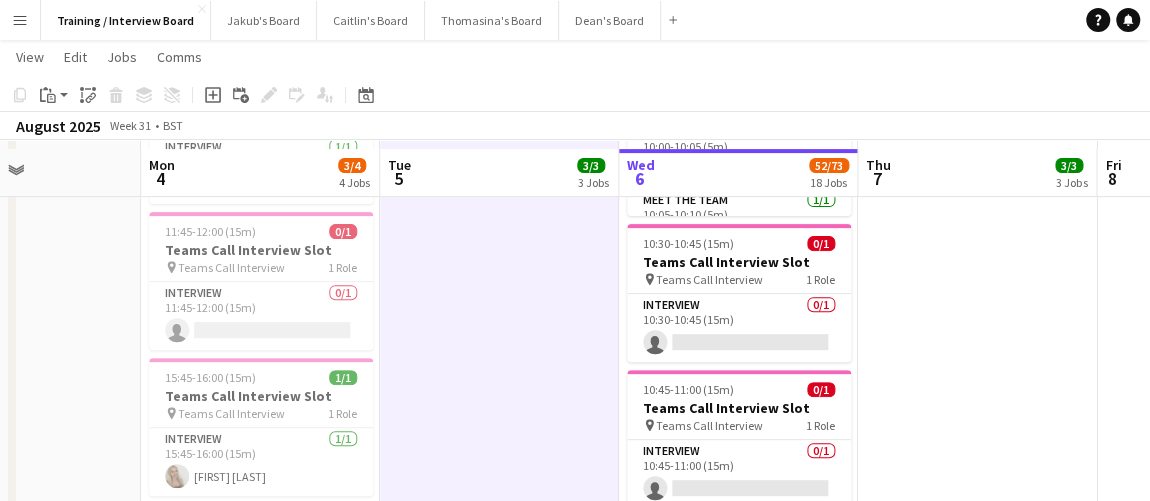 scroll, scrollTop: 323, scrollLeft: 0, axis: vertical 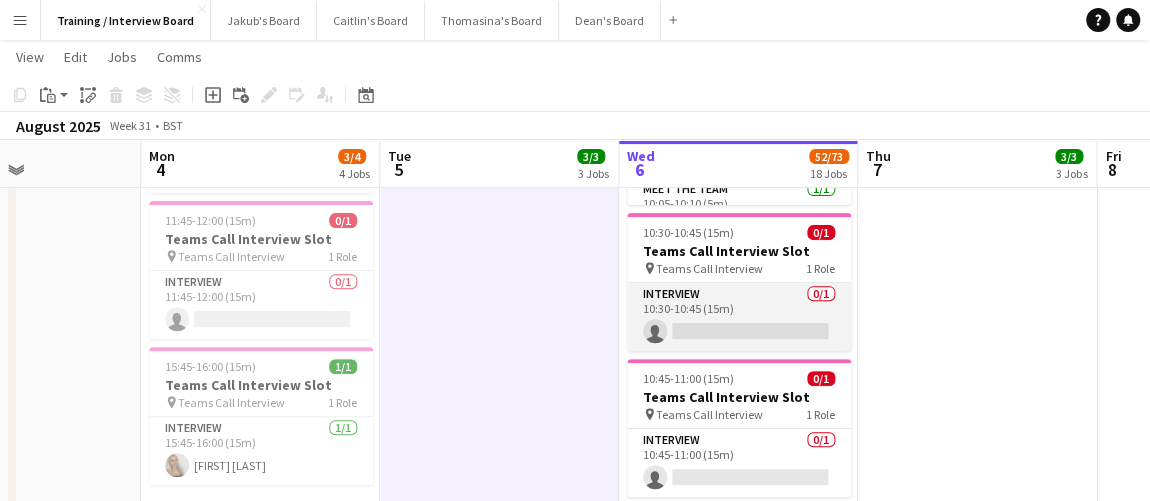 click on "Interview   0/1   10:30-10:45 (15m)
single-neutral-actions" at bounding box center [739, 317] 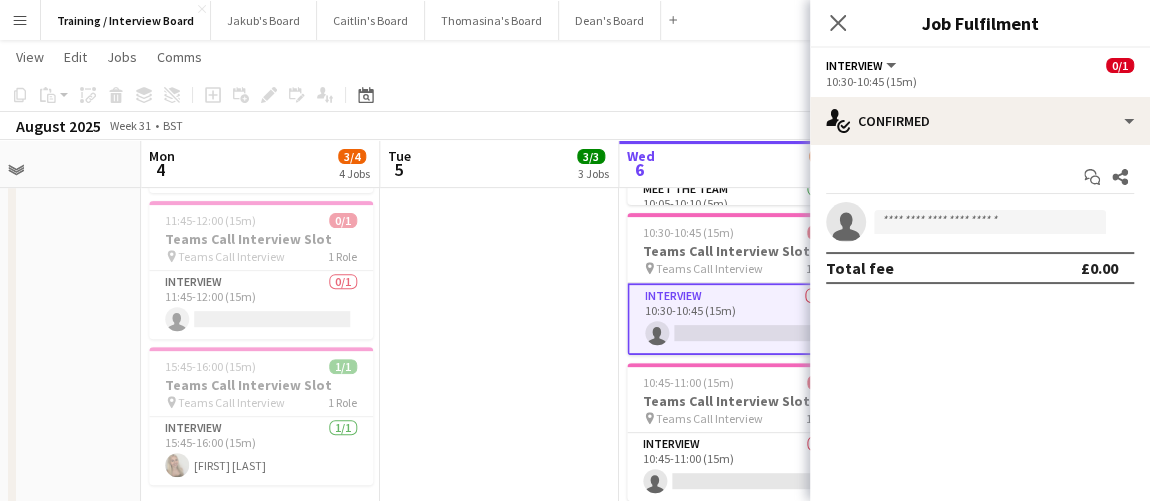click on "Start chat
Share" at bounding box center [980, 177] 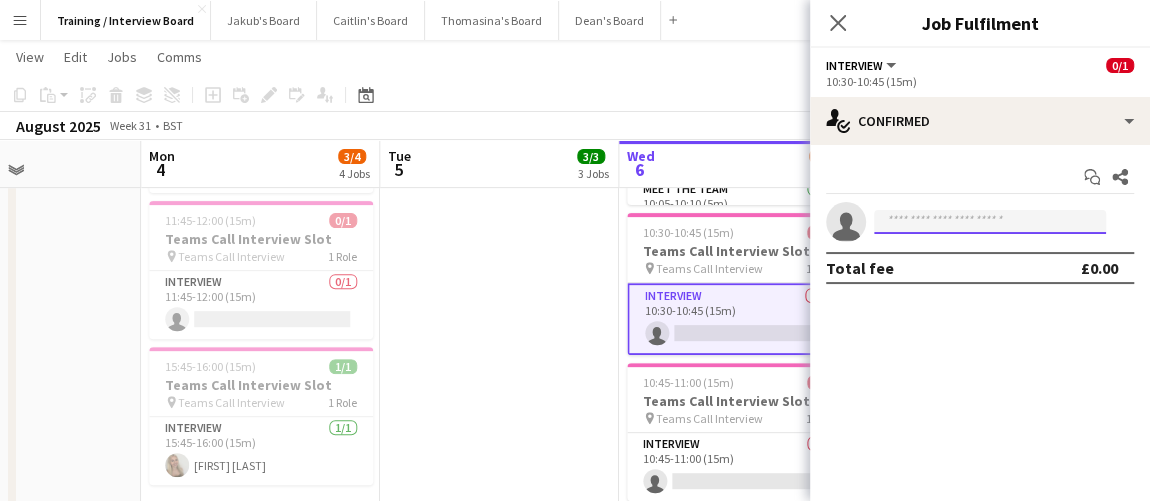 click on "Menu
Boards
Boards   Boards   All jobs   Status
Workforce
Workforce   My Workforce   Recruiting
Comms
Comms
Pay
Pay   Approvals   Payments   Reports
Platform Settings
Platform Settings   App settings   Your settings   Profiles
Training Academy
Training Academy
Knowledge Base
Knowledge Base
Product Updates
Product Updates   Log Out   Privacy   Training / Interview Board
Close
Jakub's Board
Close
Caitlin's Board
Close
Thomasina's Board
Close
Dean's Board
Close
Add
Help
Notifications" at bounding box center (575, 1804) 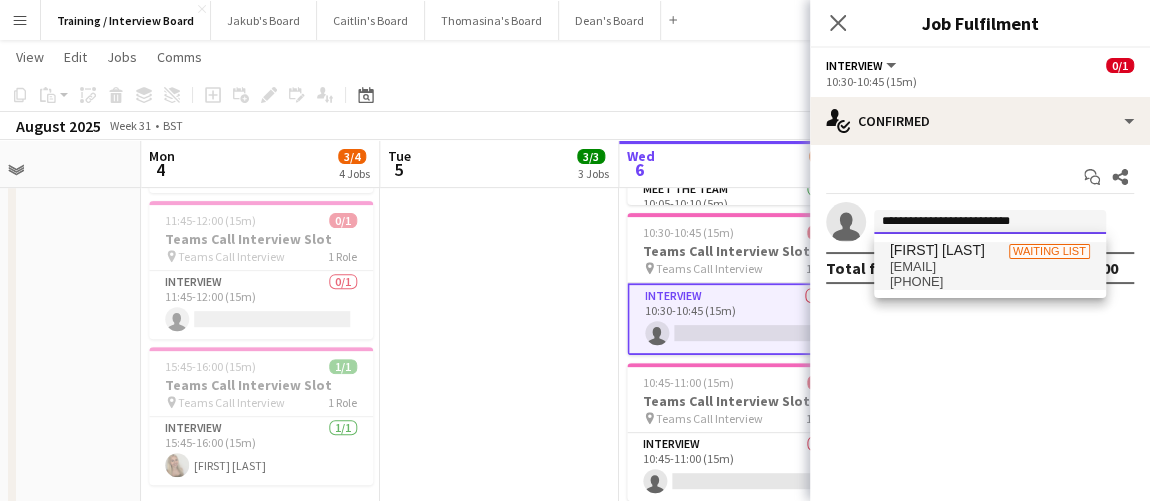 type on "**********" 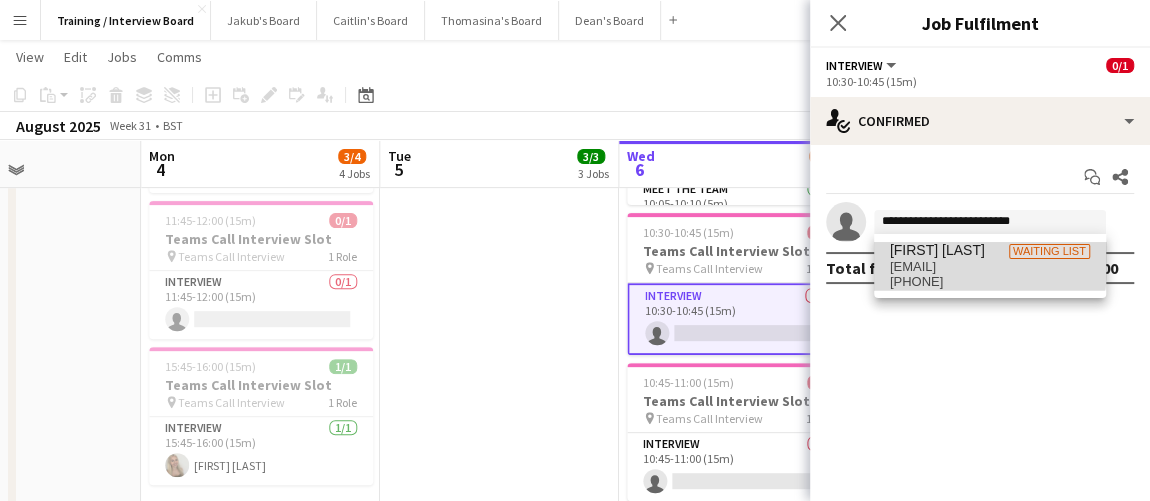 click on "[EMAIL]" at bounding box center (990, 267) 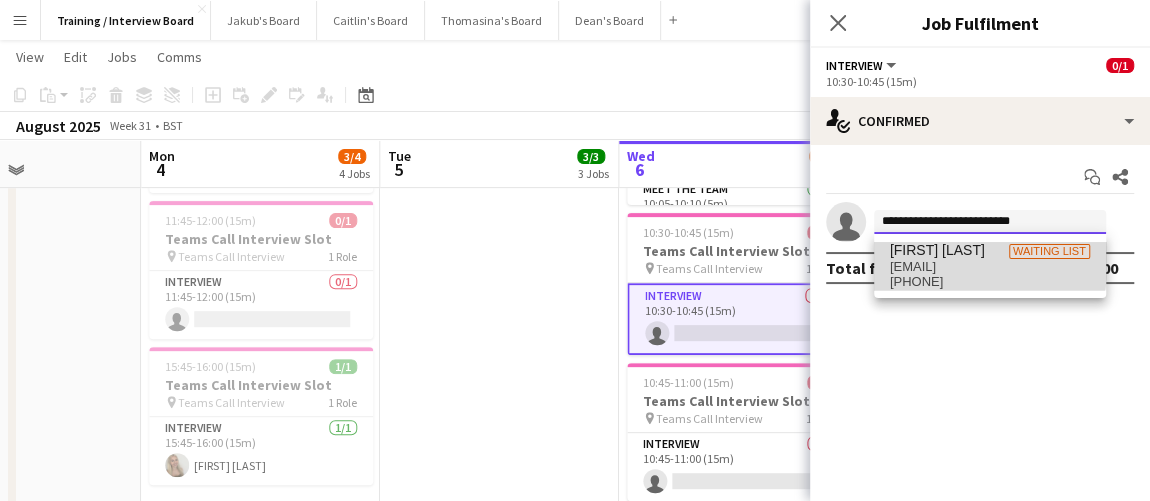 type 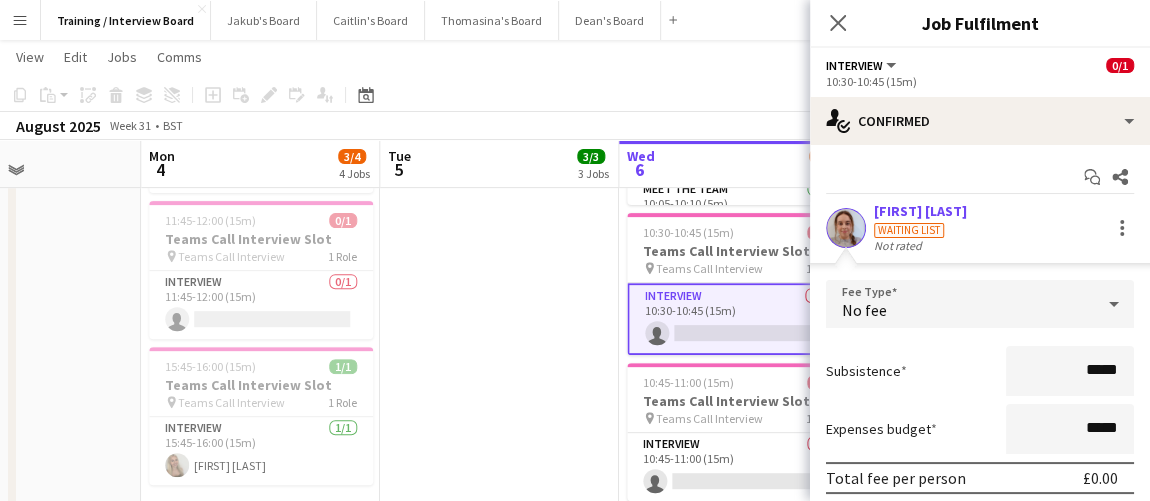 scroll, scrollTop: 113, scrollLeft: 0, axis: vertical 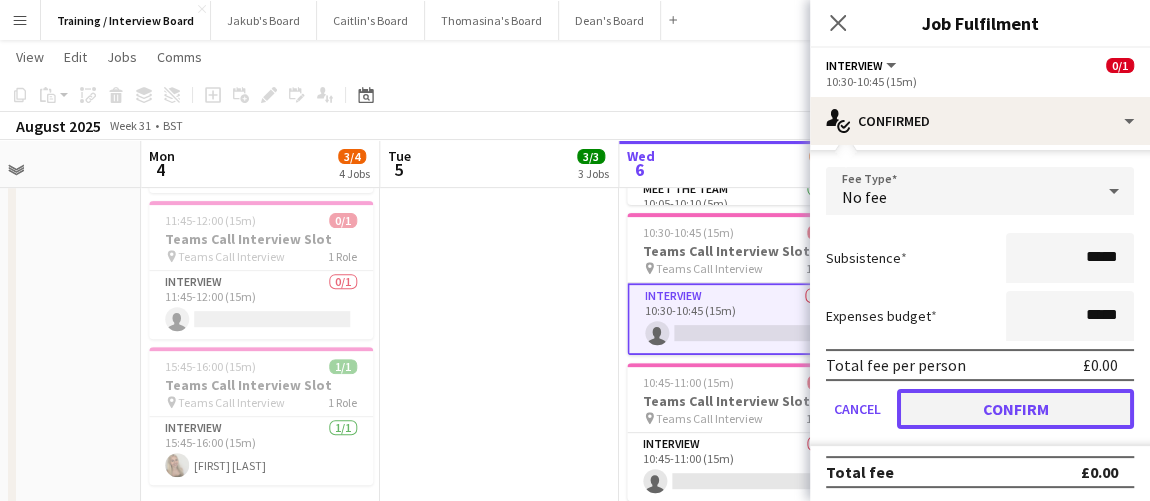 click on "Confirm" at bounding box center [1015, 409] 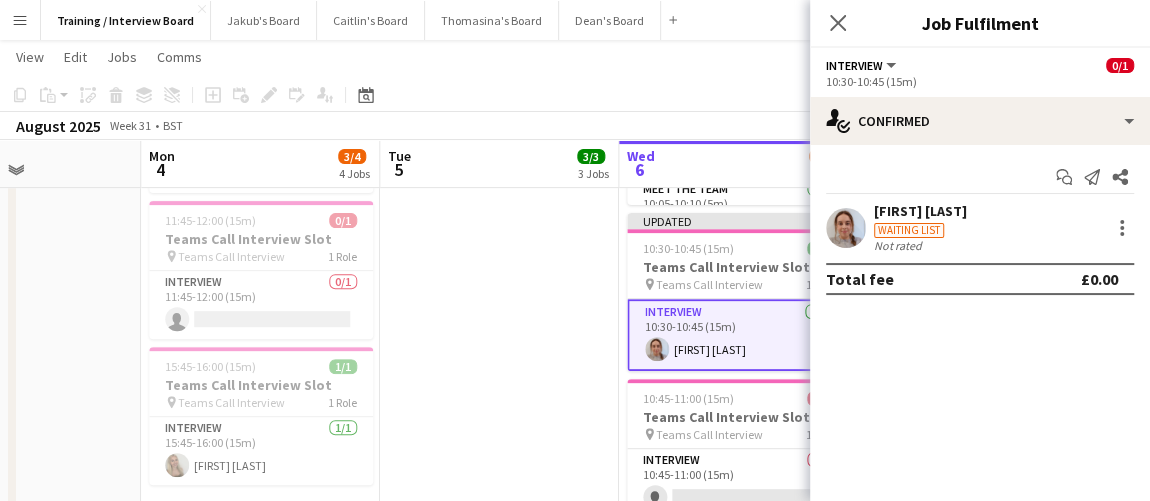 scroll, scrollTop: 0, scrollLeft: 0, axis: both 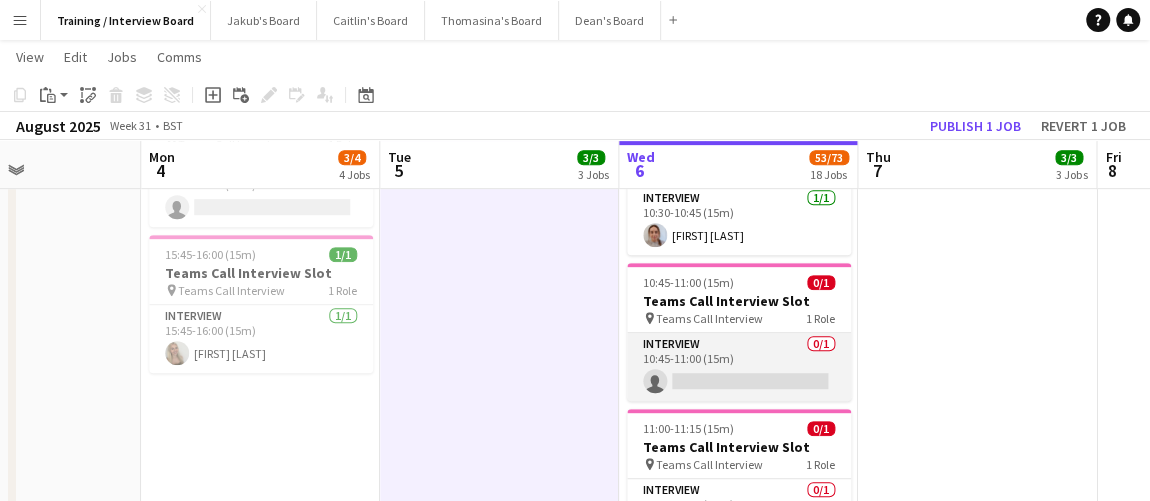 click on "Interview   0/1   10:45-11:00 (15m)
single-neutral-actions" at bounding box center (739, 367) 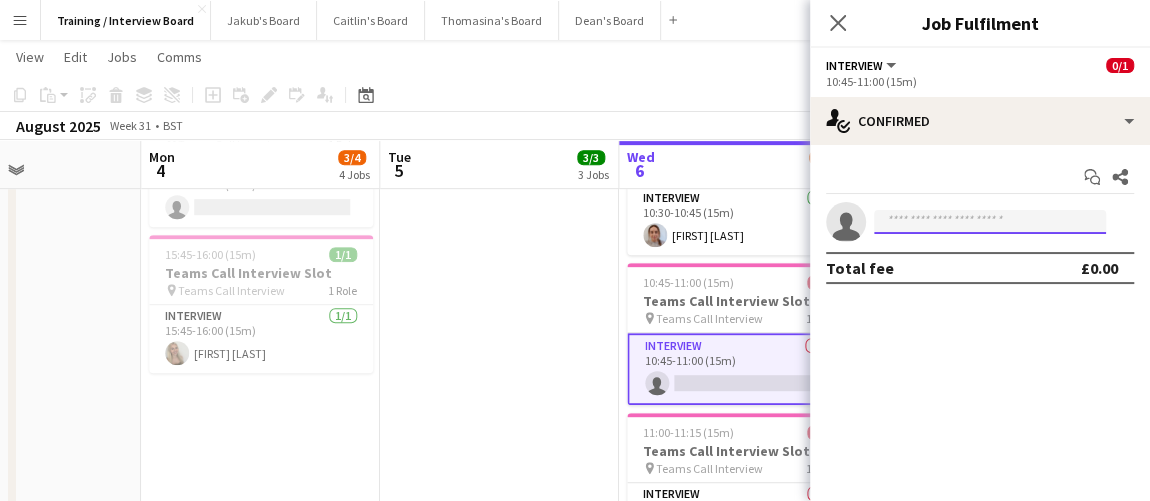 click at bounding box center (990, 222) 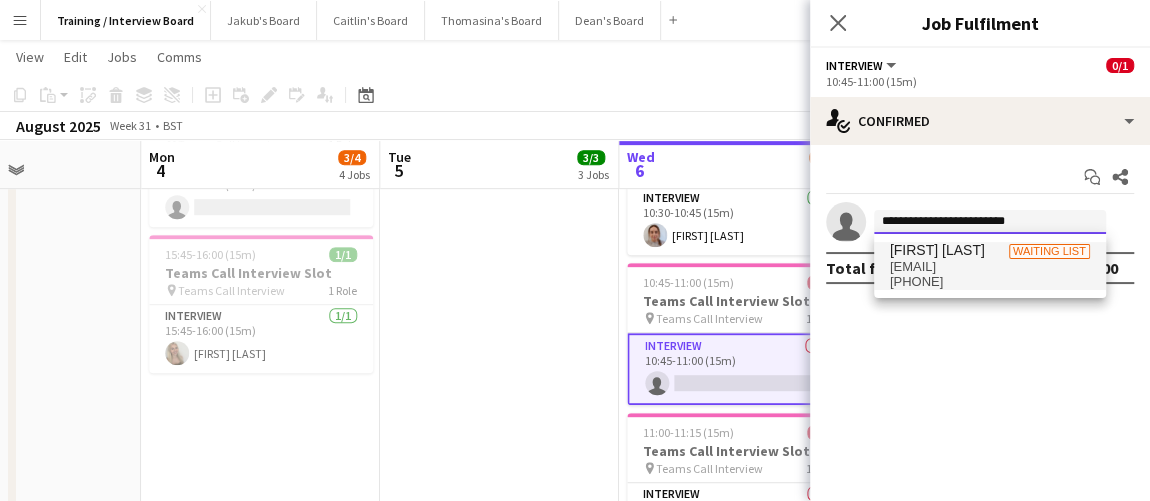 type on "**********" 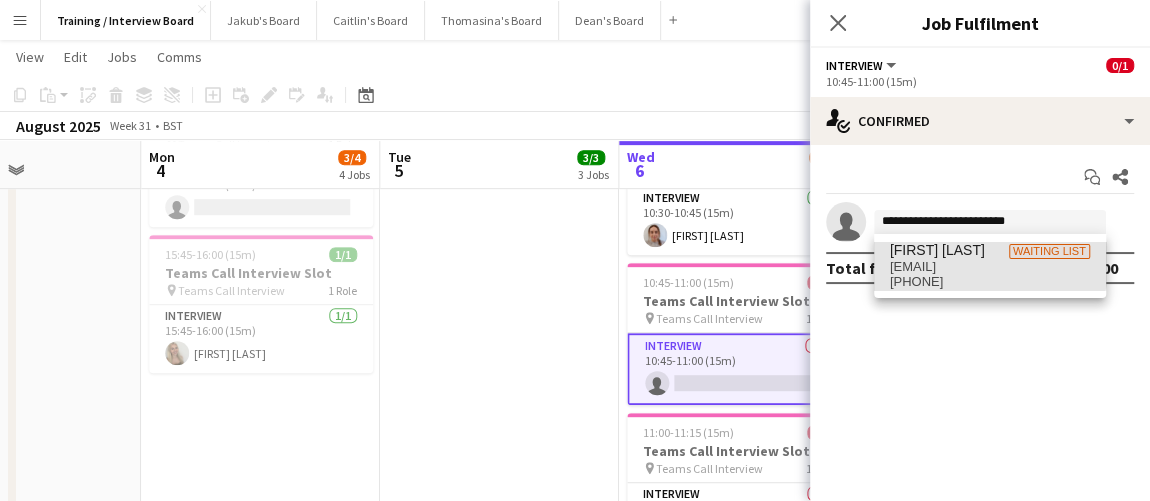 click on "[FIRST] [LAST]" at bounding box center [937, 250] 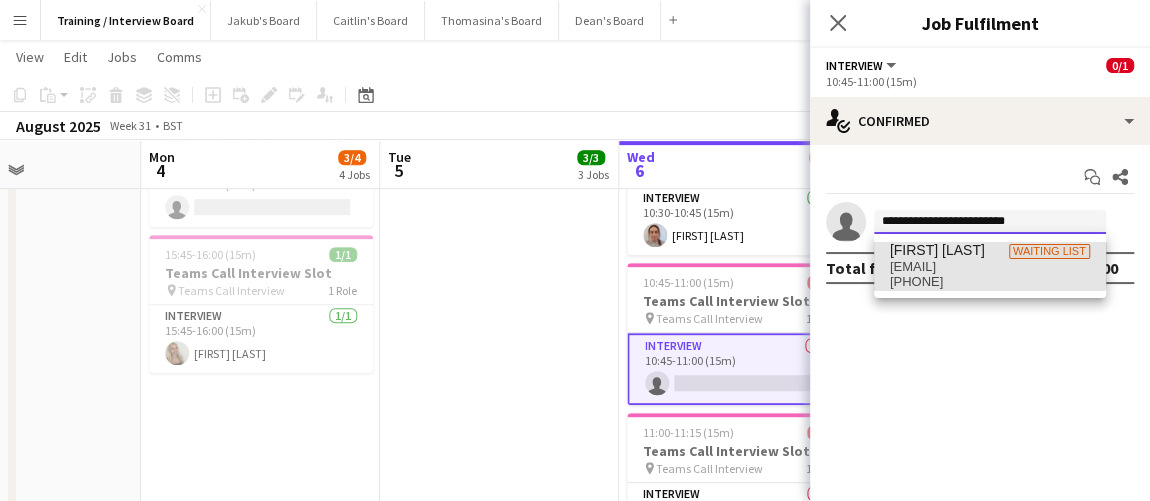 type 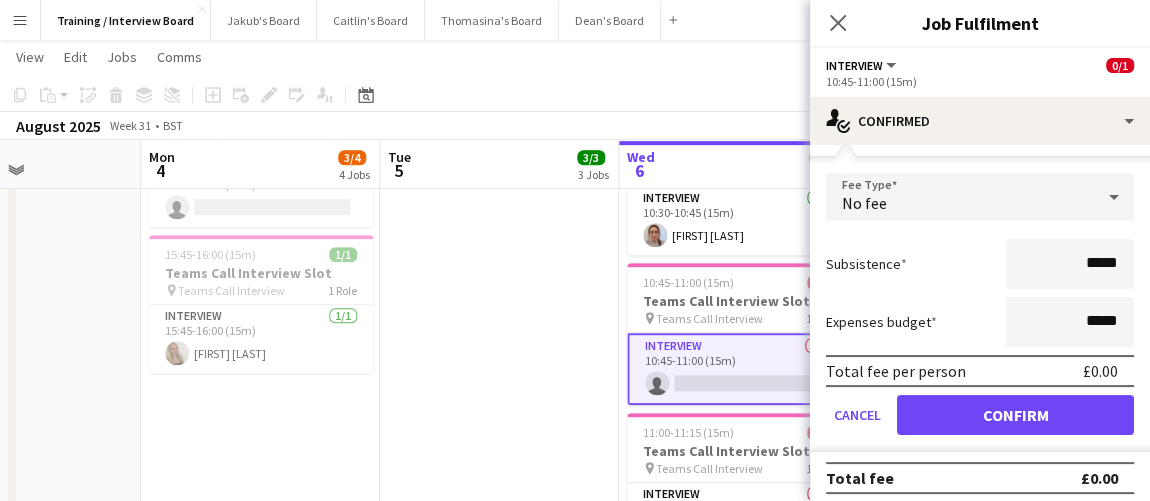 scroll, scrollTop: 113, scrollLeft: 0, axis: vertical 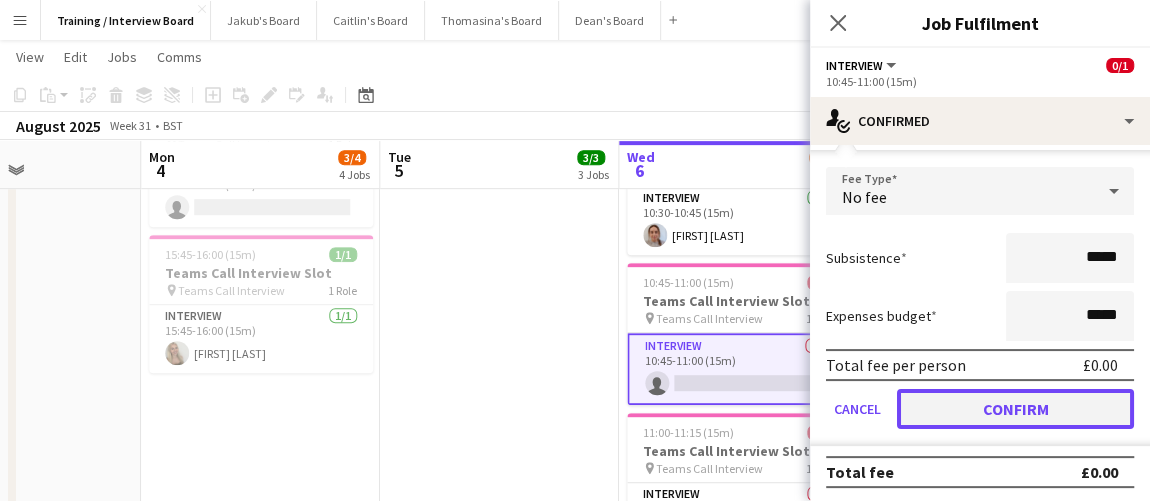 click on "Confirm" at bounding box center (1015, 409) 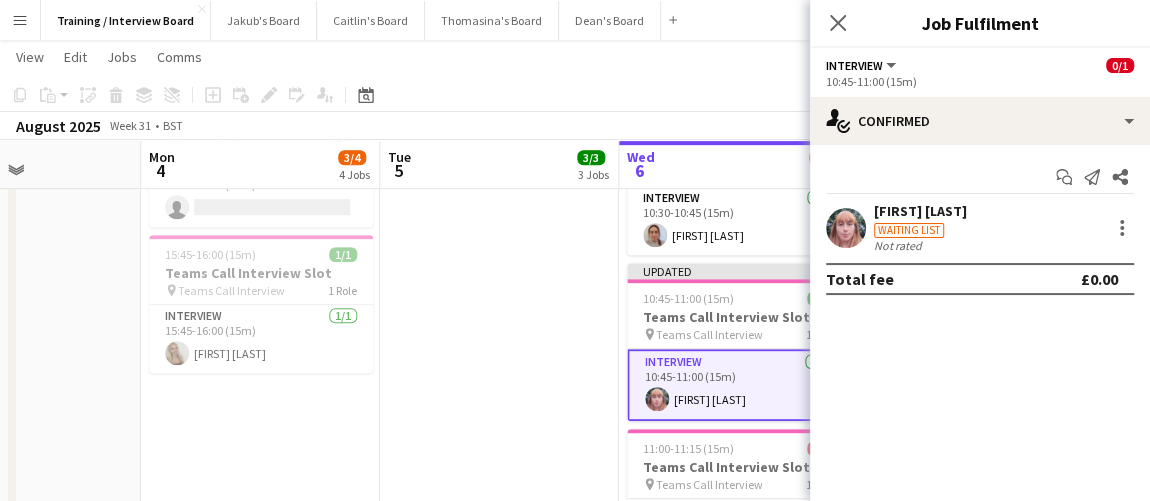 scroll, scrollTop: 0, scrollLeft: 0, axis: both 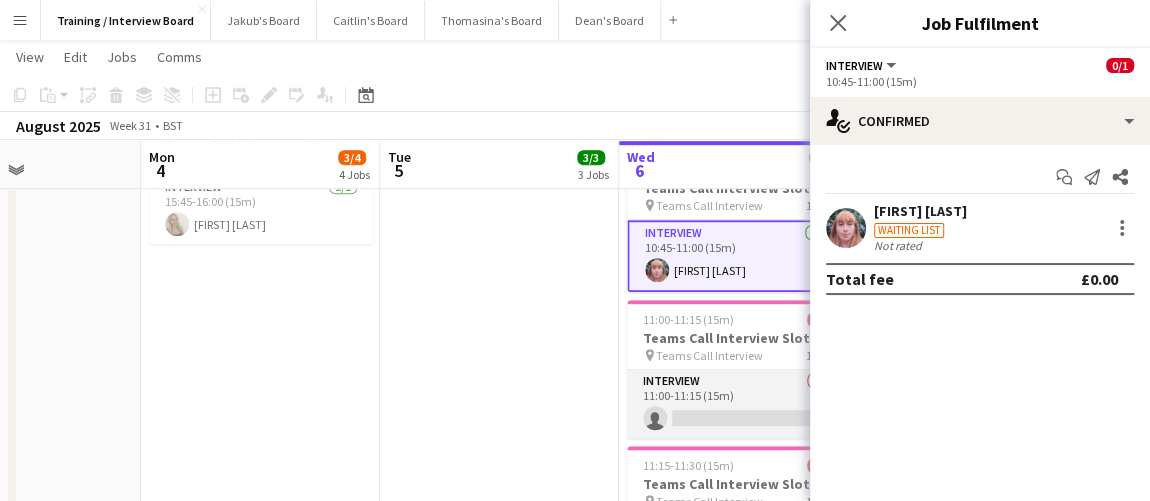 click on "Interview   0/1   11:00-11:15 (15m)
single-neutral-actions" at bounding box center [739, 404] 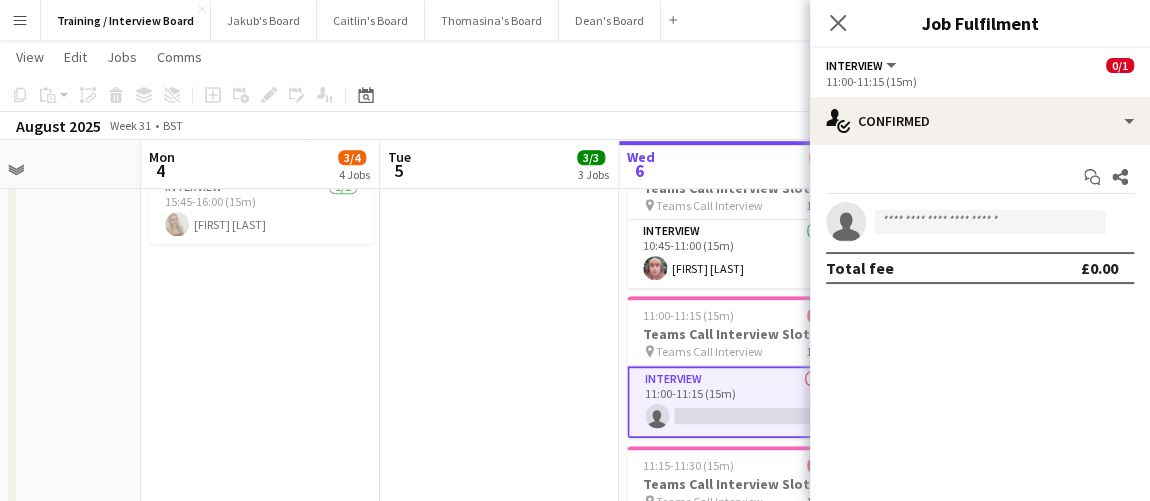 click on "single-neutral-actions" at bounding box center [980, 222] 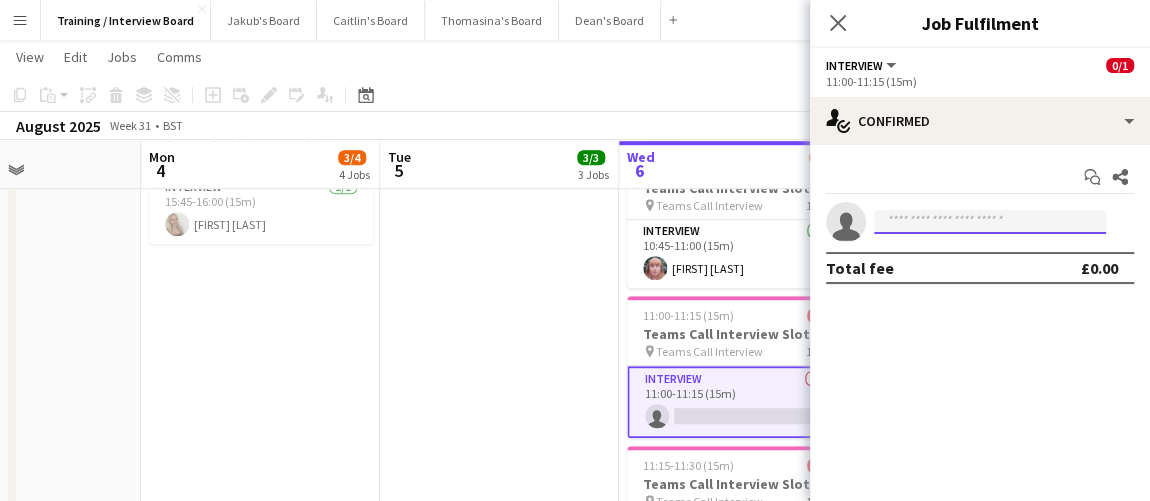 click at bounding box center [990, 222] 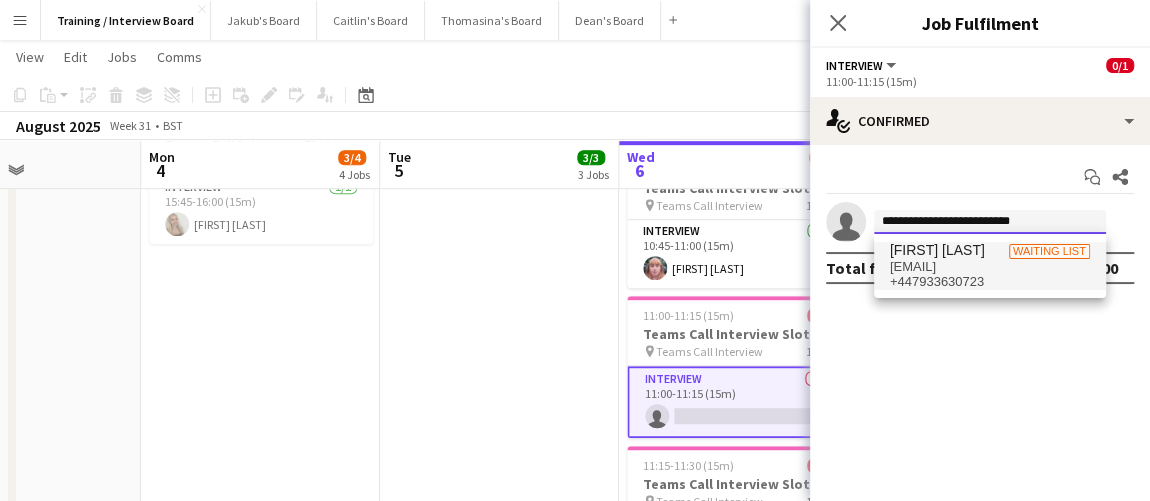 type on "**********" 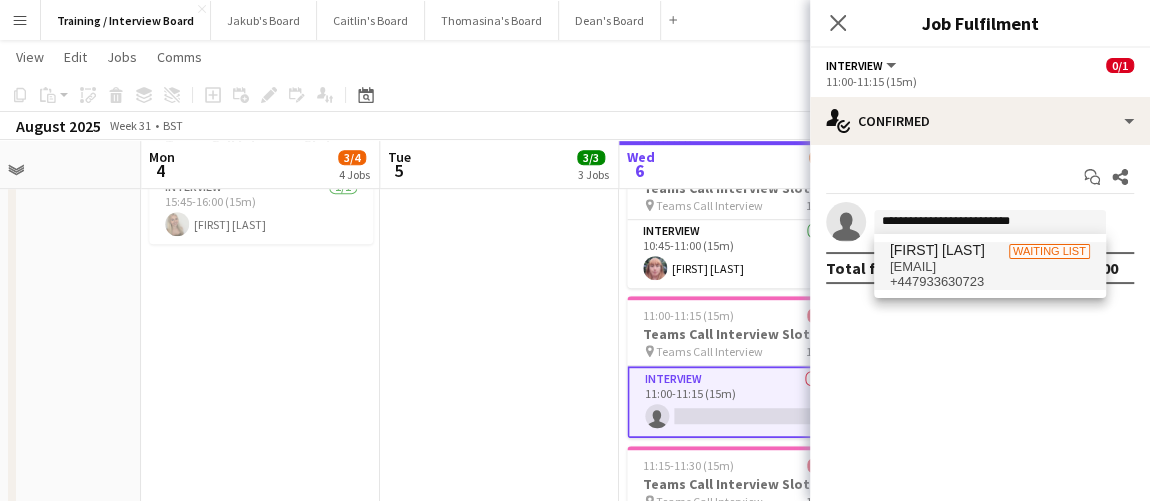 click on "[EMAIL]" at bounding box center [990, 267] 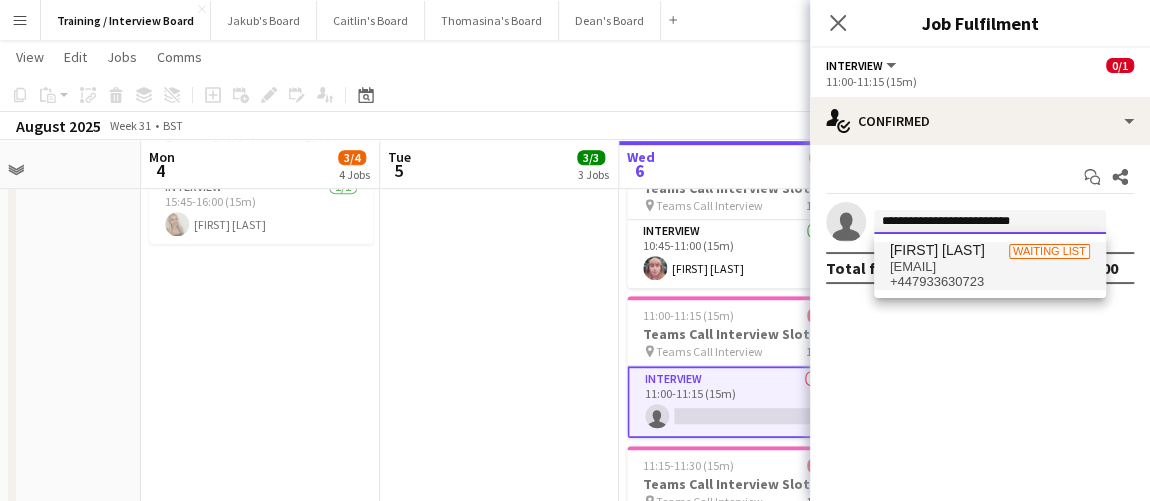 type 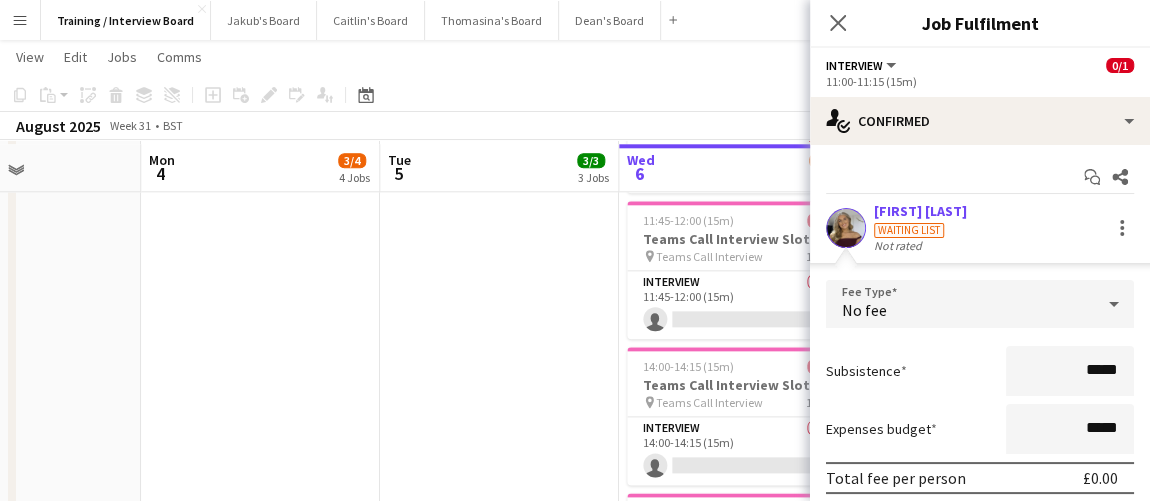 scroll, scrollTop: 1105, scrollLeft: 0, axis: vertical 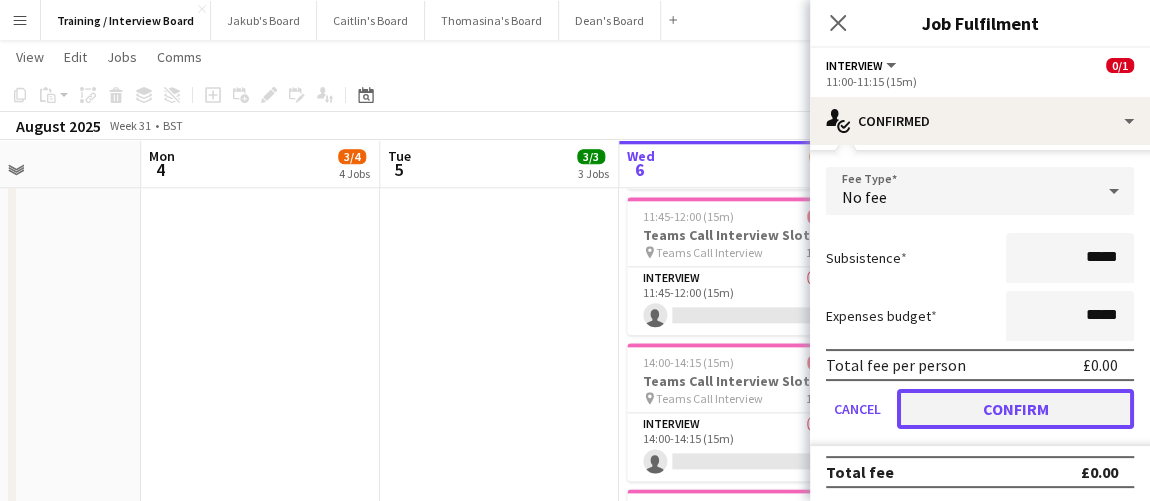 click on "Confirm" at bounding box center (1015, 409) 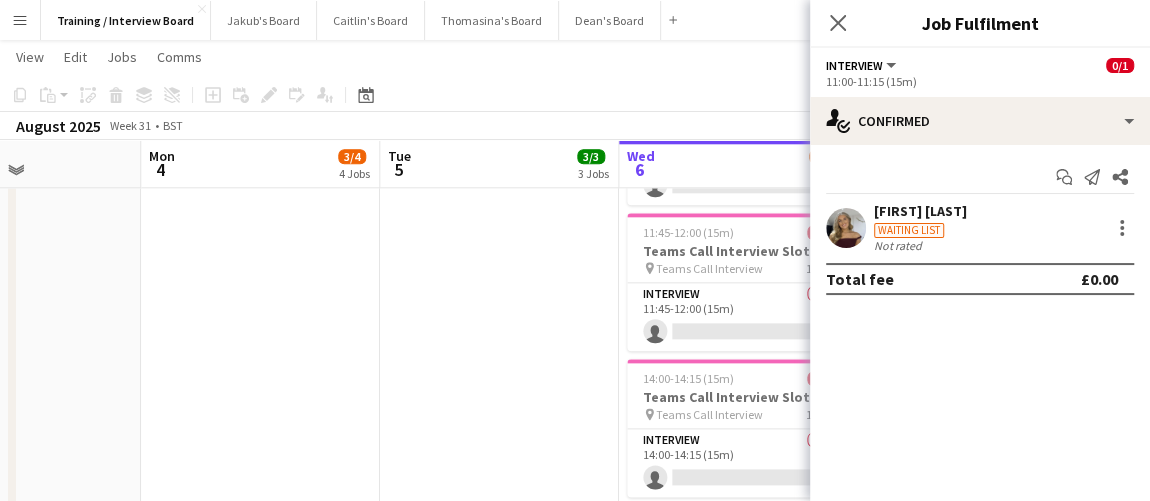 scroll, scrollTop: 0, scrollLeft: 0, axis: both 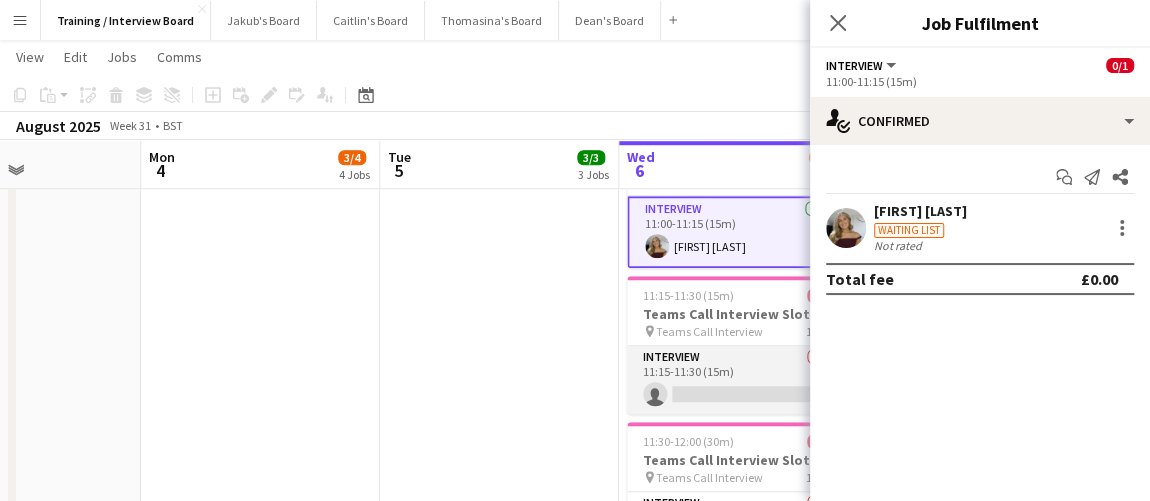 click on "Interview   0/1   11:15-11:30 (15m)
single-neutral-actions" at bounding box center [739, 380] 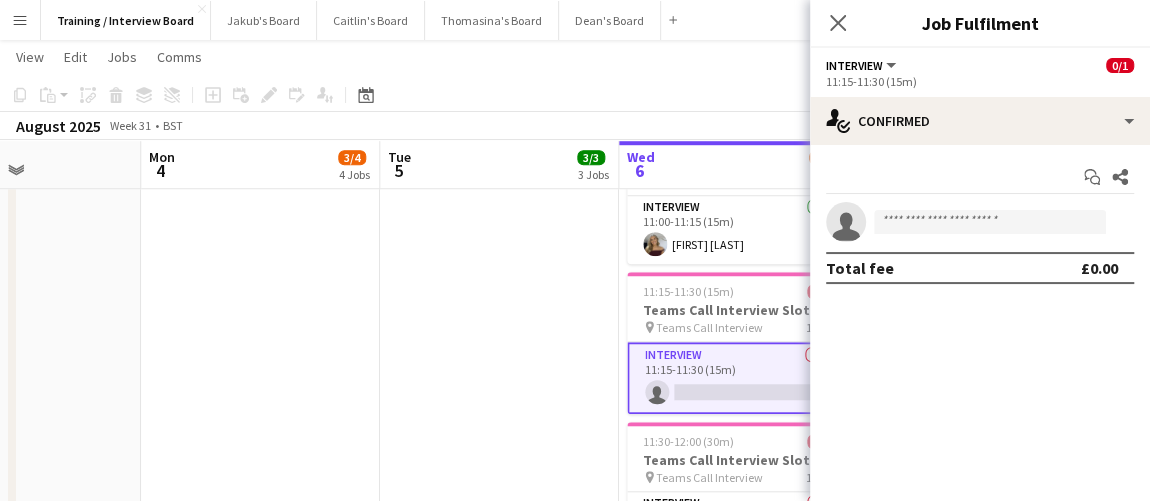 click on "single-neutral-actions" at bounding box center (980, 222) 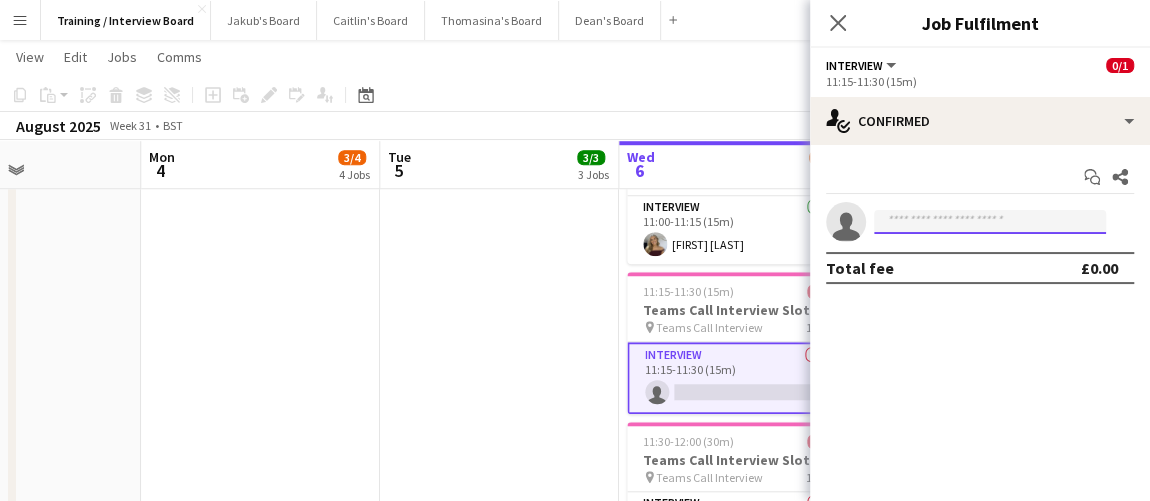 click at bounding box center (990, 222) 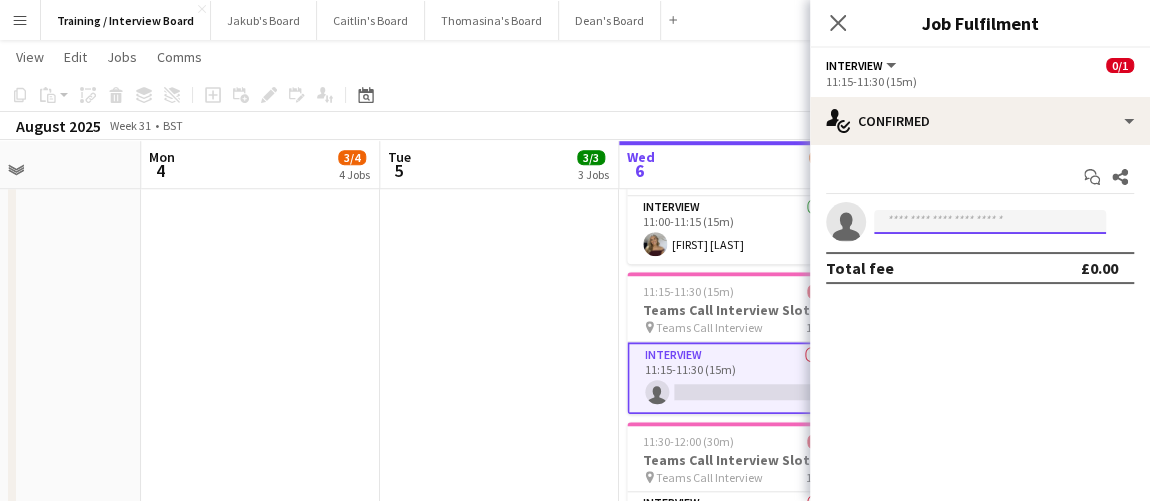 paste on "**********" 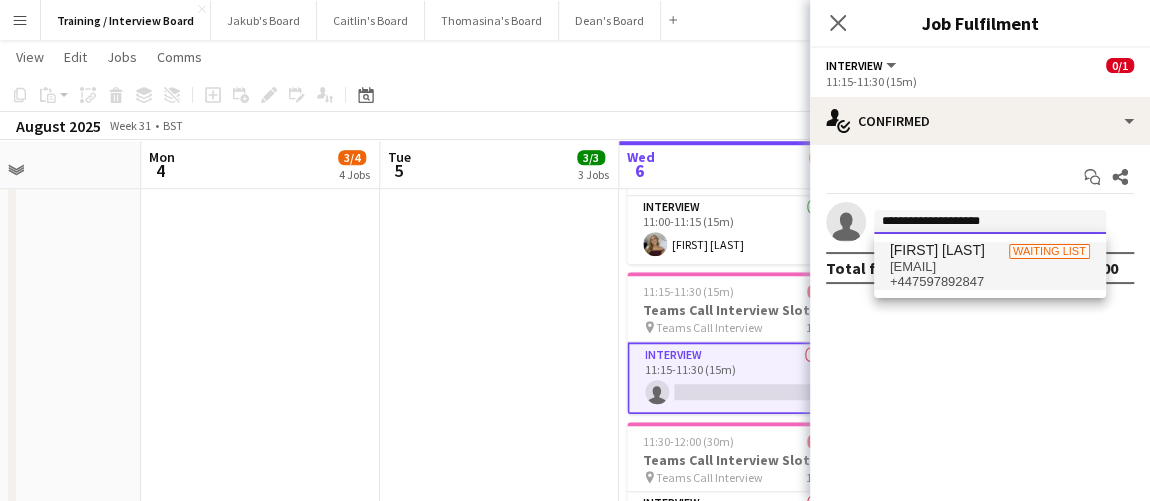 type on "**********" 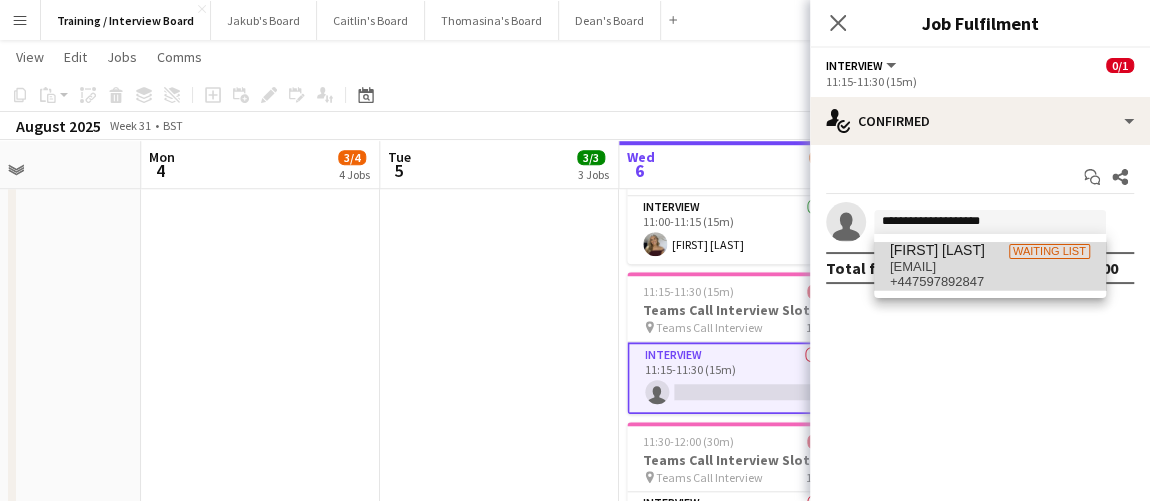 click on "[FIRST] [LAST]" at bounding box center [937, 250] 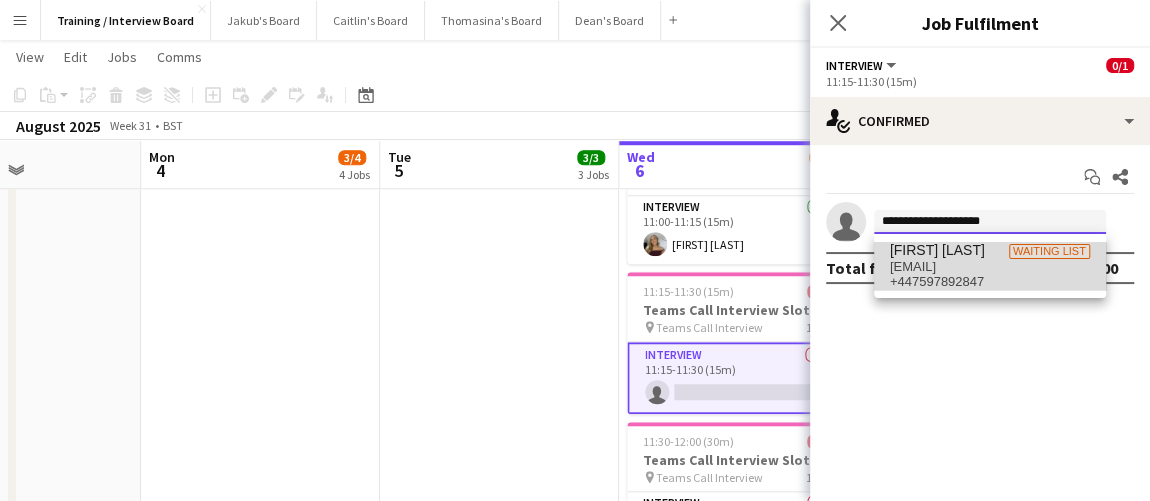 type 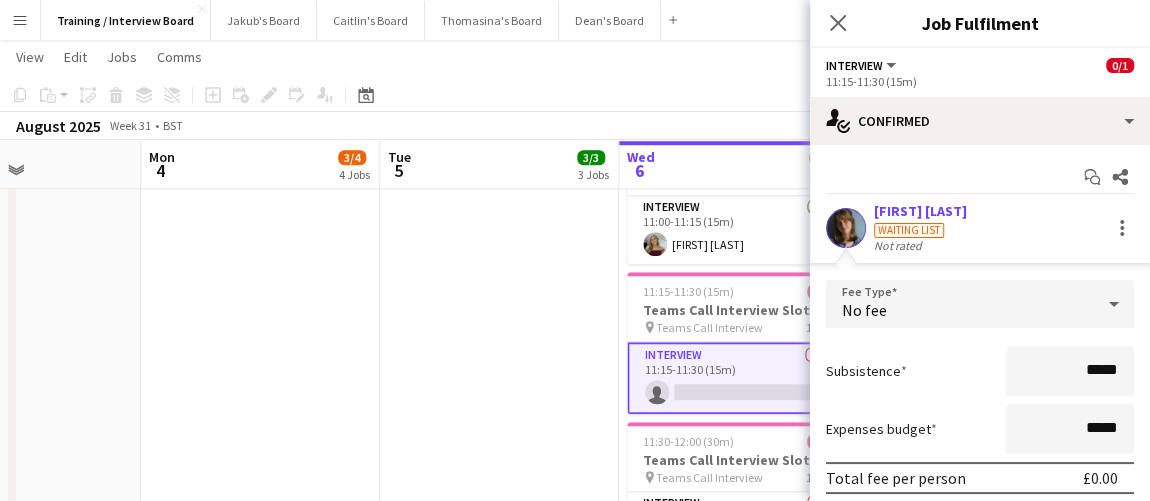 scroll, scrollTop: 113, scrollLeft: 0, axis: vertical 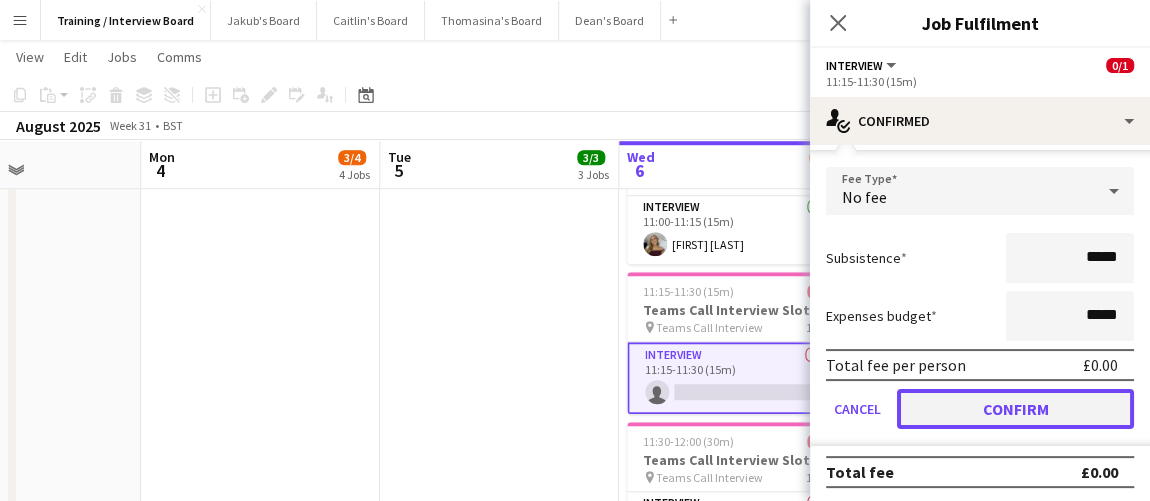 click on "Confirm" at bounding box center (1015, 409) 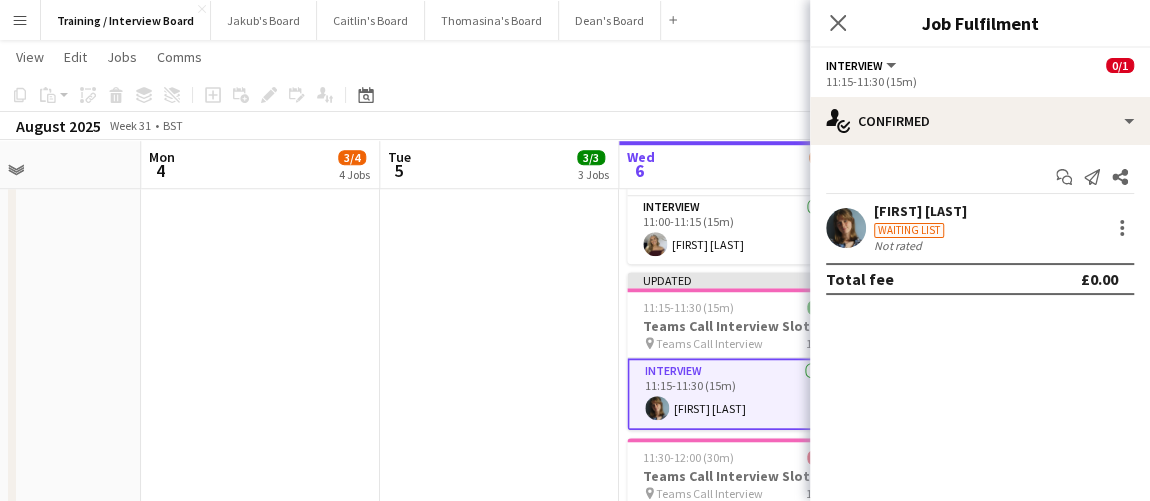 scroll, scrollTop: 0, scrollLeft: 0, axis: both 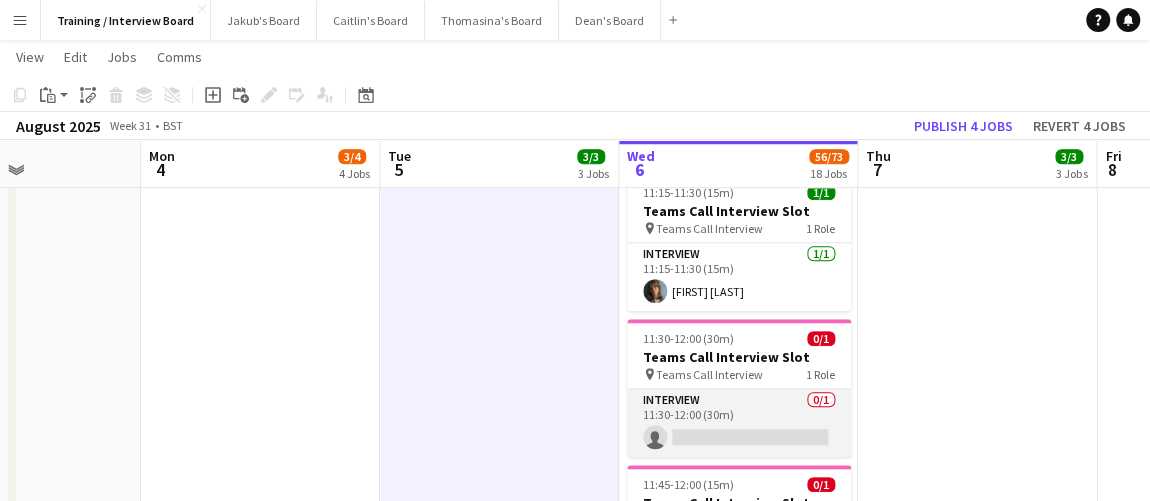 click on "Interview   0/1   11:30-12:00 (30m)
single-neutral-actions" at bounding box center (739, 423) 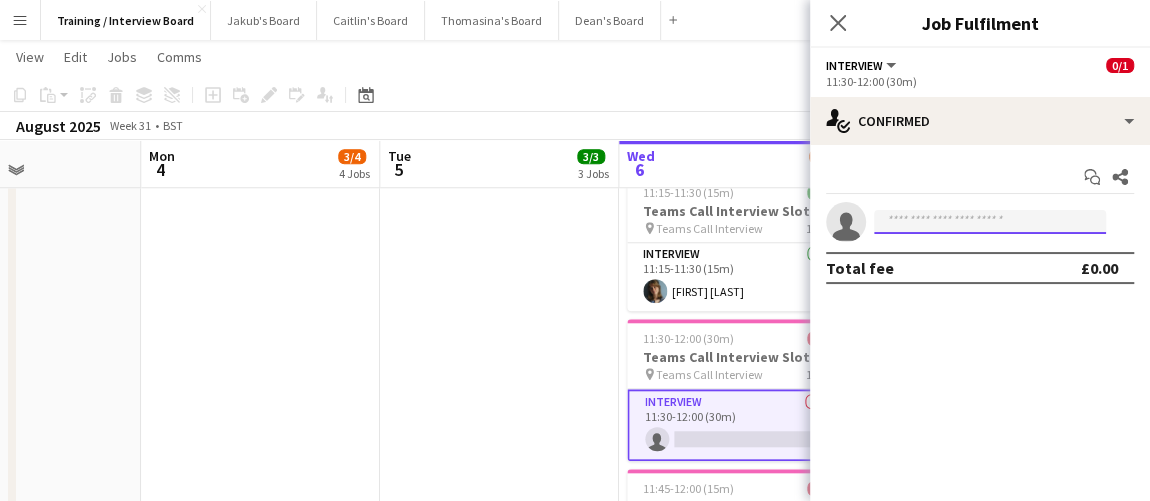 click at bounding box center [990, 222] 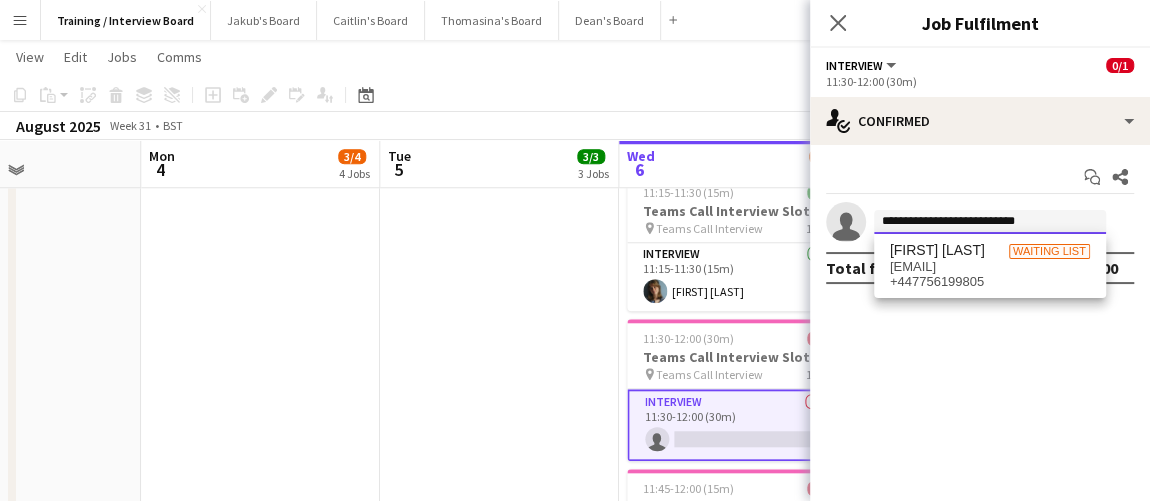 type on "**********" 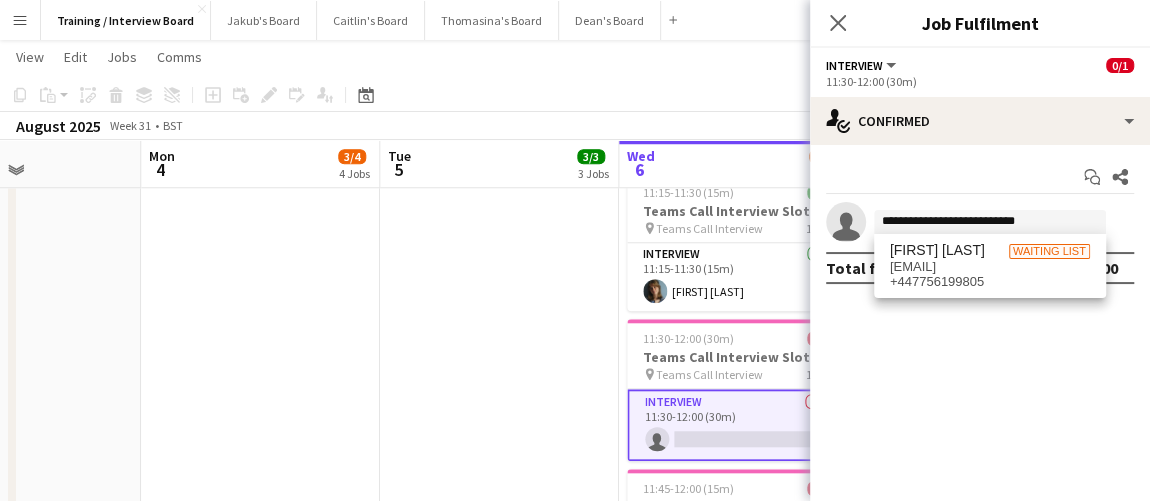 click on "[FIRST] [LAST]  Waiting list   [EMAIL]   [PHONE]" at bounding box center [990, 266] 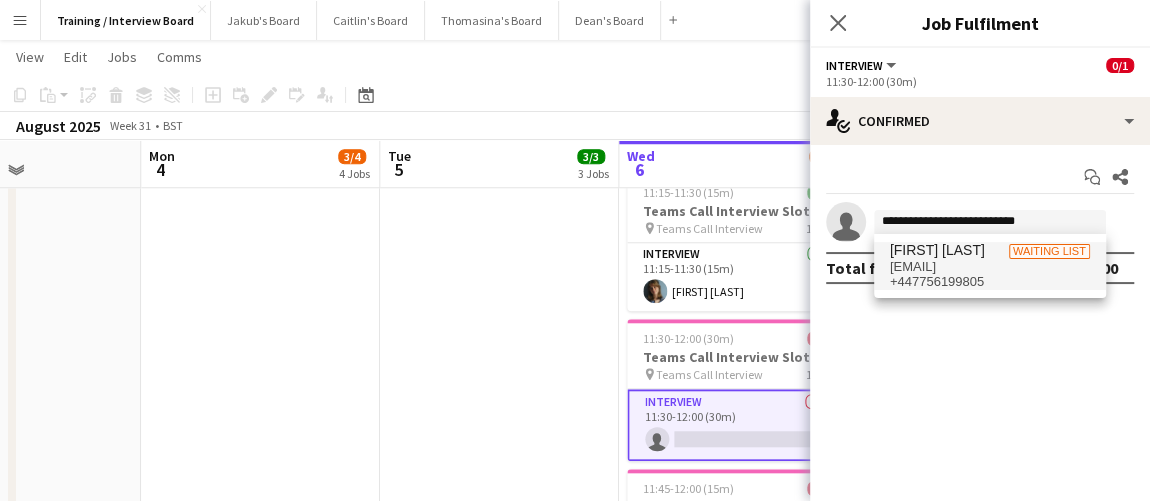 click on "[FIRST] [LAST]" at bounding box center (937, 250) 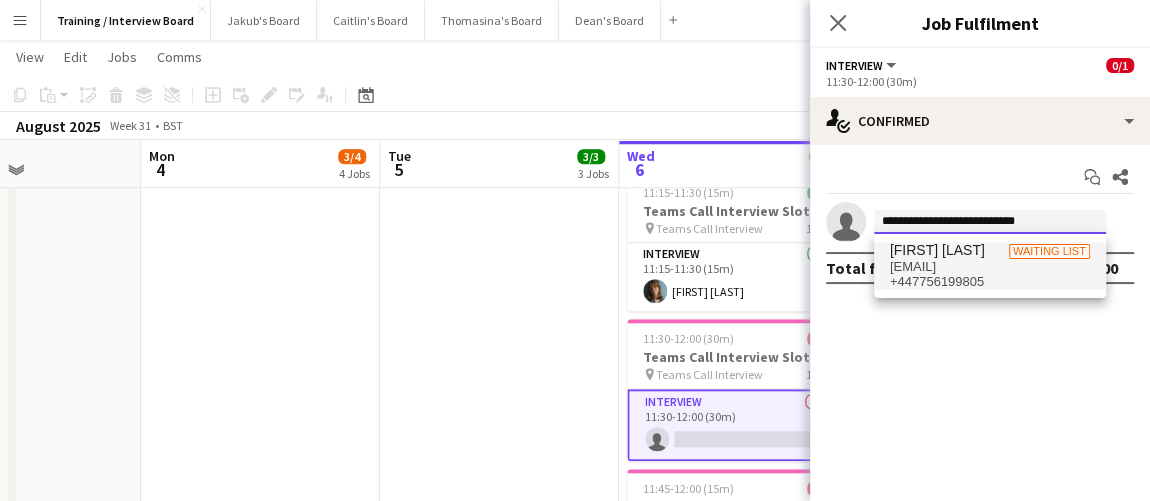 type 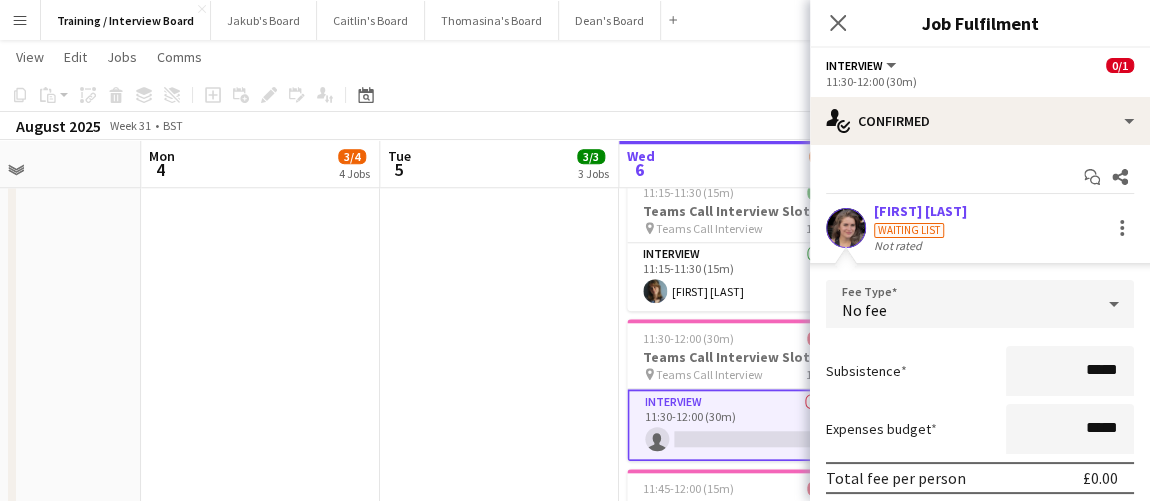 scroll, scrollTop: 113, scrollLeft: 0, axis: vertical 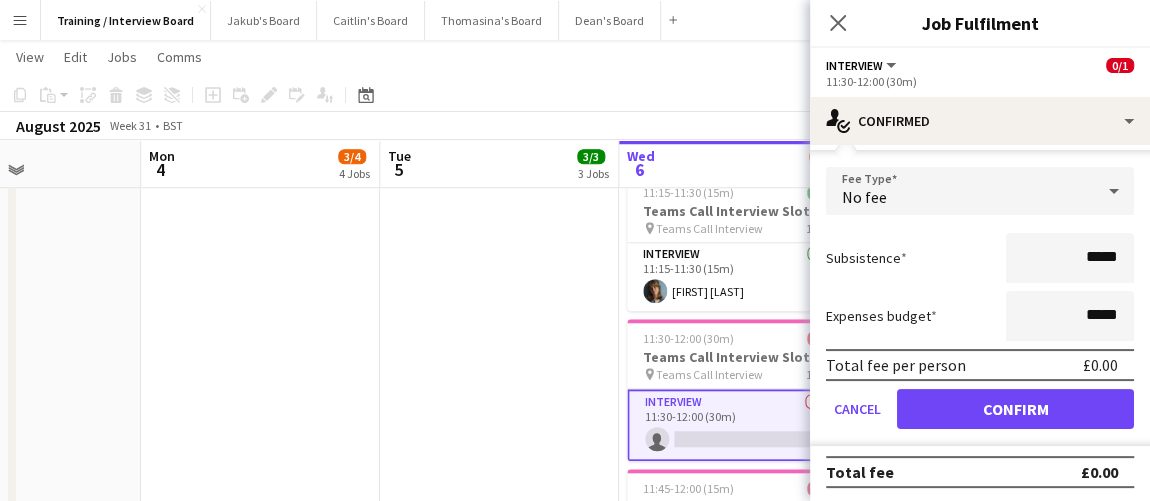 click on "Fee Type  No fee  Subsistence  *****  Expenses budget  *****  Total fee per person   £0.00   Cancel   Confirm" at bounding box center [980, 306] 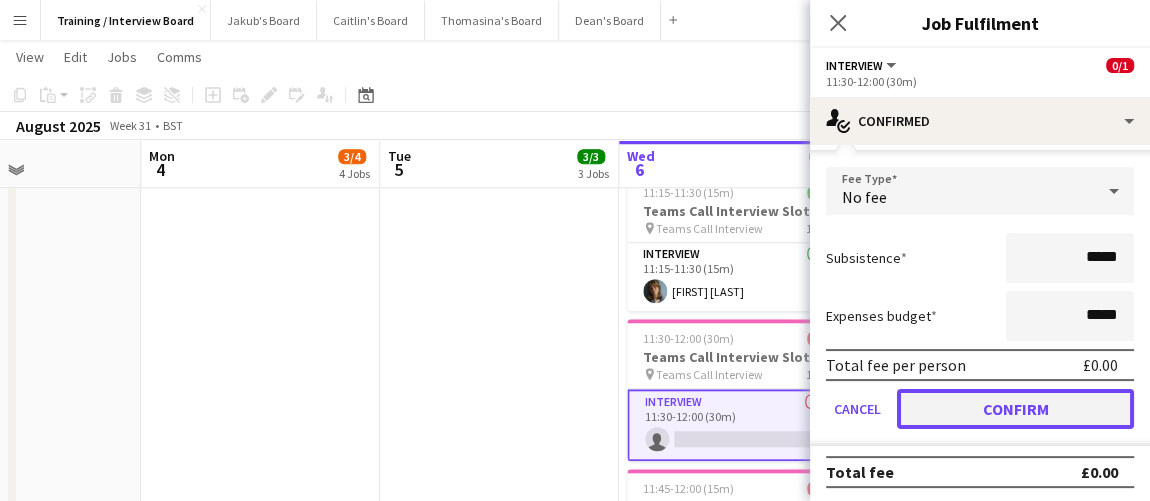 click on "Confirm" at bounding box center (1015, 409) 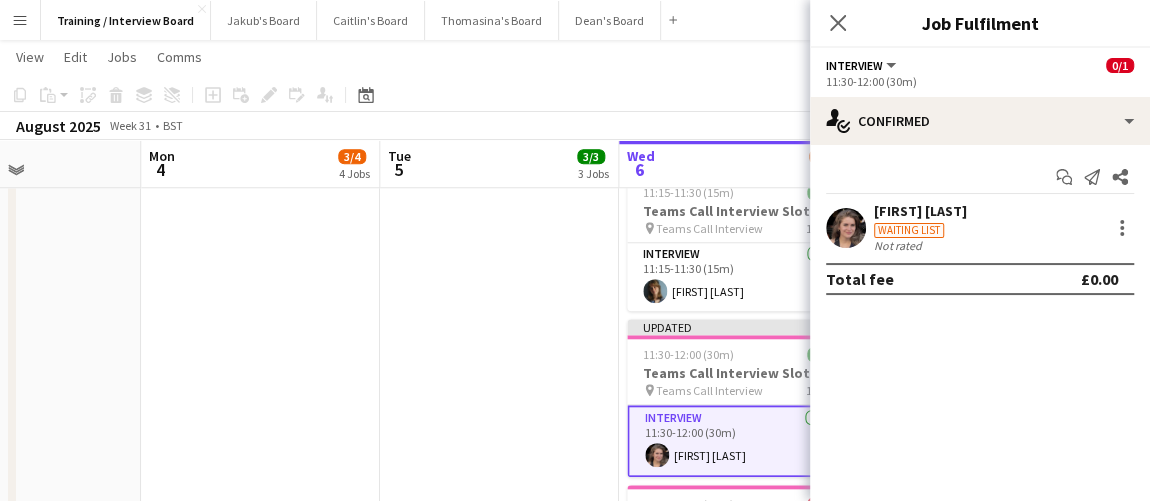 scroll, scrollTop: 0, scrollLeft: 0, axis: both 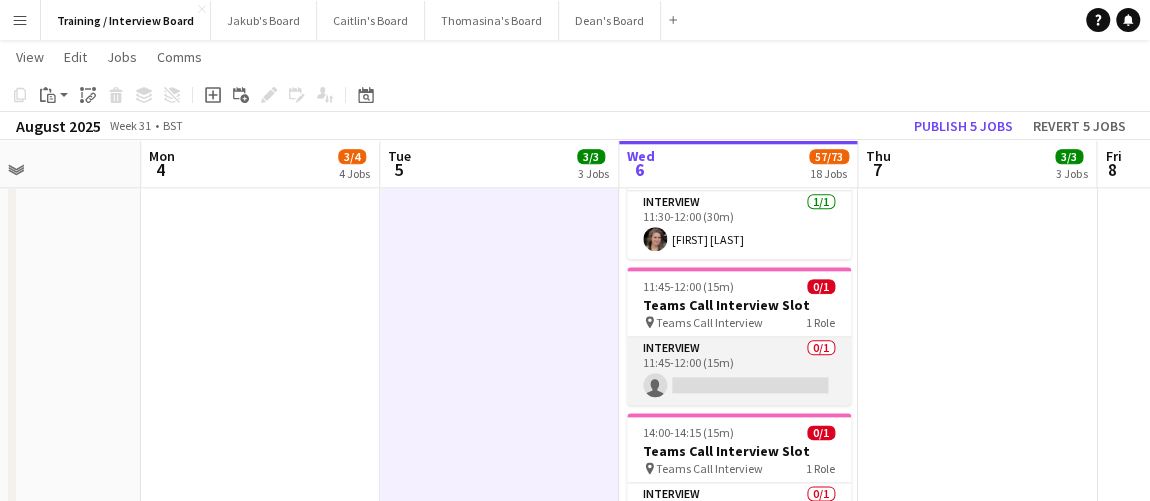 click on "Interview   0/1   11:45-12:00 (15m)
single-neutral-actions" at bounding box center [739, 371] 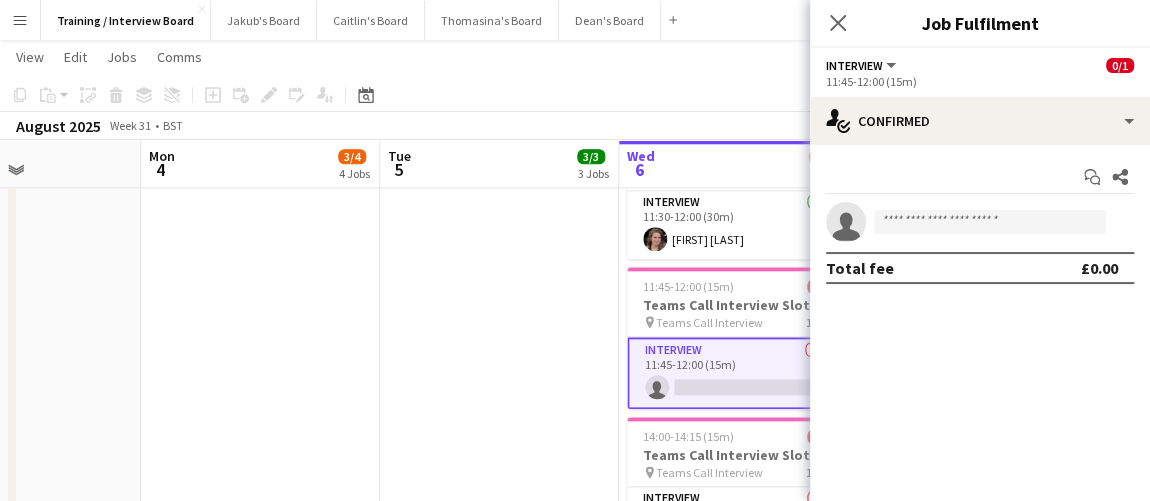 click on "Start chat
Share
single-neutral-actions
Total fee   £0.00" at bounding box center (980, 222) 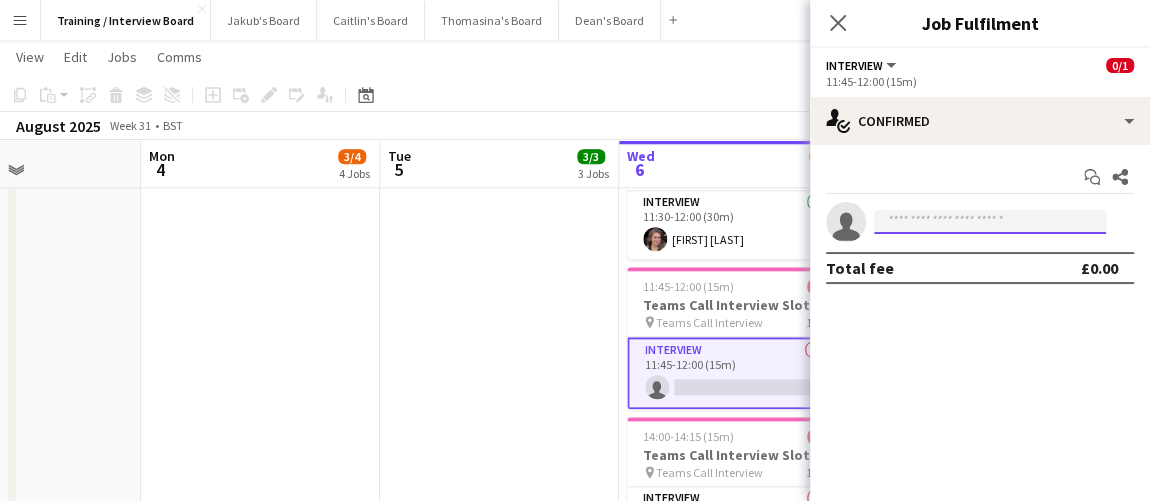 click at bounding box center [990, 222] 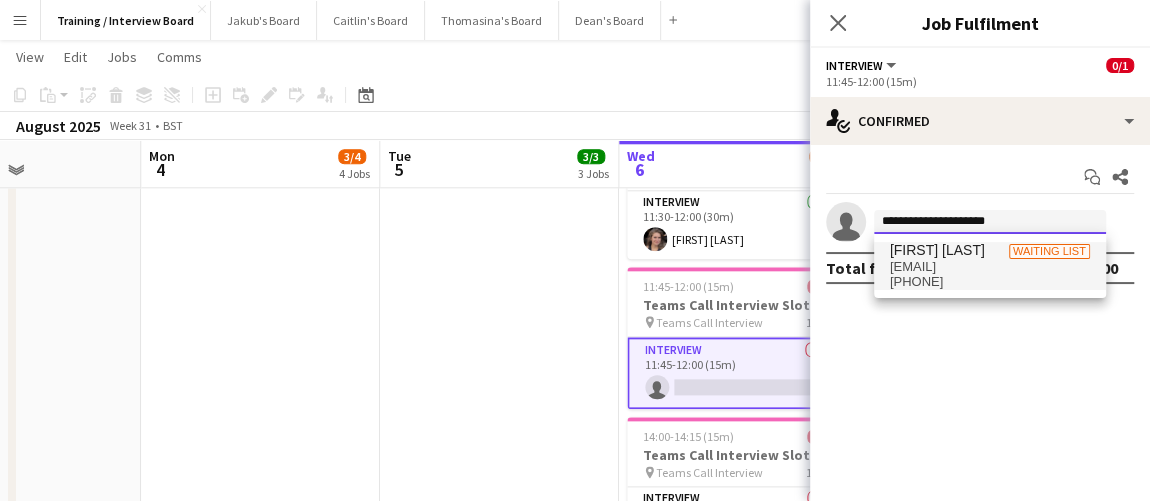type on "**********" 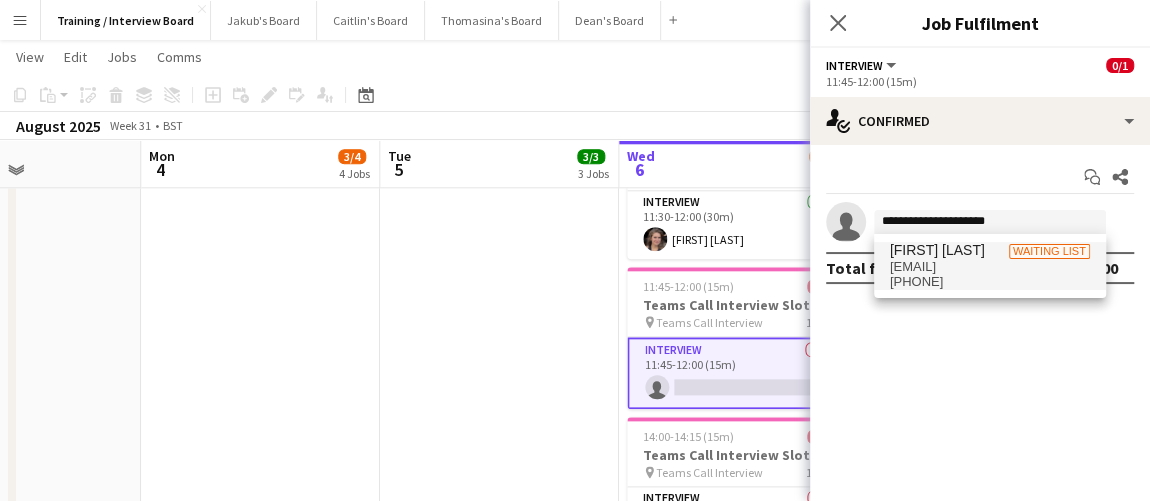 click on "[FIRST] [LAST]  Waiting list" at bounding box center (990, 250) 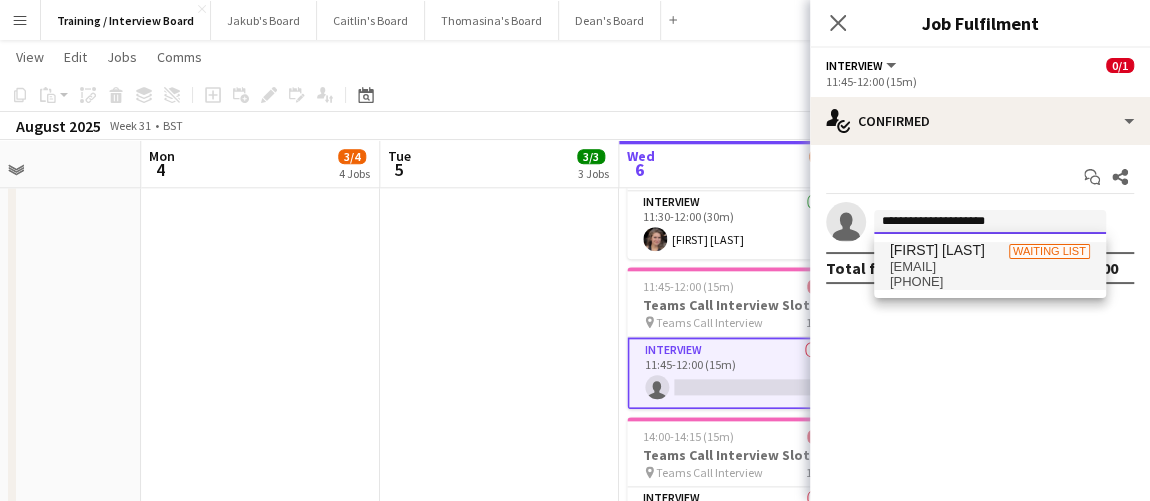 type 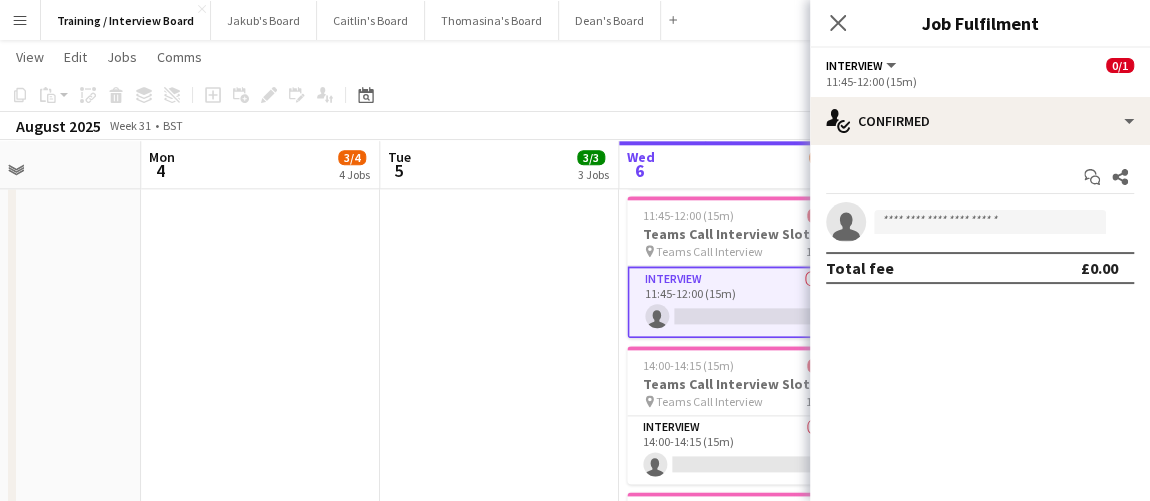 scroll, scrollTop: 1150, scrollLeft: 0, axis: vertical 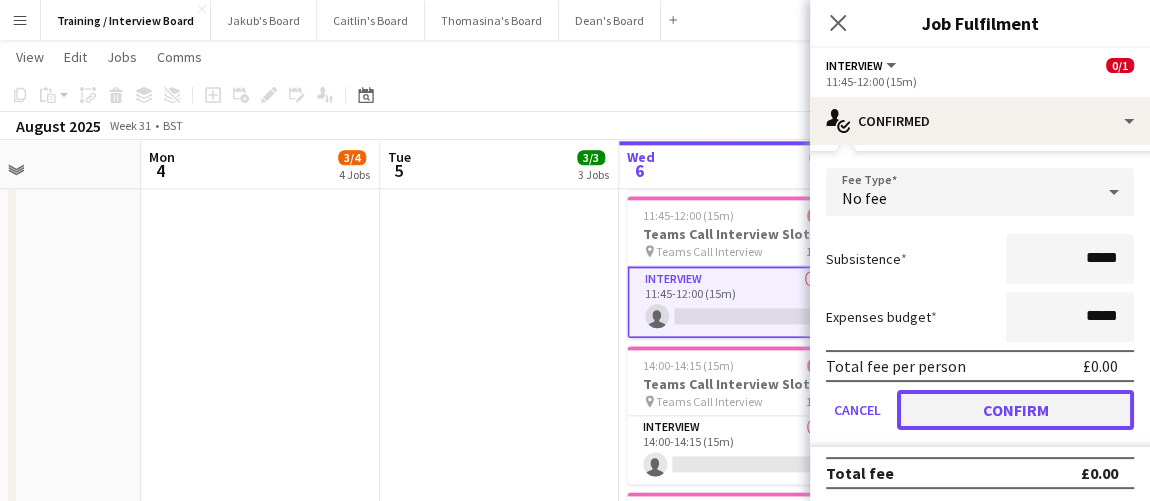 click on "Confirm" at bounding box center (1015, 410) 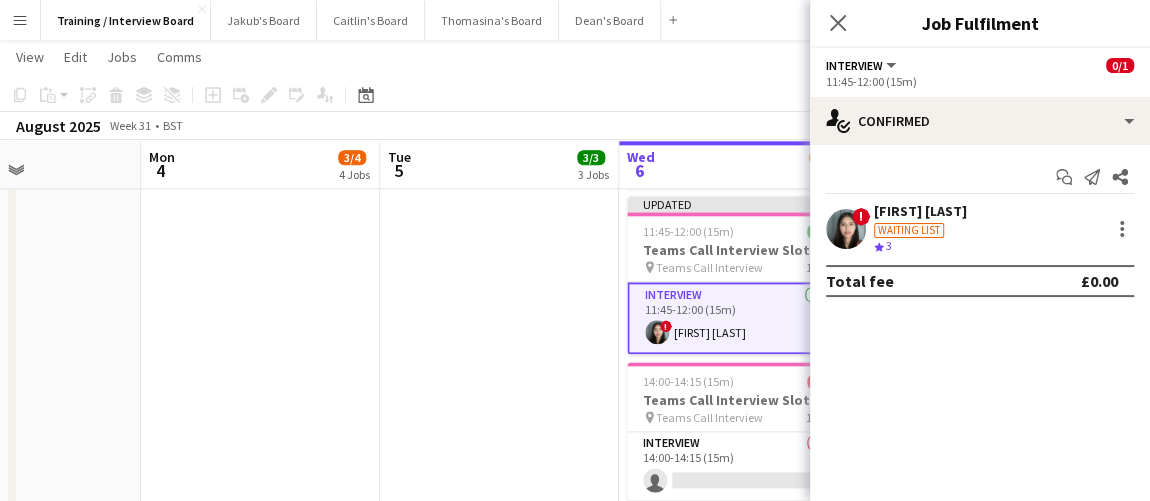 scroll, scrollTop: 0, scrollLeft: 0, axis: both 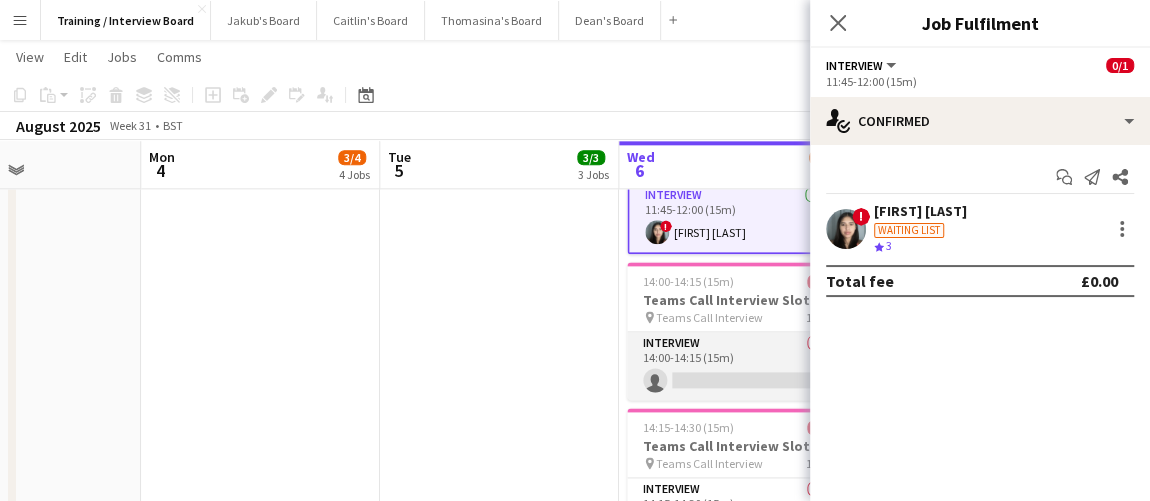 click on "Interview   0/1   14:00-14:15 (15m)
single-neutral-actions" at bounding box center [739, 366] 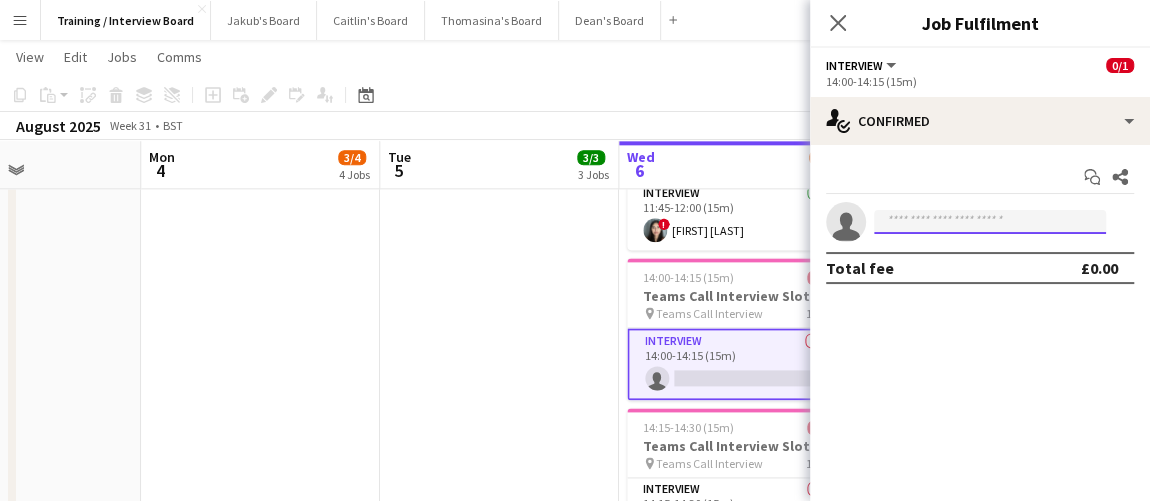 click at bounding box center [990, 222] 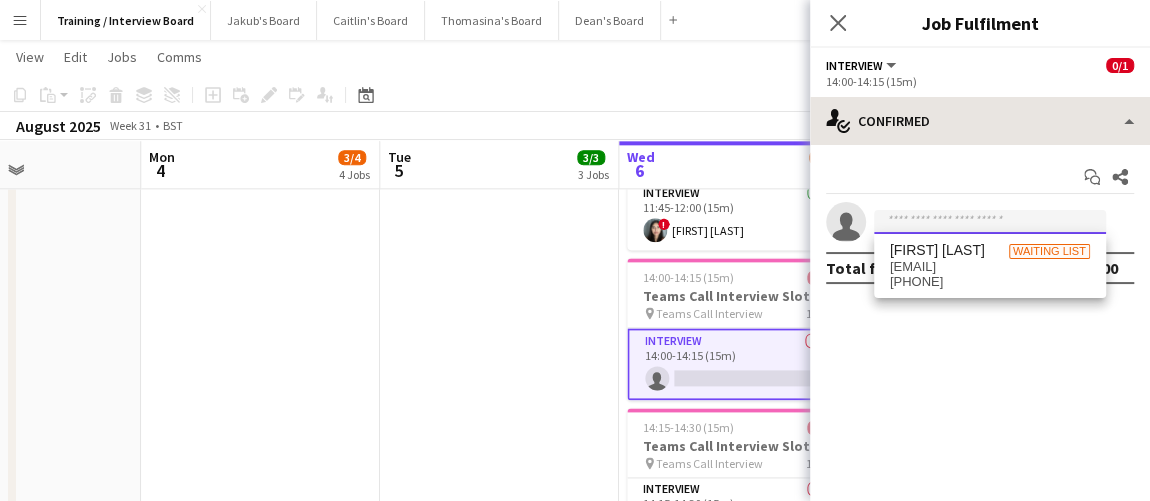paste on "**********" 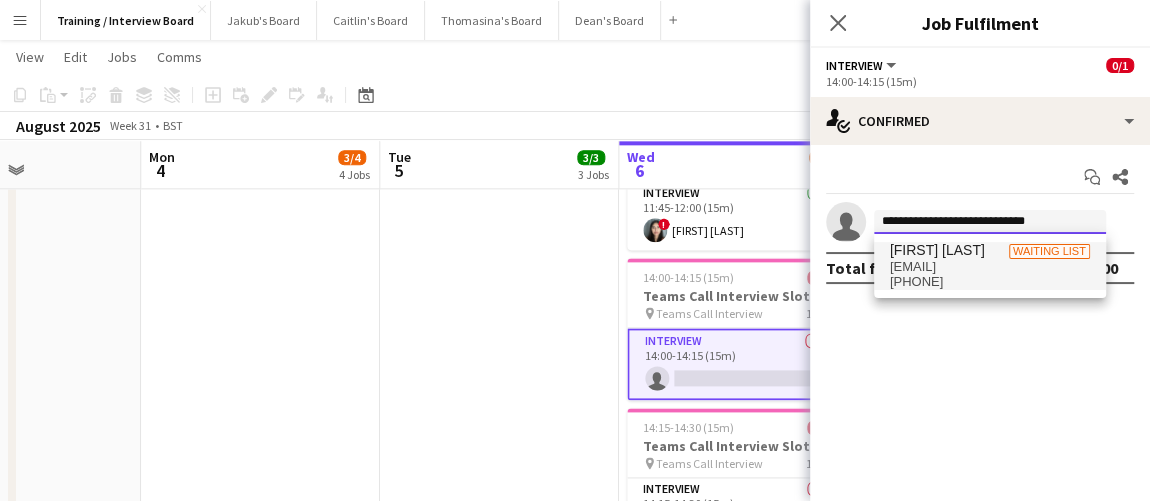 type on "**********" 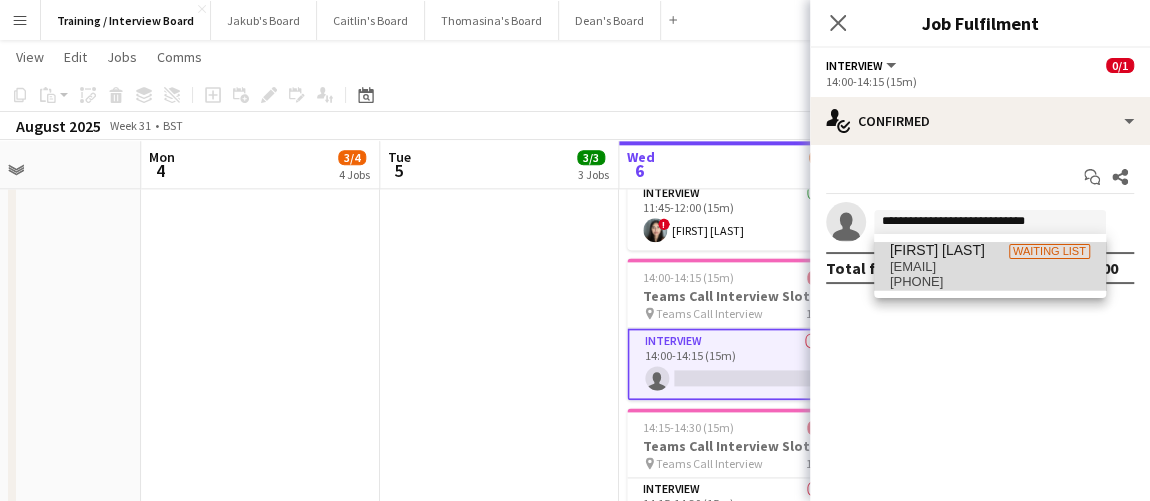 click on "[EMAIL]" at bounding box center [990, 267] 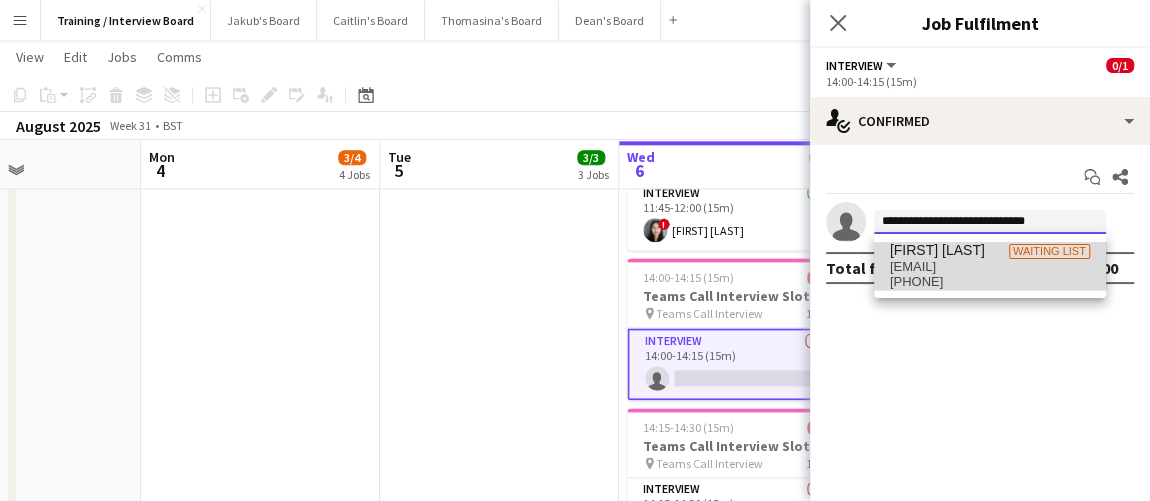 type 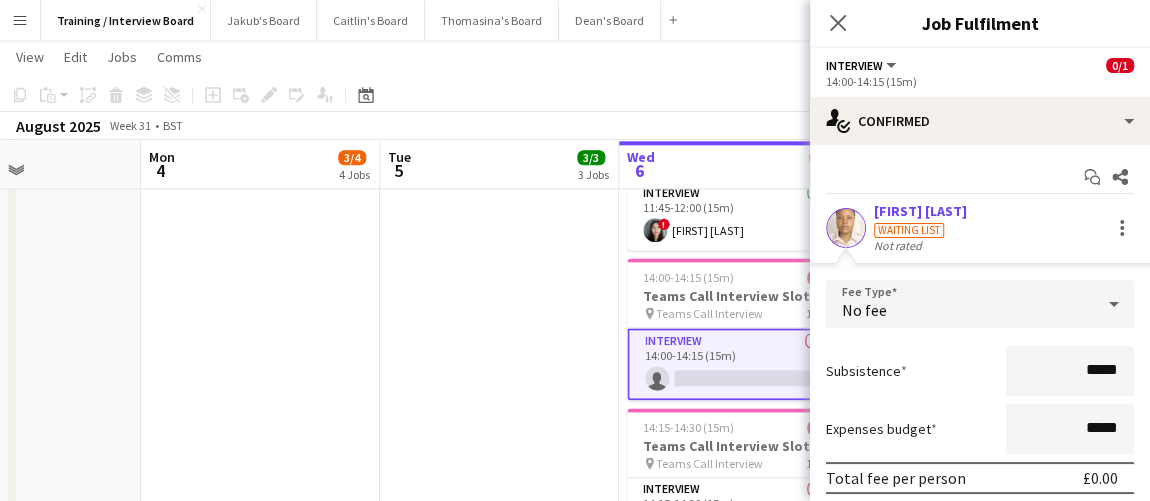 scroll, scrollTop: 113, scrollLeft: 0, axis: vertical 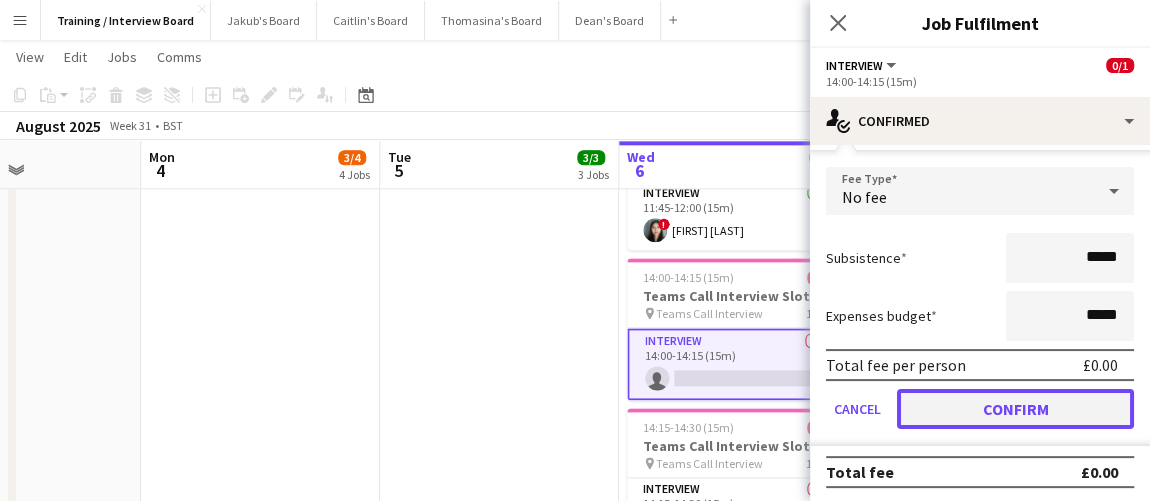 click on "Confirm" at bounding box center (1015, 409) 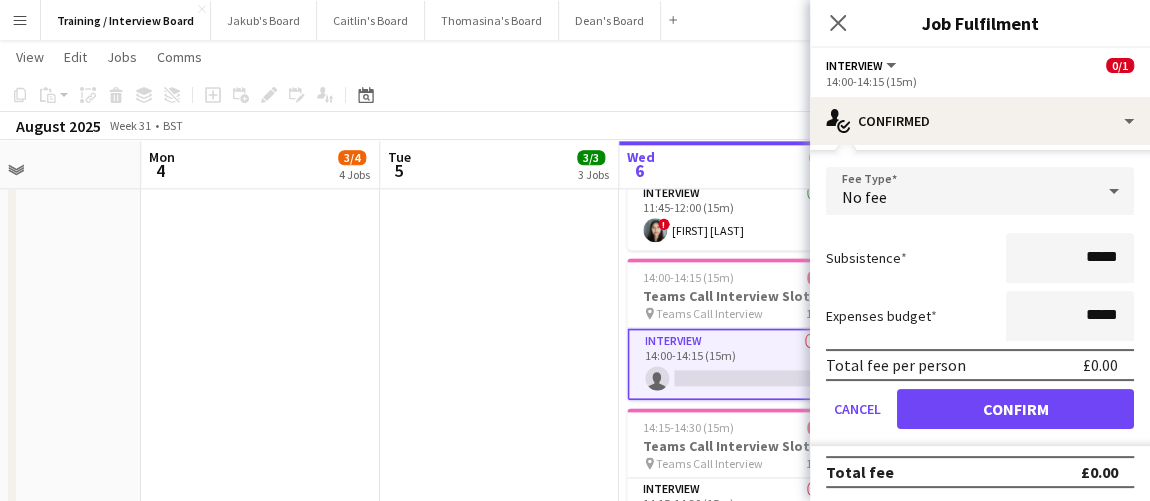 scroll, scrollTop: 0, scrollLeft: 0, axis: both 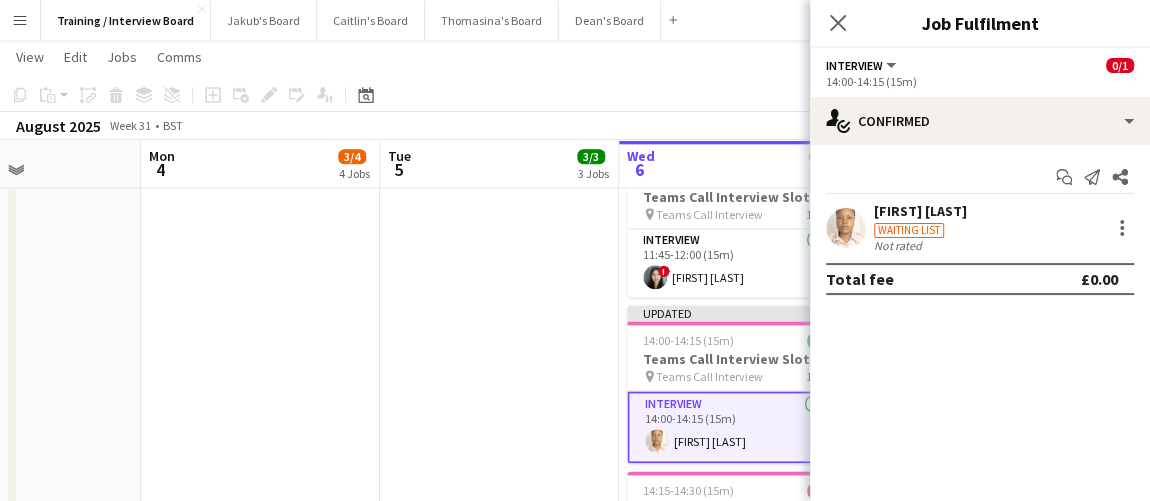 click on "Waiting list" at bounding box center [909, 230] 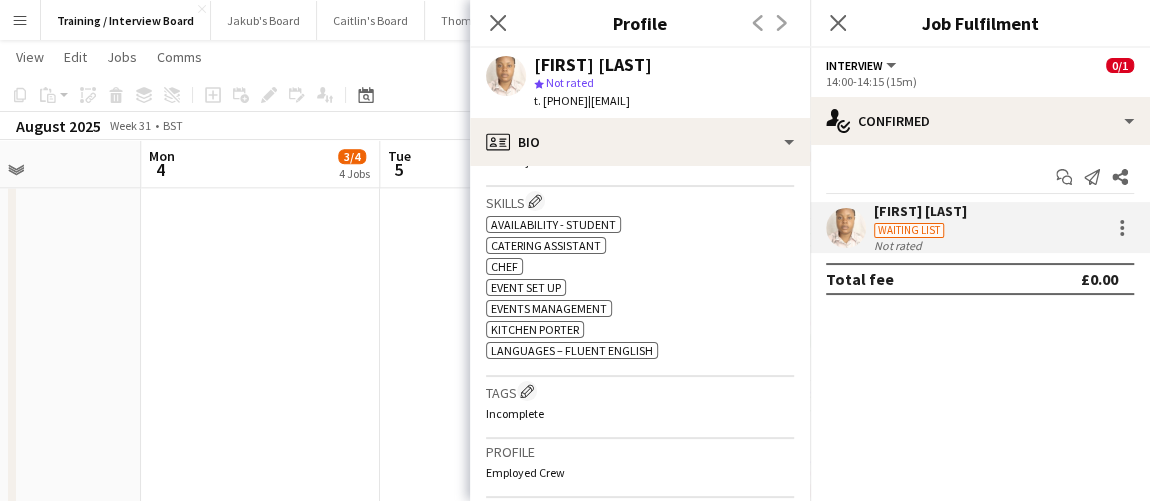 scroll, scrollTop: 589, scrollLeft: 0, axis: vertical 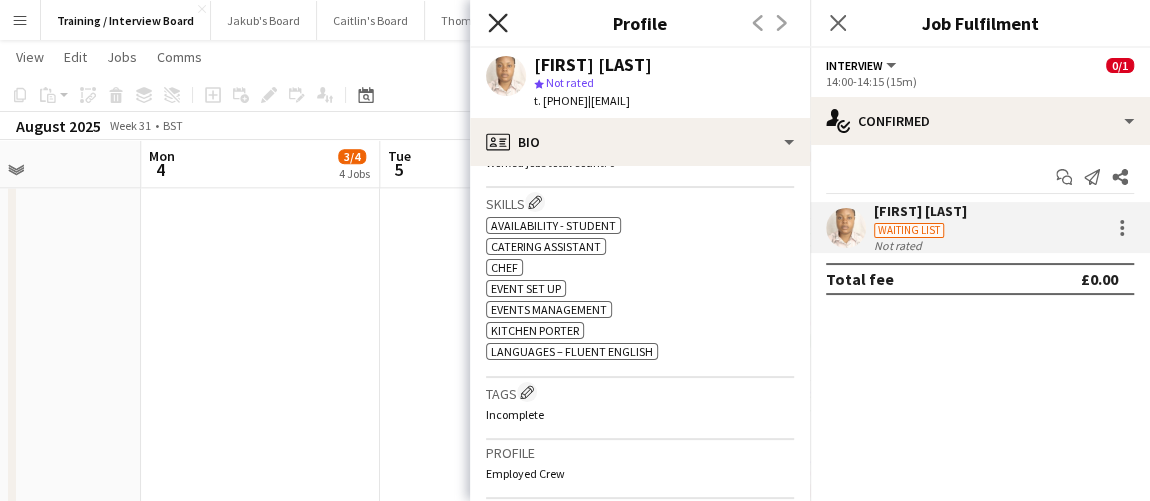 click 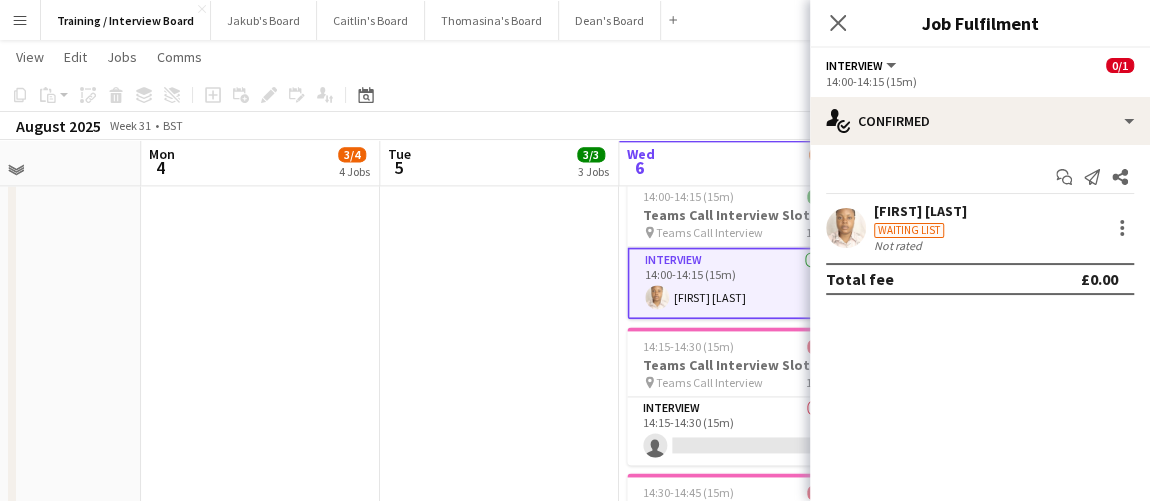 scroll, scrollTop: 1348, scrollLeft: 0, axis: vertical 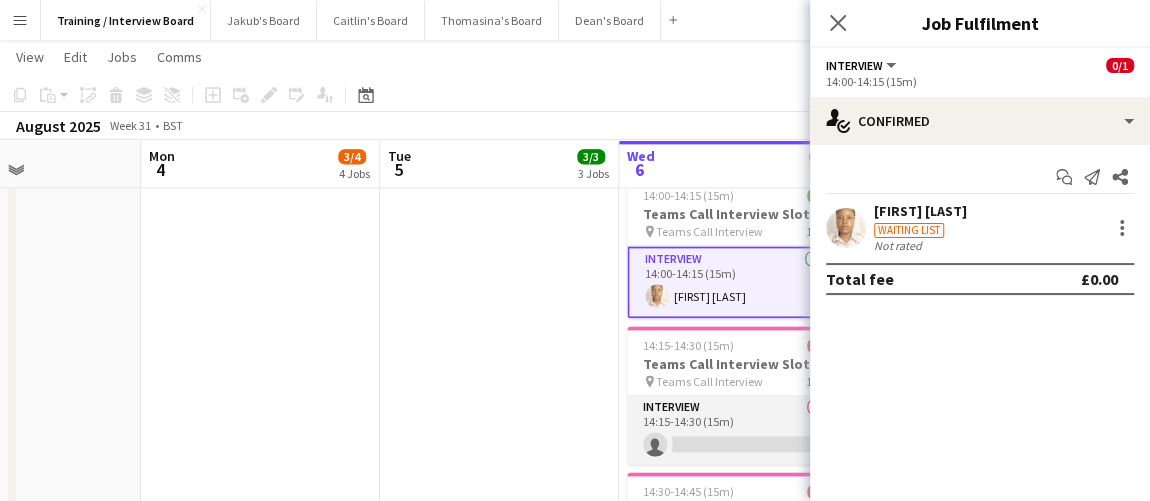 click on "Interview   0/1   14:15-14:30 (15m)
single-neutral-actions" at bounding box center (739, 430) 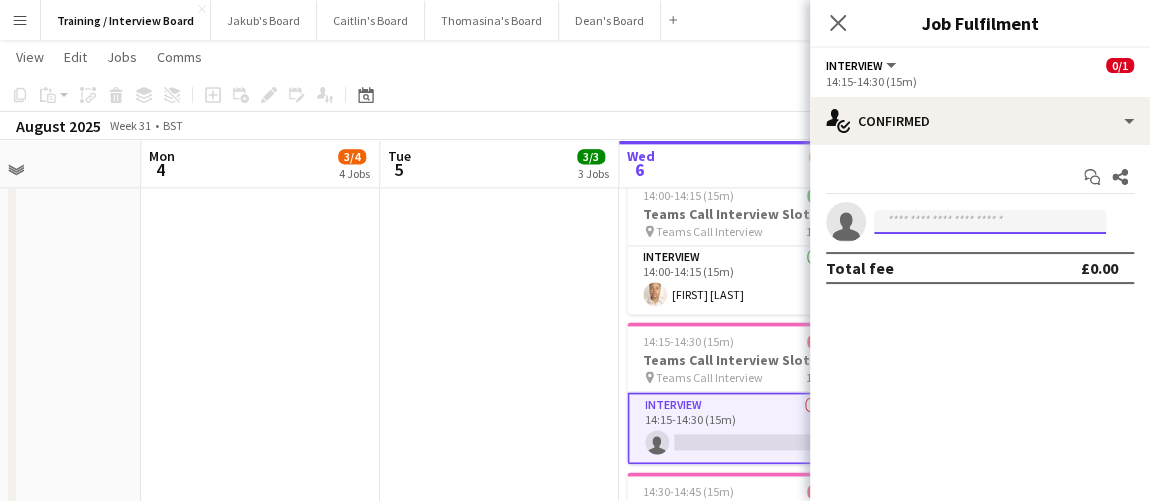 click at bounding box center (990, 222) 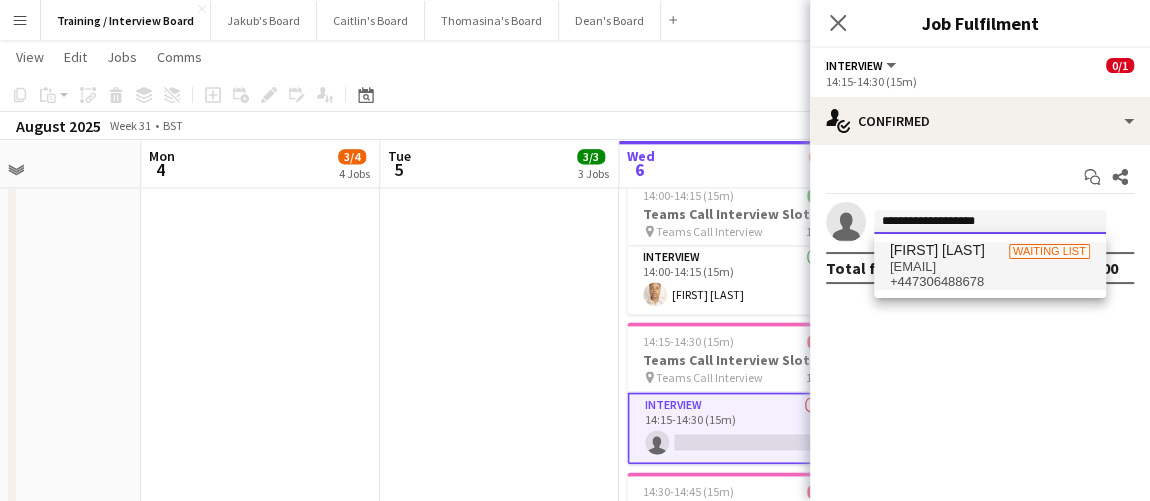 type on "**********" 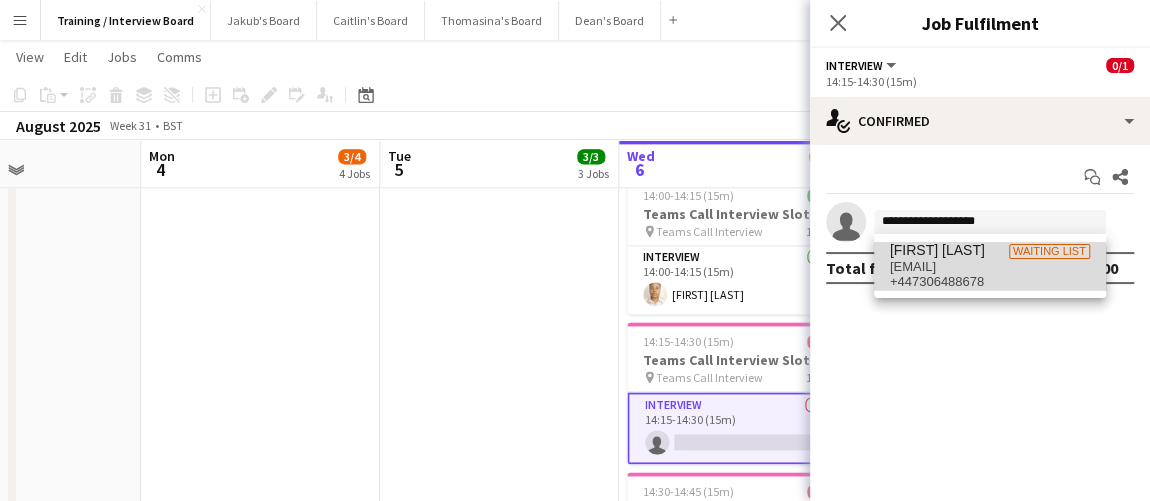 click on "+447306488678" at bounding box center (990, 282) 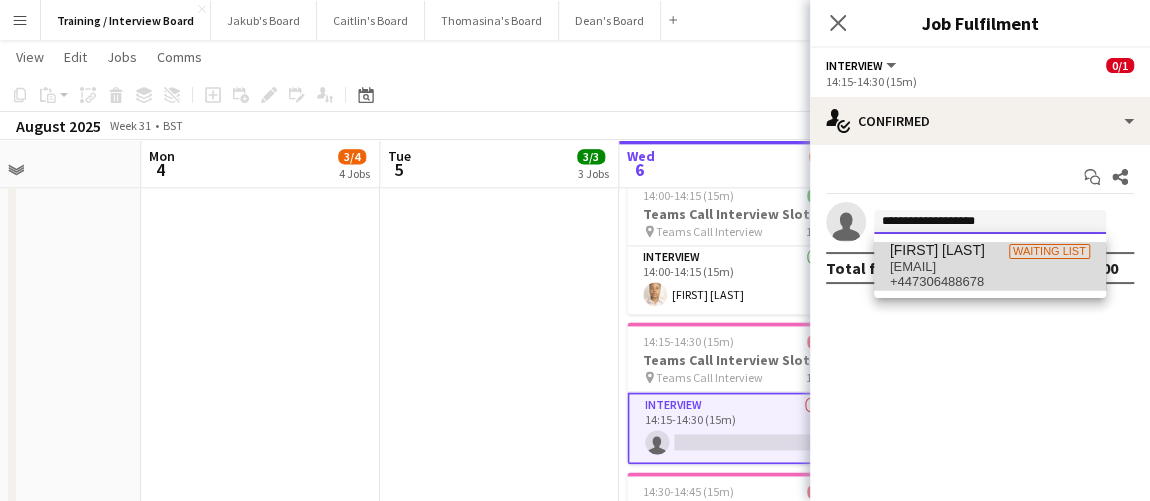 type 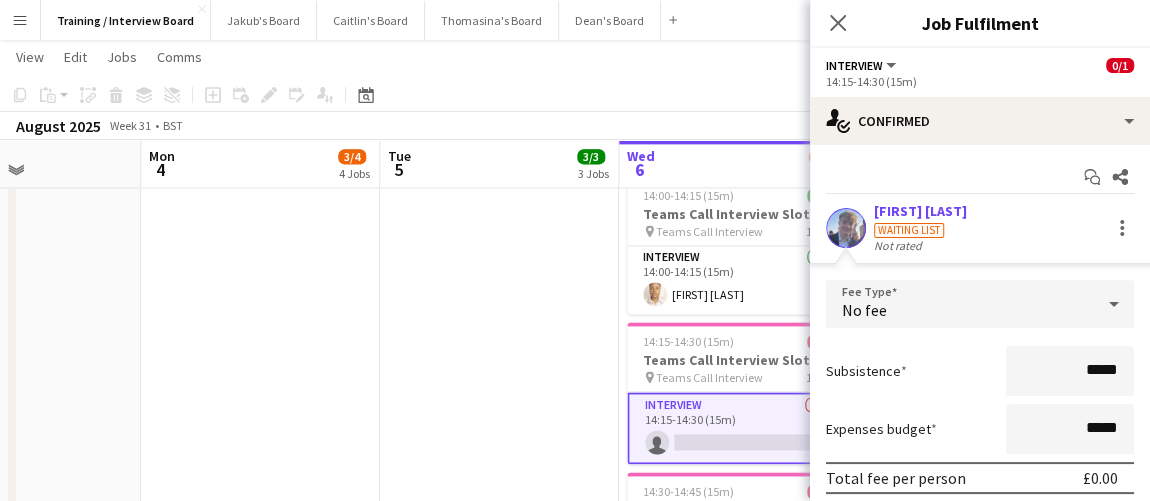 scroll, scrollTop: 113, scrollLeft: 0, axis: vertical 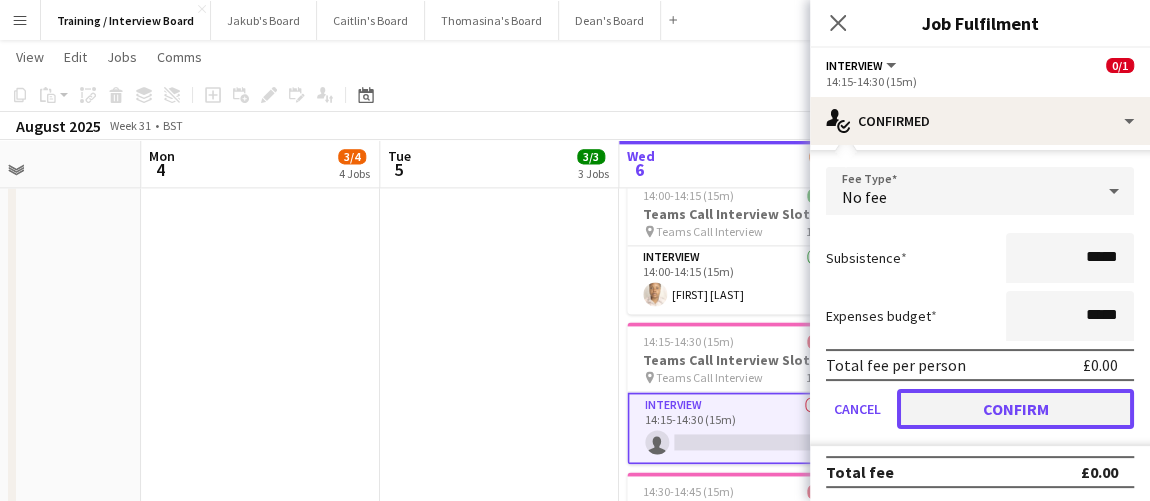click on "Confirm" at bounding box center (1015, 409) 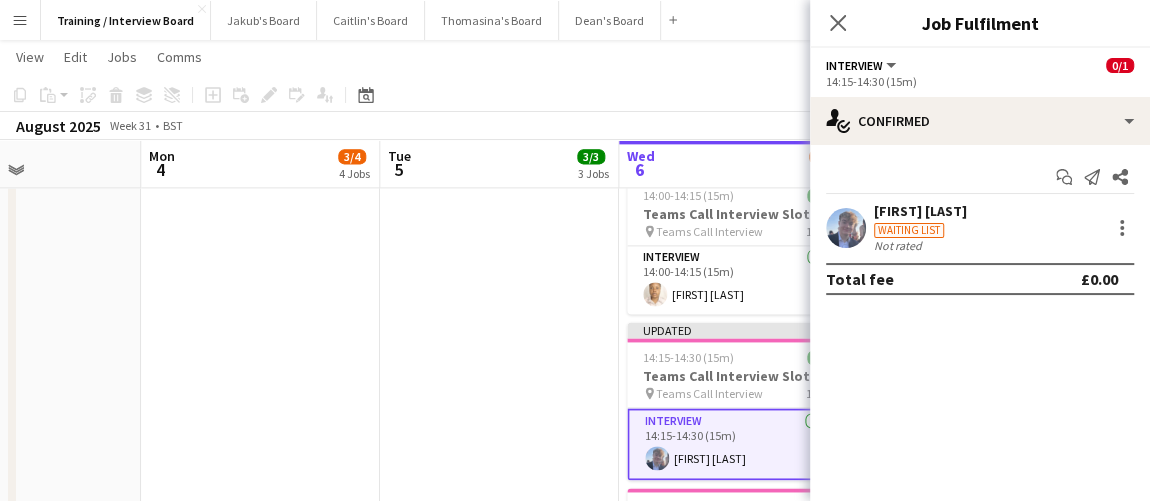 scroll, scrollTop: 0, scrollLeft: 0, axis: both 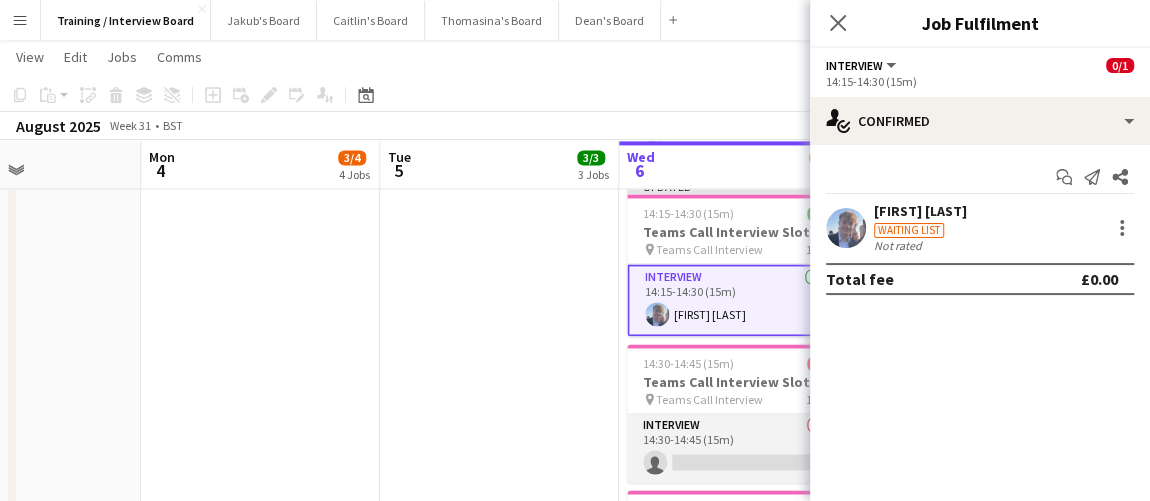 click on "Interview   0/1   14:30-14:45 (15m)
single-neutral-actions" at bounding box center [739, 448] 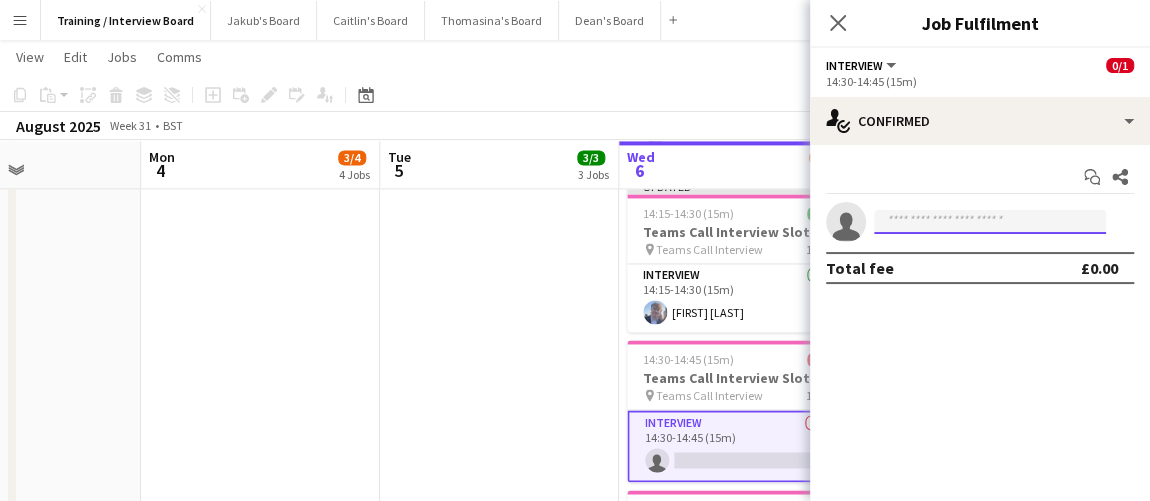click at bounding box center (990, 222) 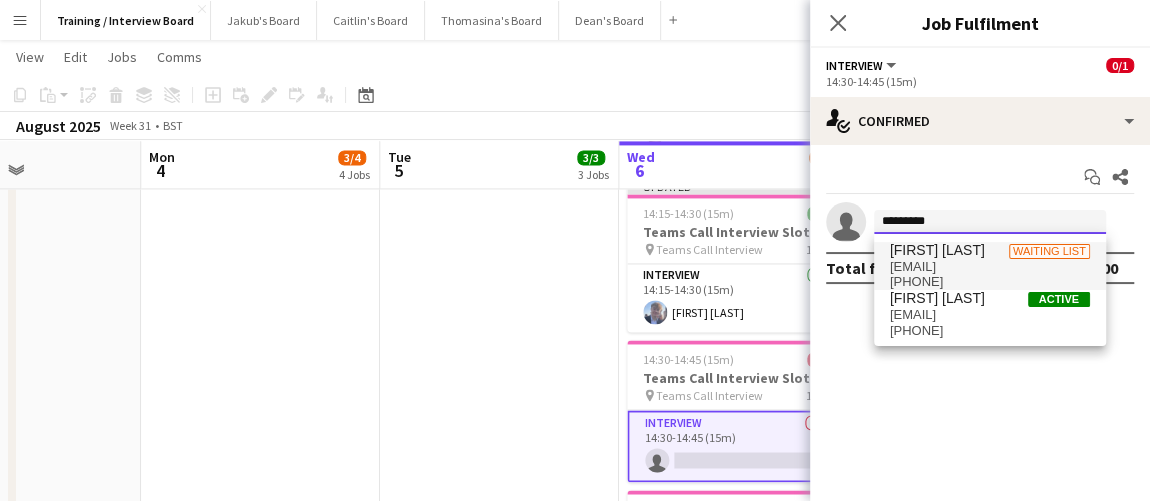 type on "*********" 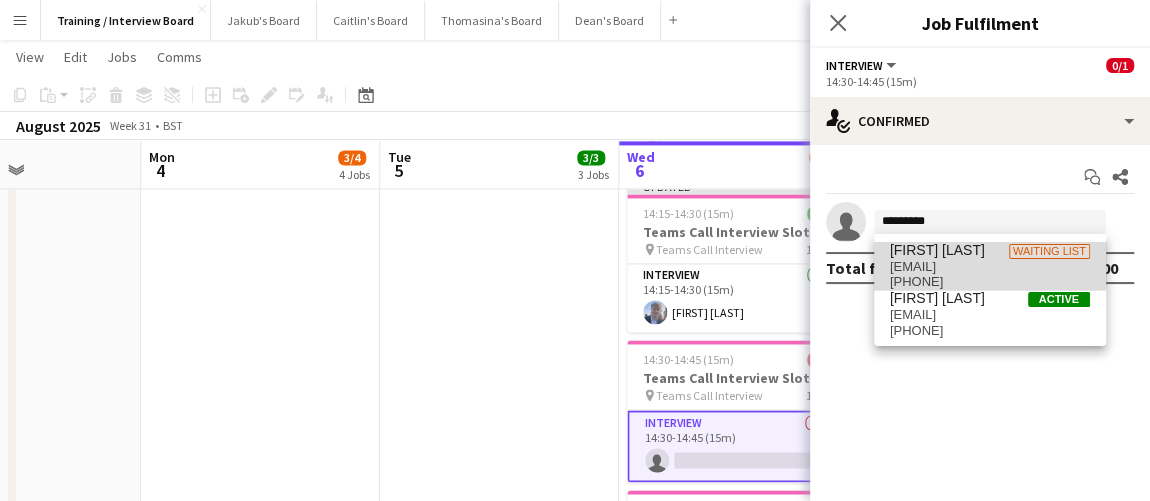 click on "[FIRST] [LAST]  Waiting list" at bounding box center (990, 250) 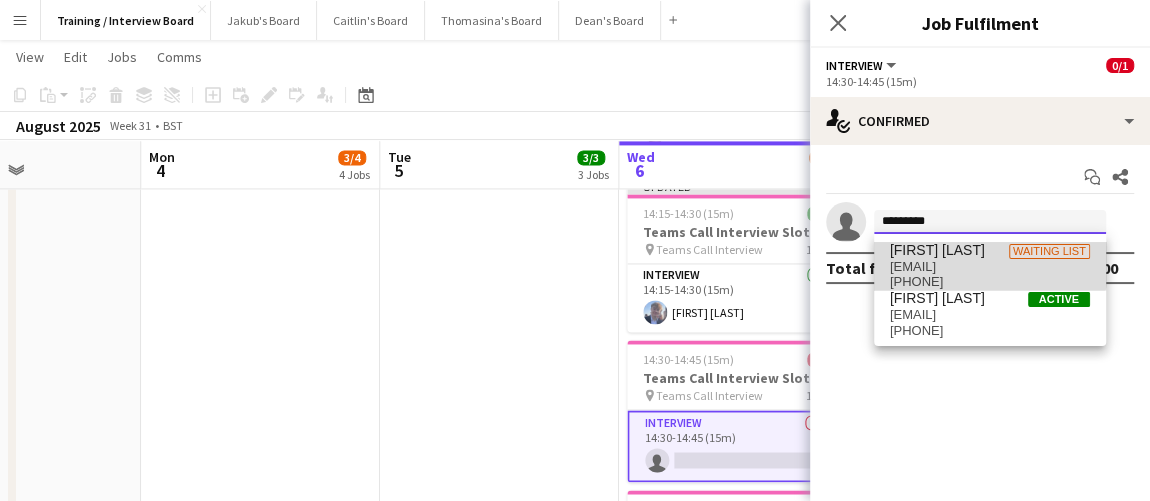 type 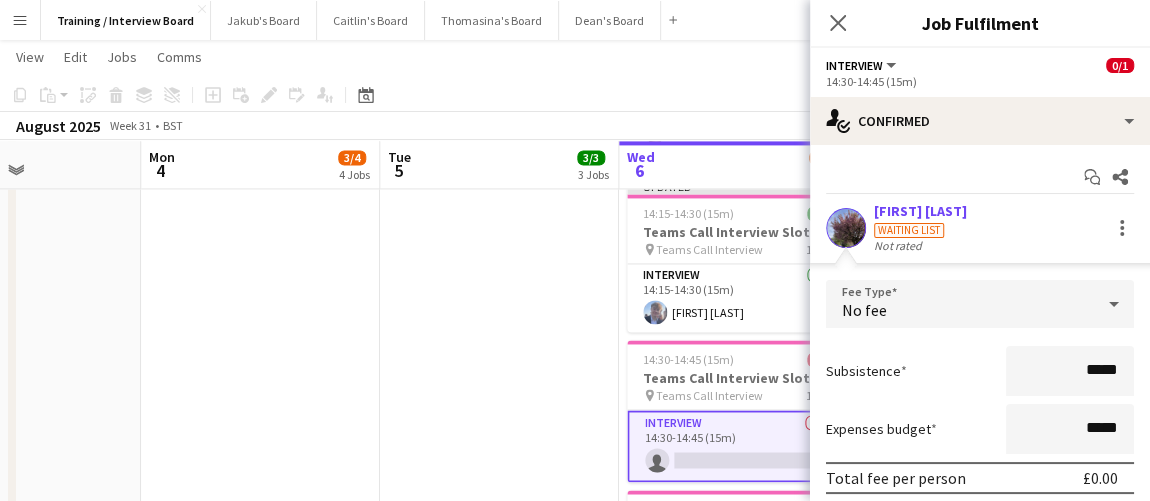 click on "[FIRST] [LAST]  Waiting list   Not rated" at bounding box center (980, 227) 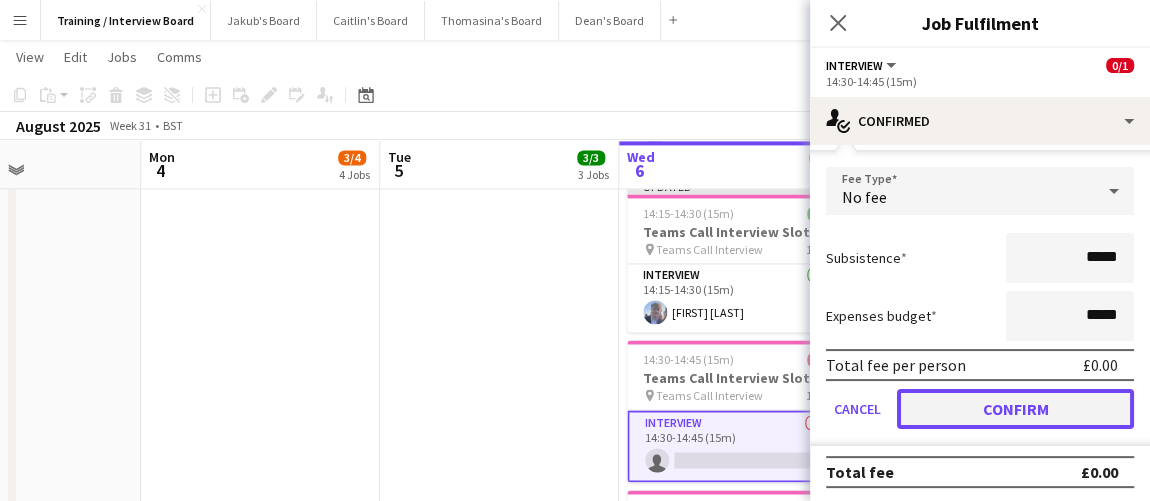 click on "Confirm" at bounding box center (1015, 409) 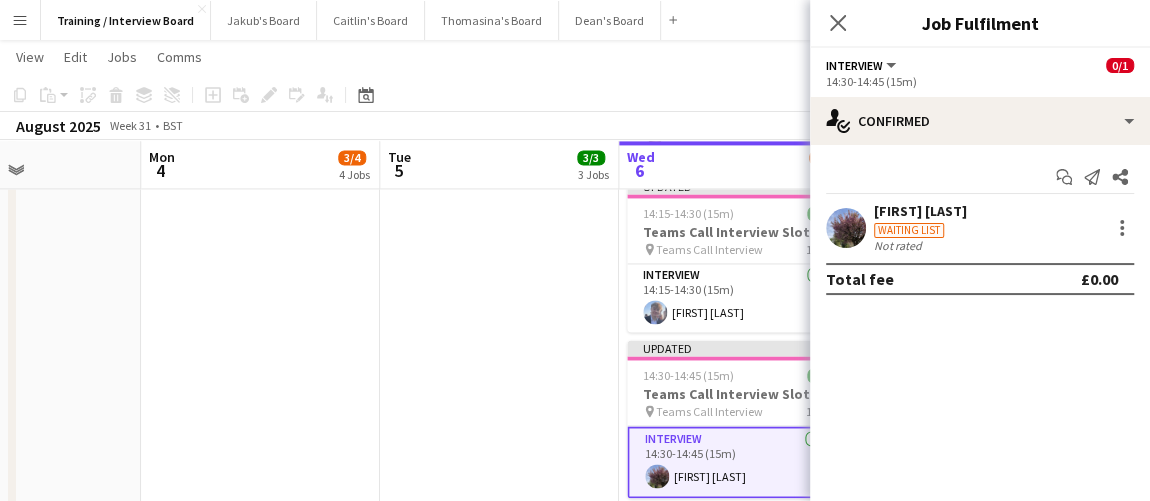 scroll, scrollTop: 0, scrollLeft: 0, axis: both 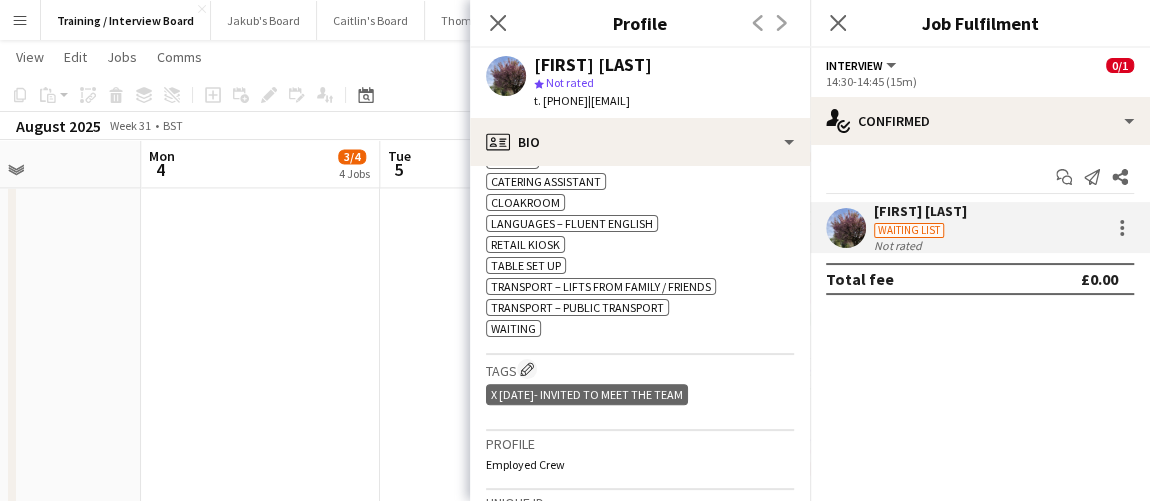 click on "10:30-10:45 (15m)    1/1   Teams Call Interview Slot
pin
Teams Call Interview   1 Role   Interview   1/1   10:30-10:45 (15m)
[FIRST] [LAST]     11:00-11:15 (15m)    1/1   Teams Call Interview Slot
pin
Teams Call Interview   1 Role   Interview   1/1   11:00-11:15 (15m)
[FIRST] [LAST]     11:45-12:00 (15m)    0/1   Teams Call Interview Slot
pin
Teams Call Interview   1 Role   Interview   0/1   11:45-12:00 (15m)
single-neutral-actions
15:45-16:00 (15m)    1/1   Teams Call Interview Slot
pin
Teams Call Interview   1 Role   Interview   1/1   15:45-16:00 (15m)
[FIRST] [LAST]" at bounding box center [260, 5] 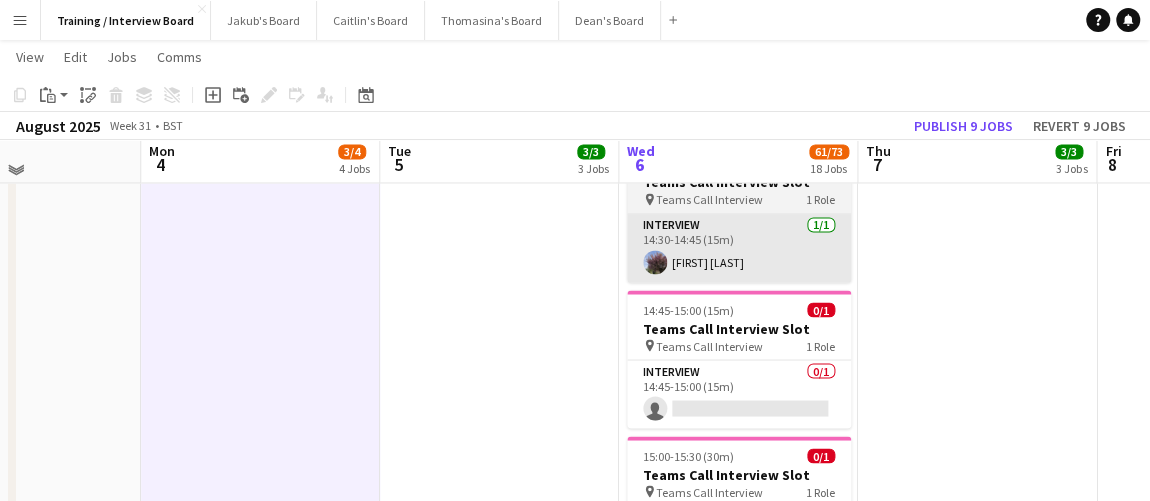 scroll, scrollTop: 1705, scrollLeft: 0, axis: vertical 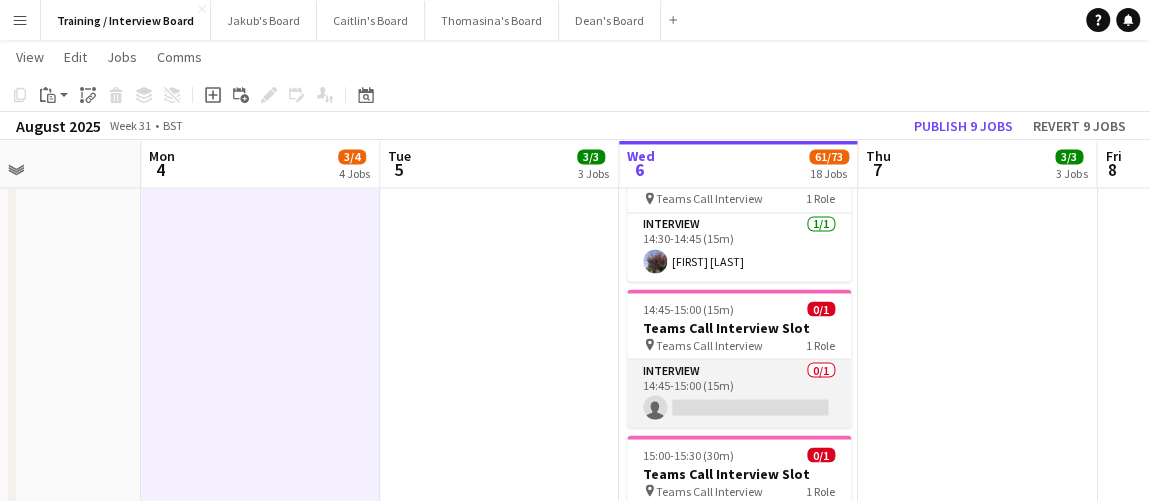 click on "Interview   0/1   14:45-15:00 (15m)
single-neutral-actions" at bounding box center [739, 393] 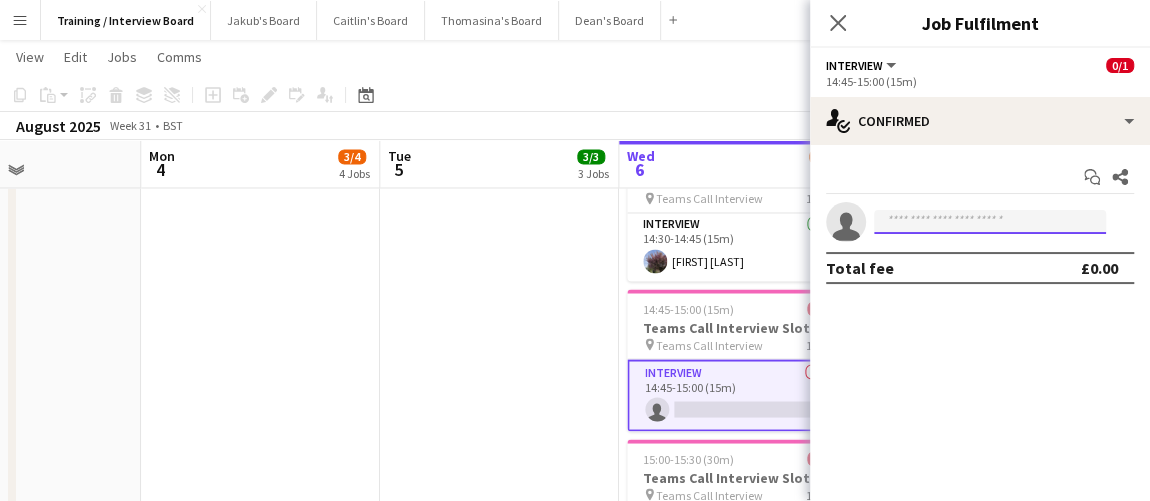 click at bounding box center [990, 222] 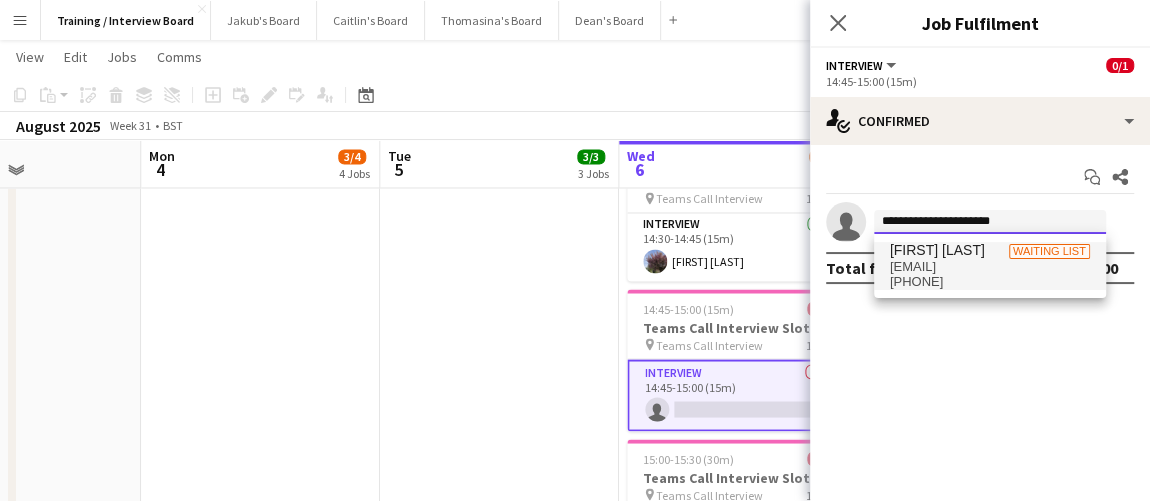 type on "**********" 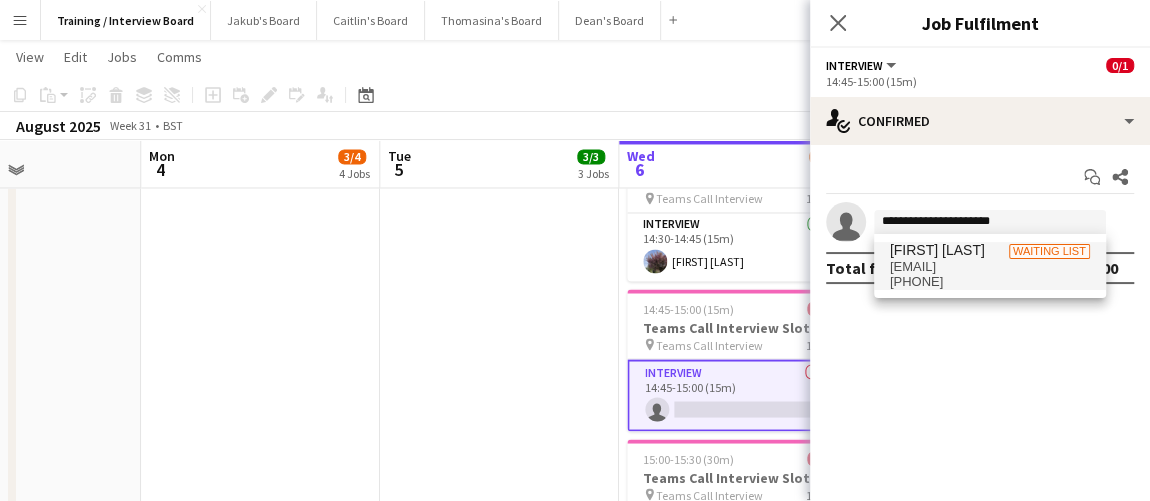 click on "[FIRST] [LAST]  Waiting list" at bounding box center [990, 250] 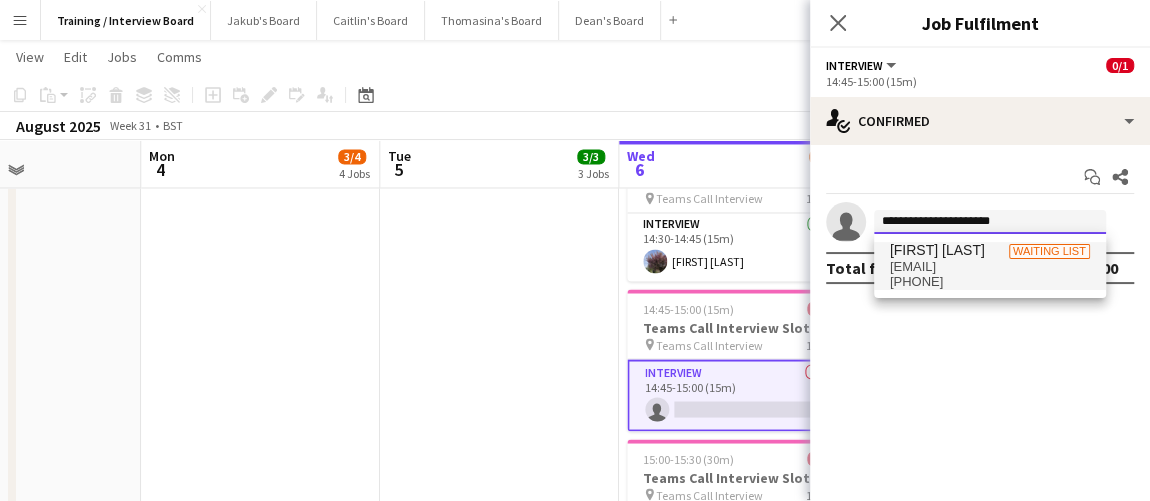 type 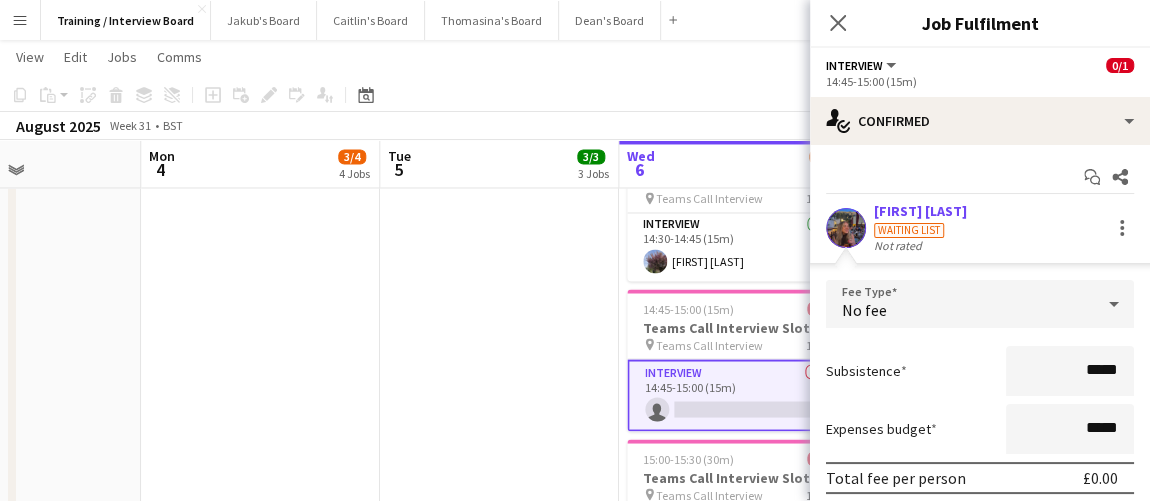 click on "[FIRST] [LAST]   Waiting list   Not rated" at bounding box center [980, 227] 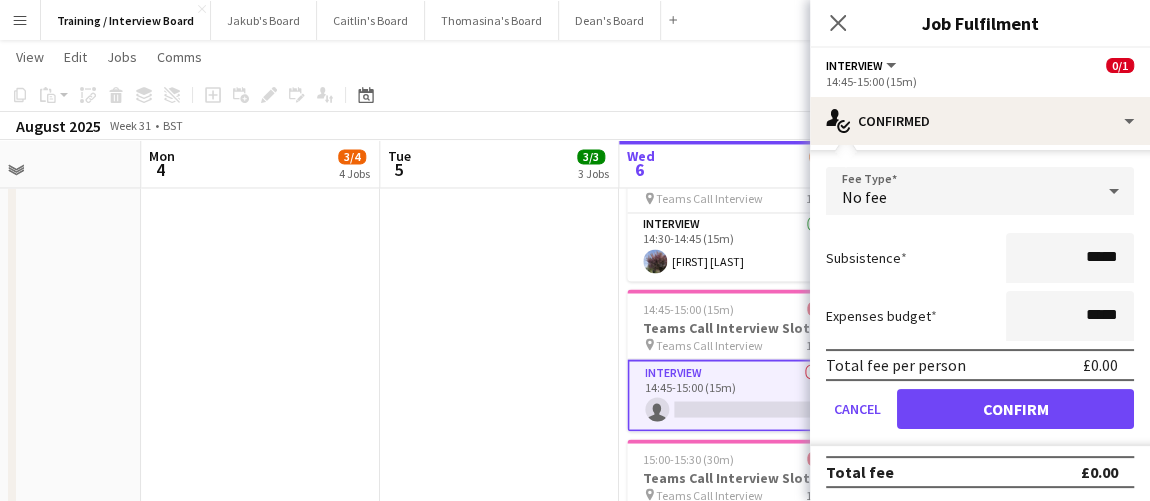 click on "Fee Type  No fee  Subsistence  *****  Expenses budget  *****  Total fee per person   £0.00   Cancel   Confirm" at bounding box center (980, 306) 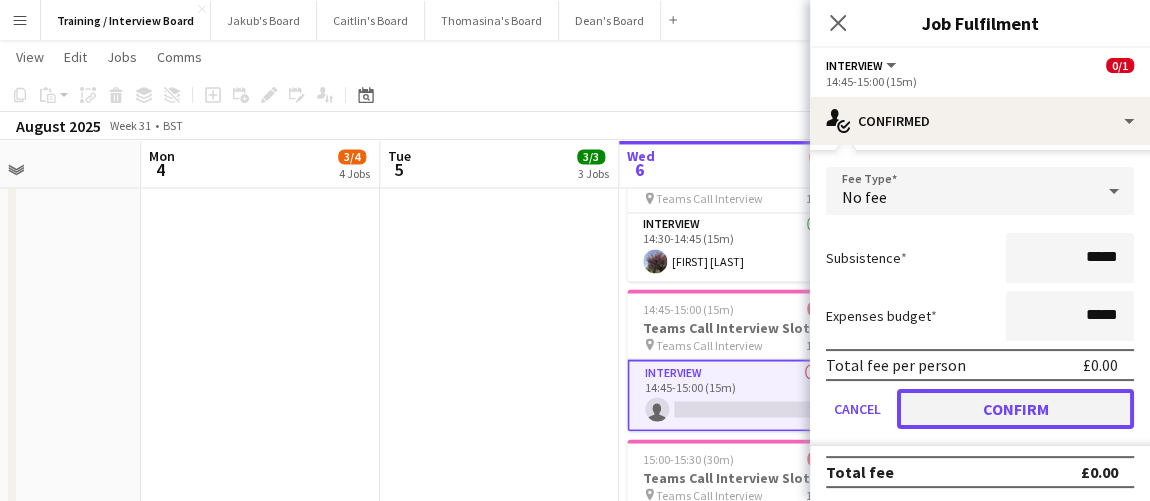 click on "Confirm" at bounding box center (1015, 409) 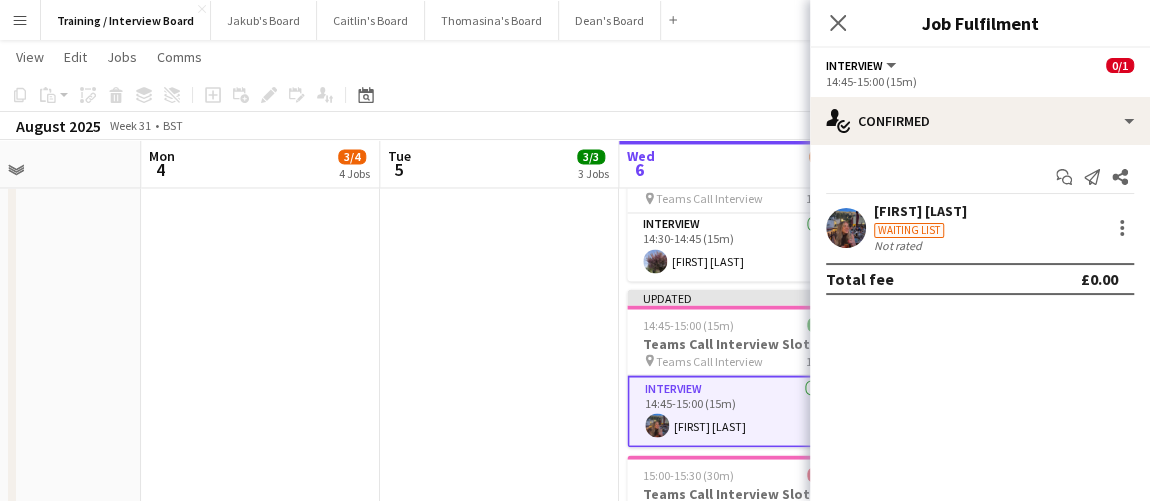 scroll, scrollTop: 0, scrollLeft: 0, axis: both 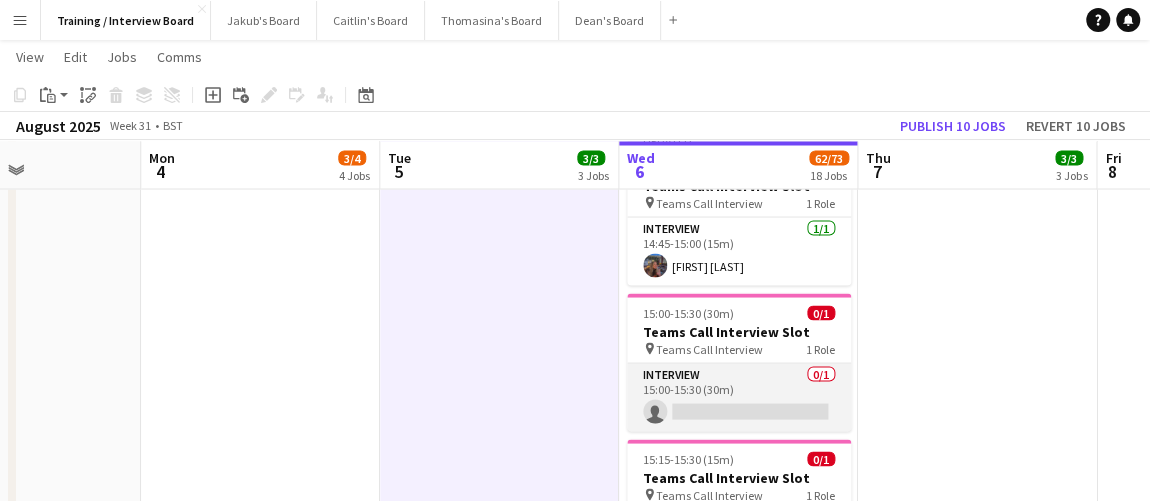 click on "Interview   0/1   15:00-15:30 (30m)
single-neutral-actions" at bounding box center (739, 397) 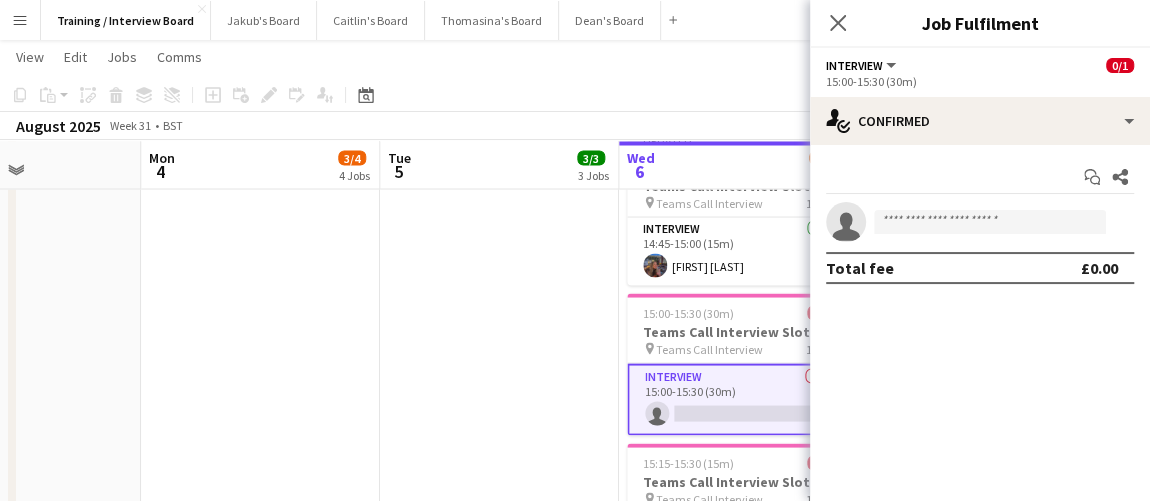click on "single-neutral-actions" at bounding box center (980, 222) 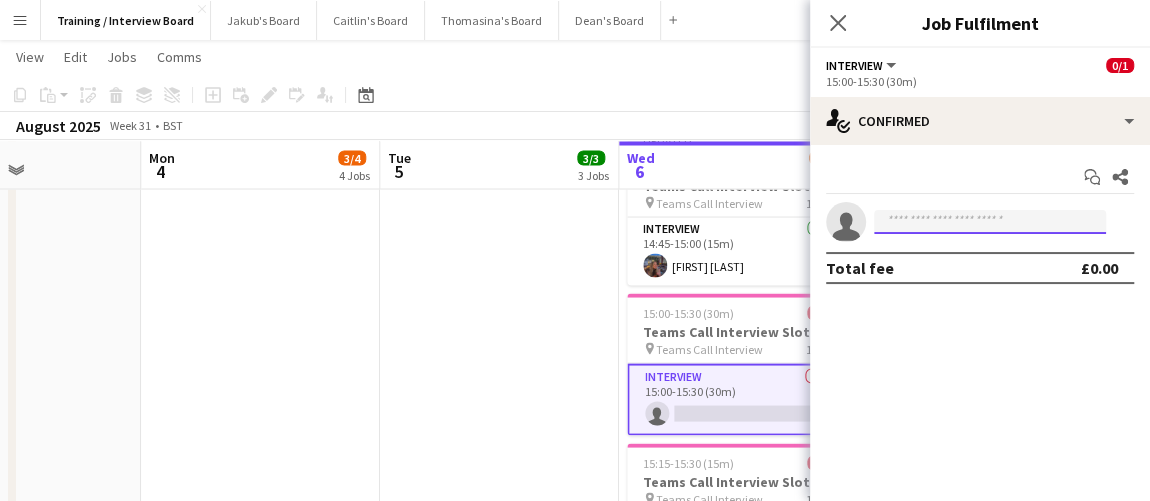 click at bounding box center (990, 222) 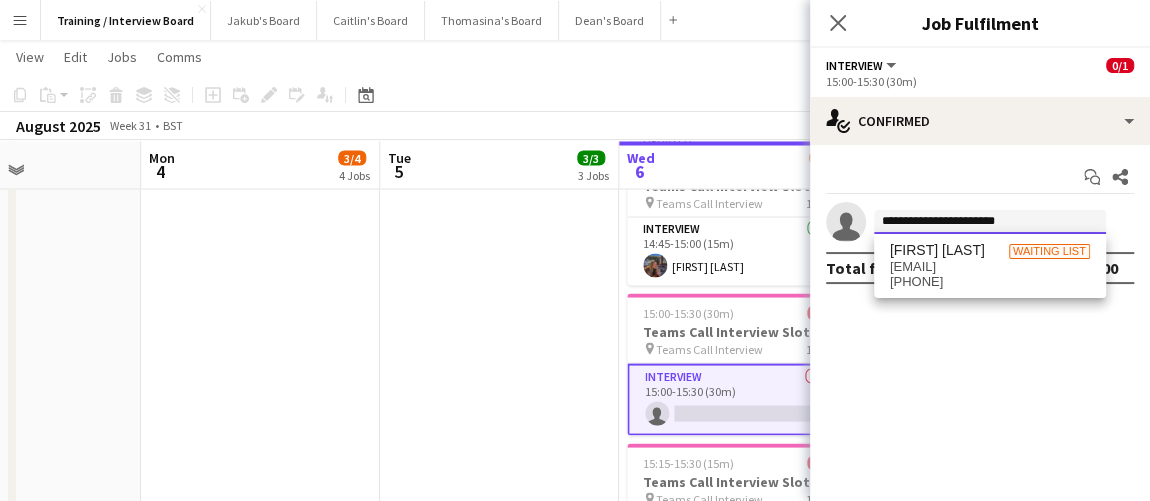 type on "**********" 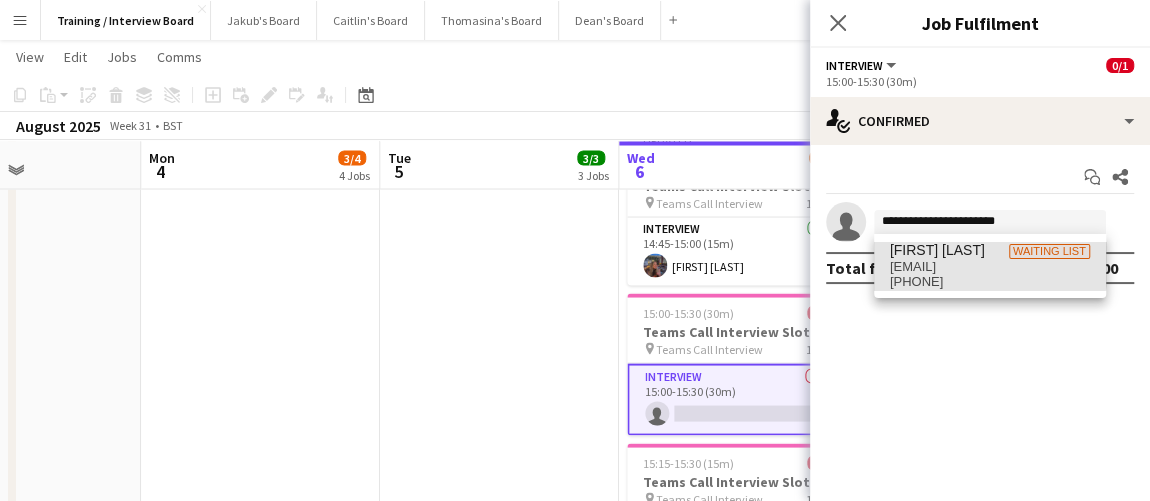 click on "[FIRST] [LAST]" at bounding box center [937, 250] 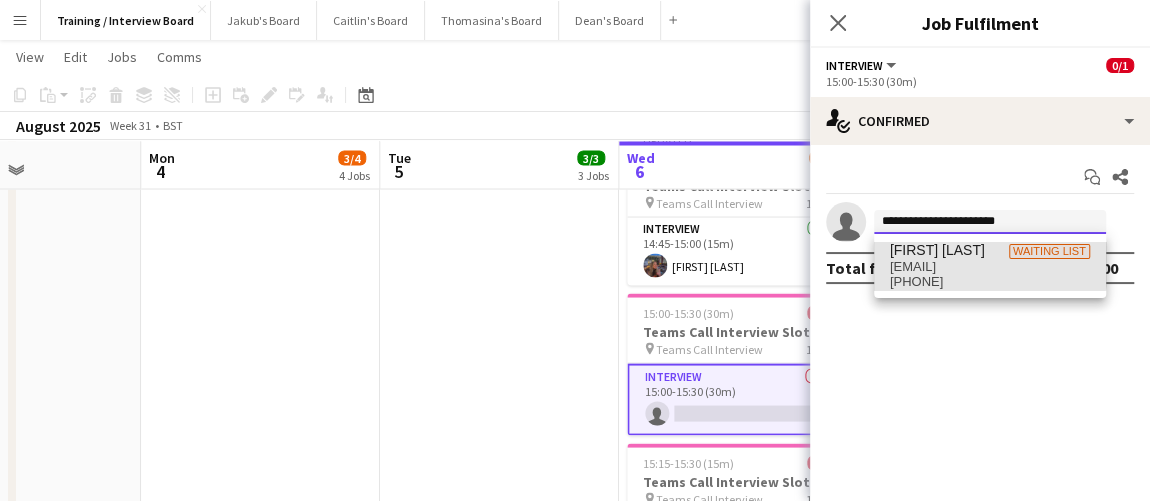 type 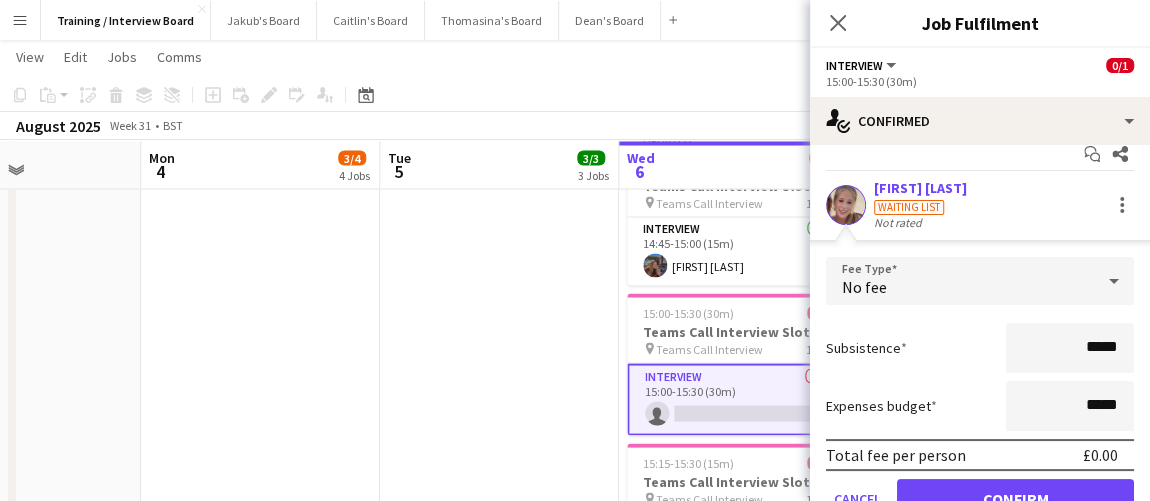 scroll, scrollTop: 113, scrollLeft: 0, axis: vertical 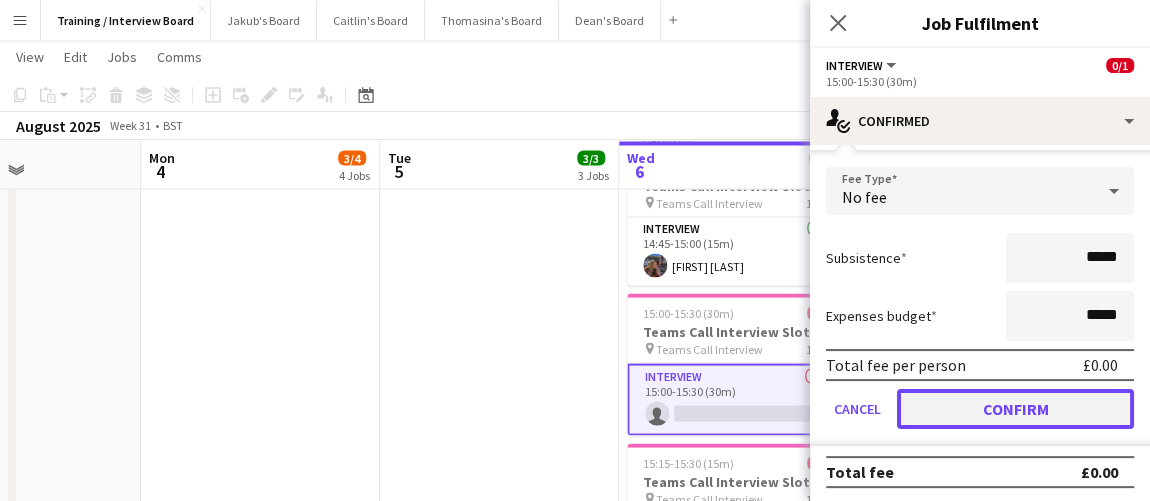 click on "Confirm" at bounding box center (1015, 409) 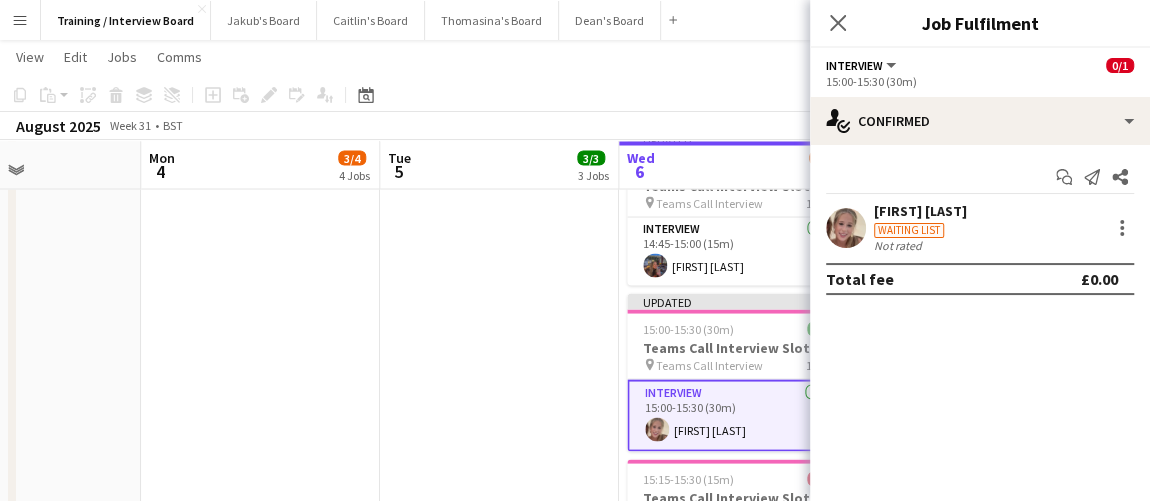 scroll, scrollTop: 0, scrollLeft: 0, axis: both 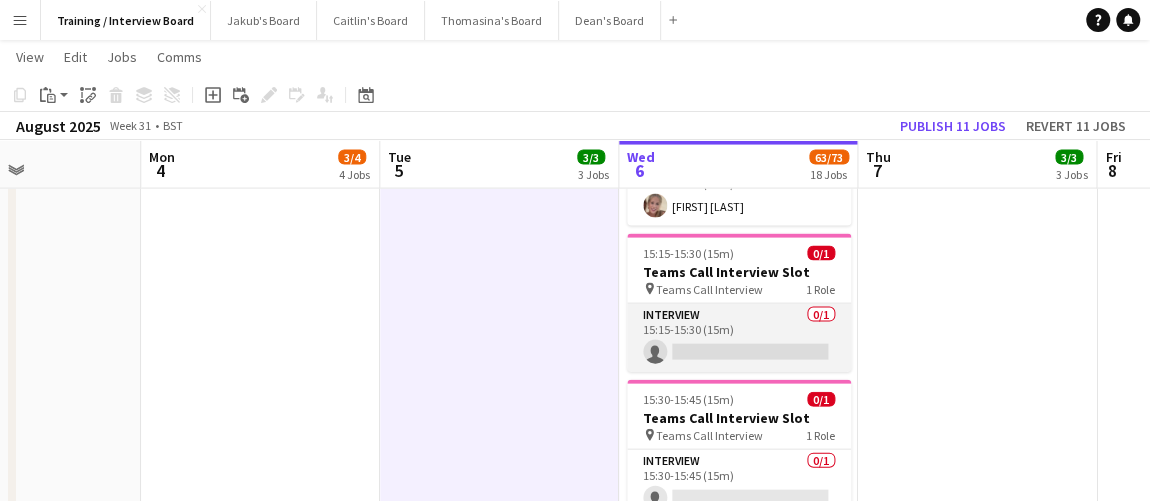 click on "Interview   0/1   15:15-15:30 (15m)
single-neutral-actions" at bounding box center [739, 338] 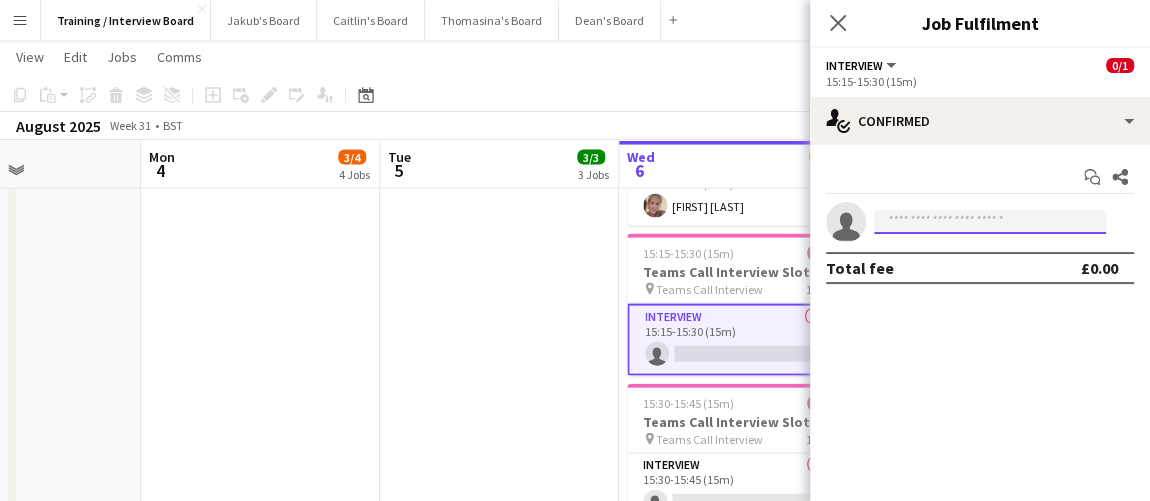 click at bounding box center (990, 222) 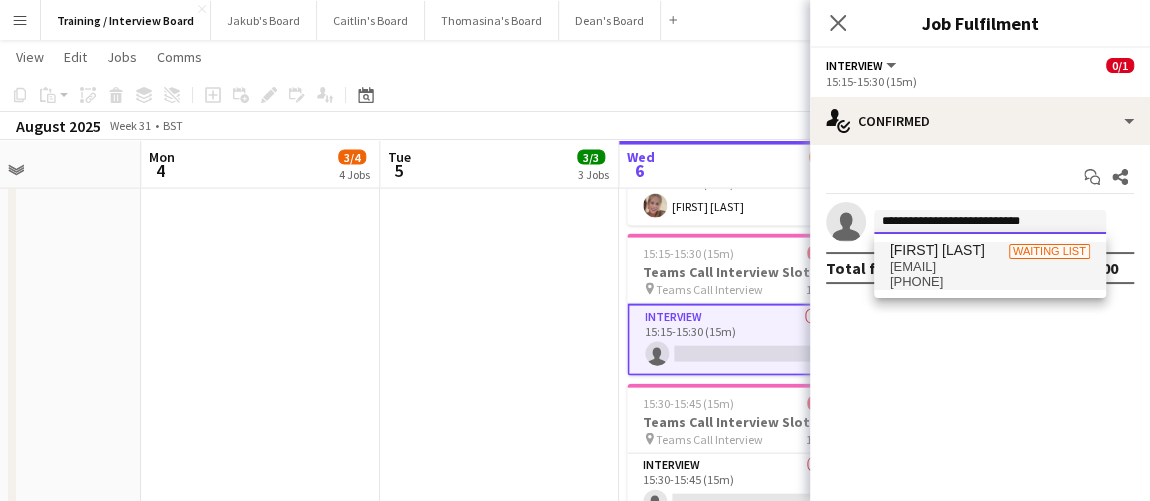 type on "**********" 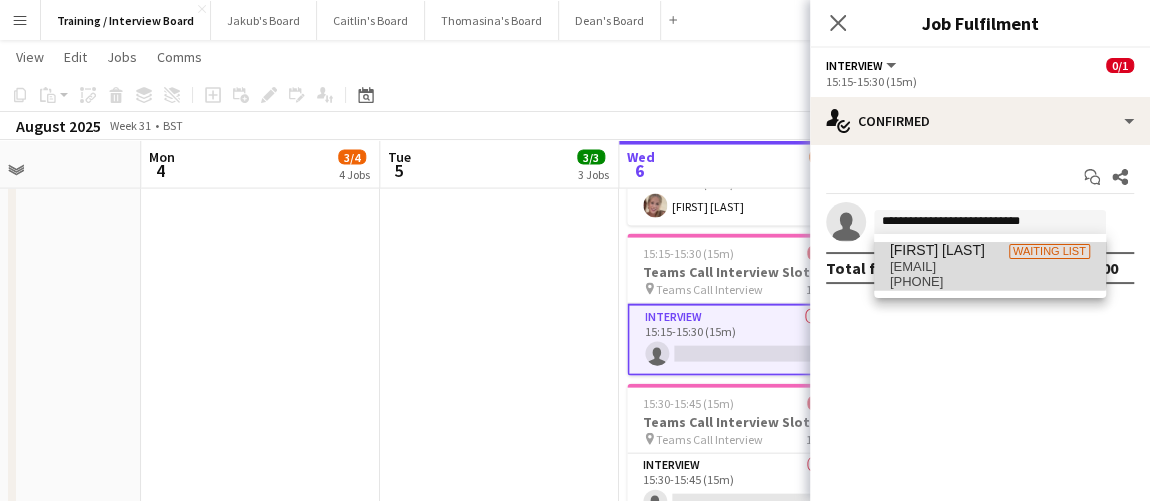 click on "[FIRST] [LAST]" at bounding box center (937, 250) 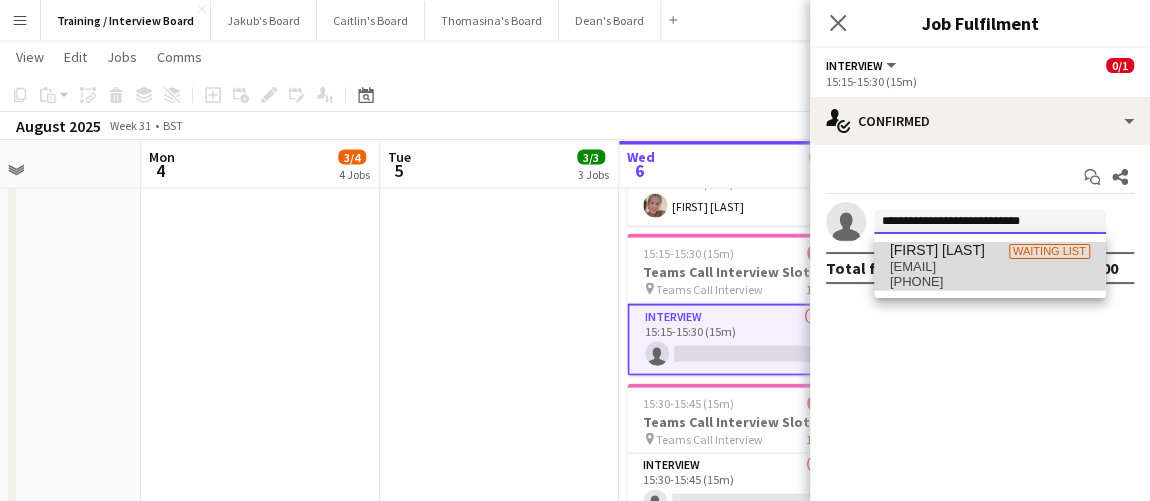 type 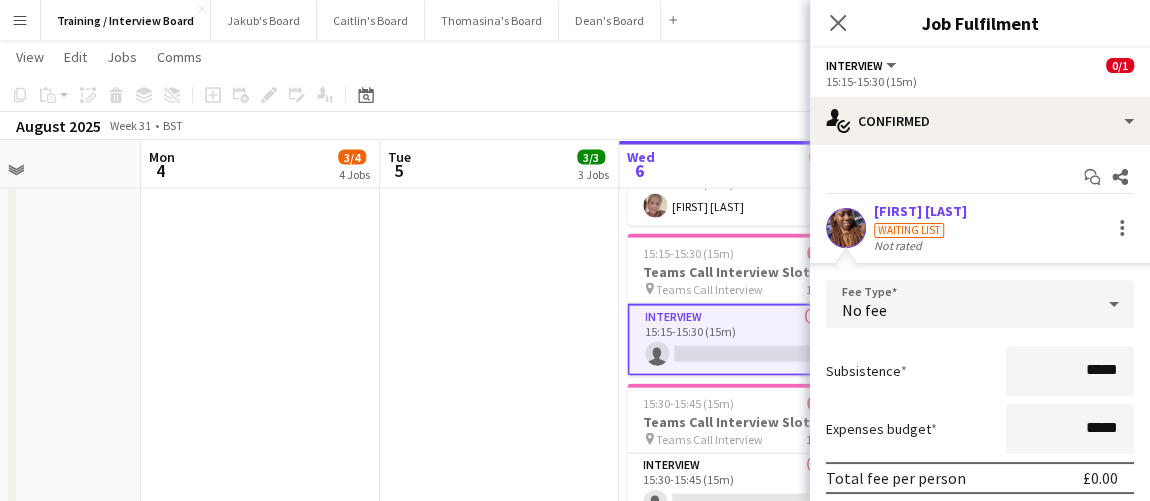 scroll, scrollTop: 113, scrollLeft: 0, axis: vertical 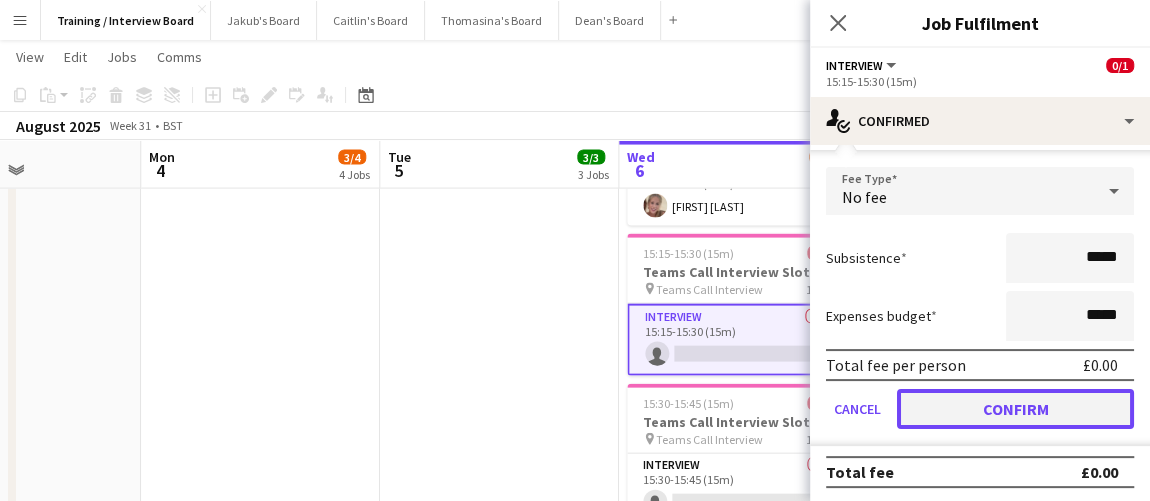 click on "Confirm" at bounding box center [1015, 409] 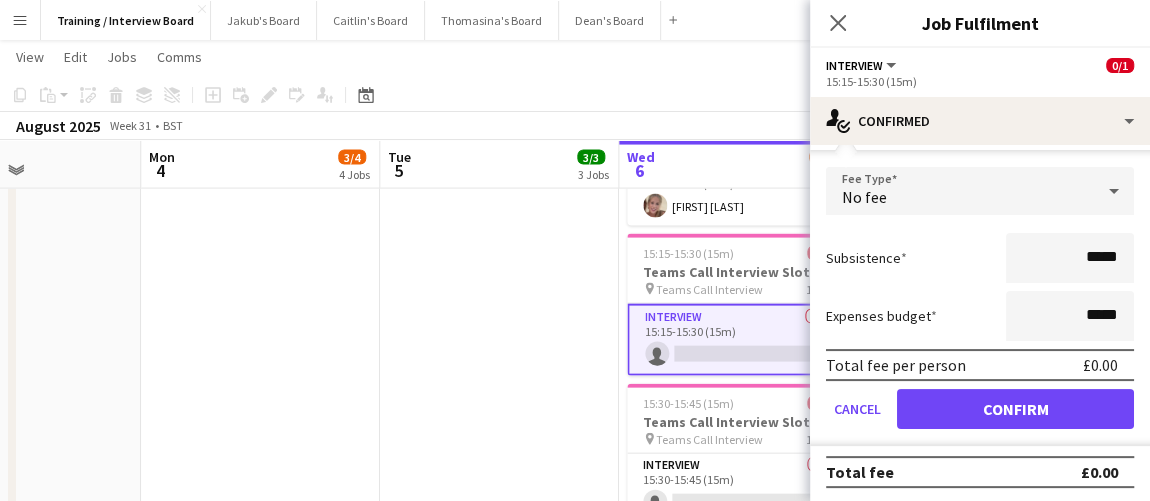 scroll, scrollTop: 0, scrollLeft: 0, axis: both 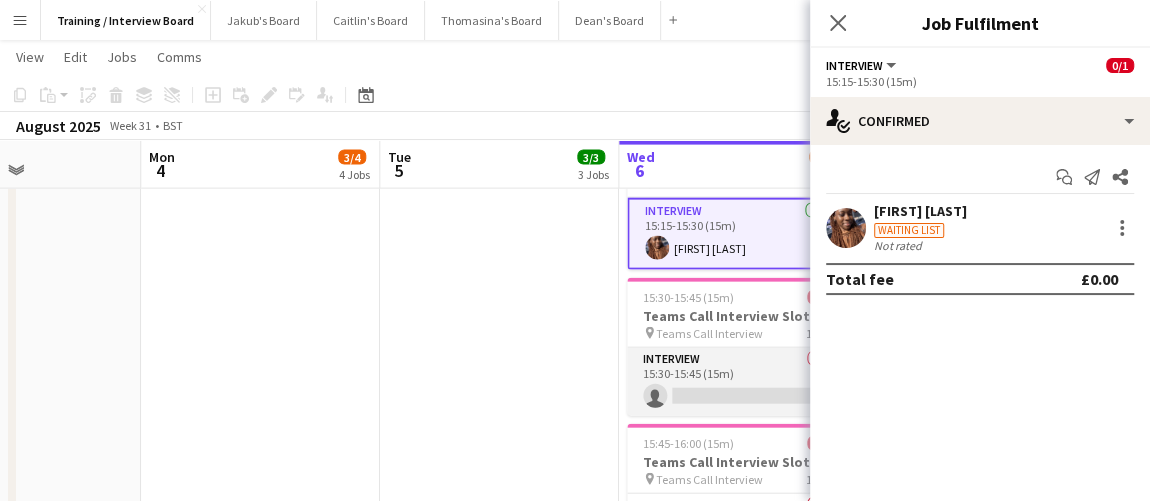 click on "Interview   0/1   15:30-15:45 (15m)
single-neutral-actions" at bounding box center (739, 382) 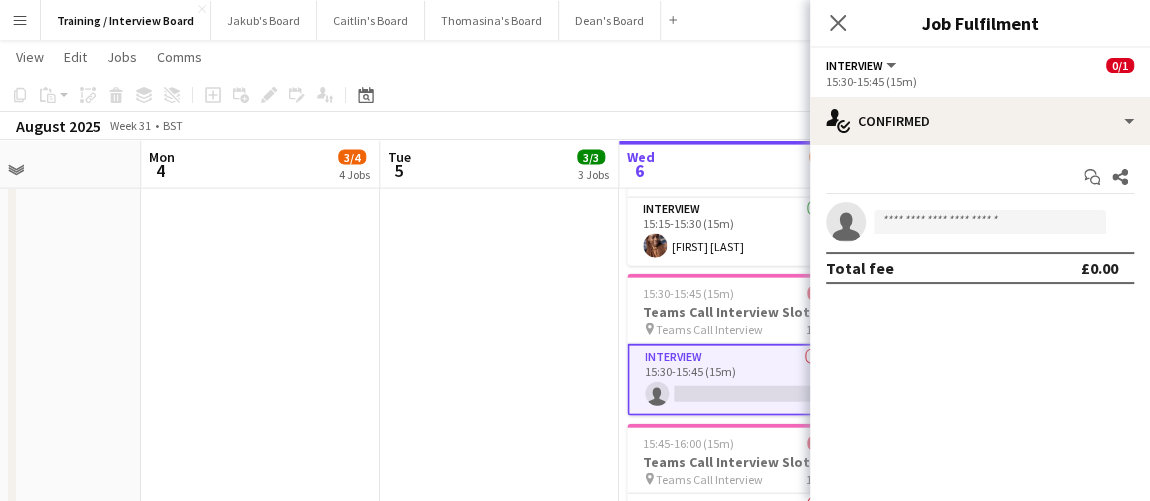 click on "Total fee   £0.00" at bounding box center (980, 268) 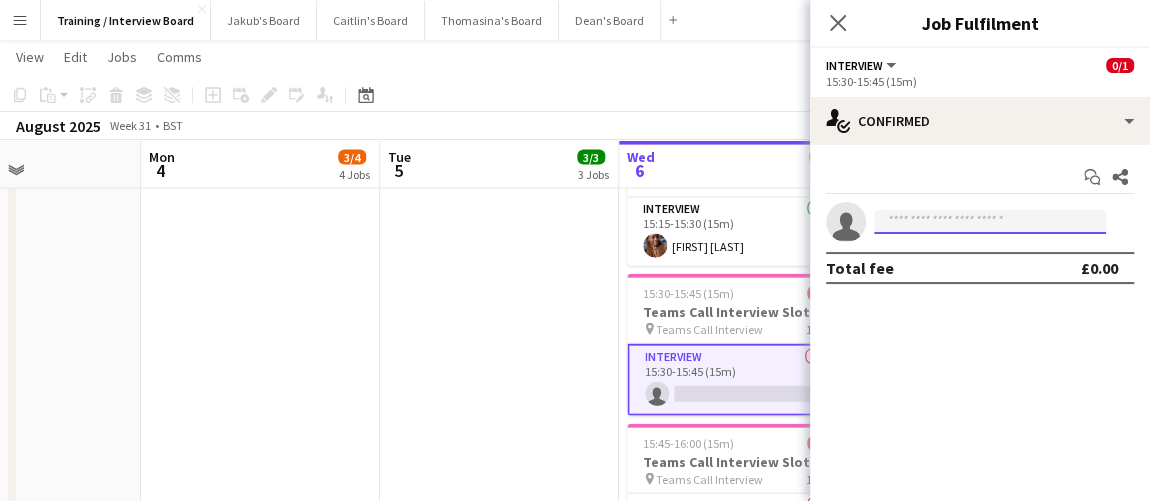 click at bounding box center [990, 222] 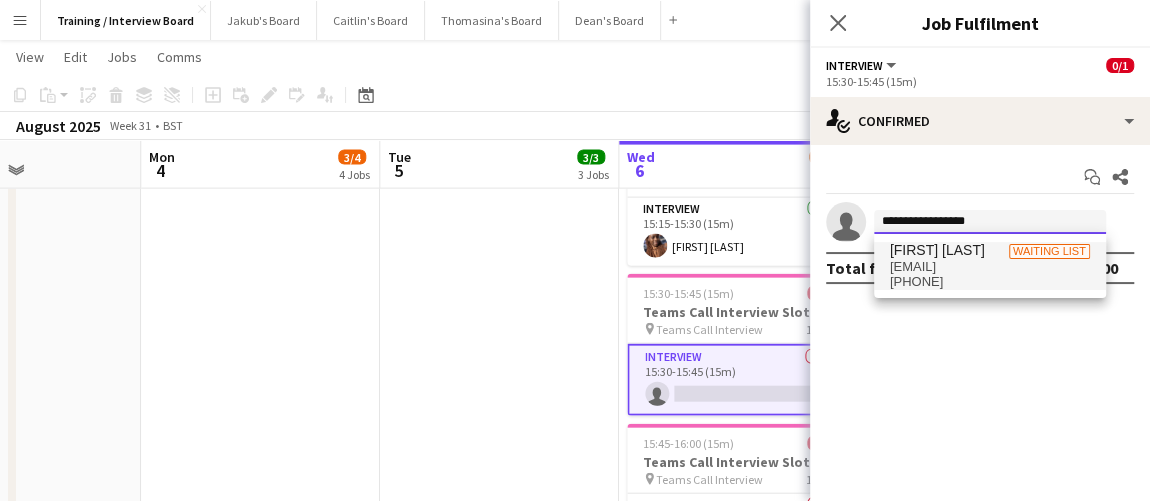 type on "**********" 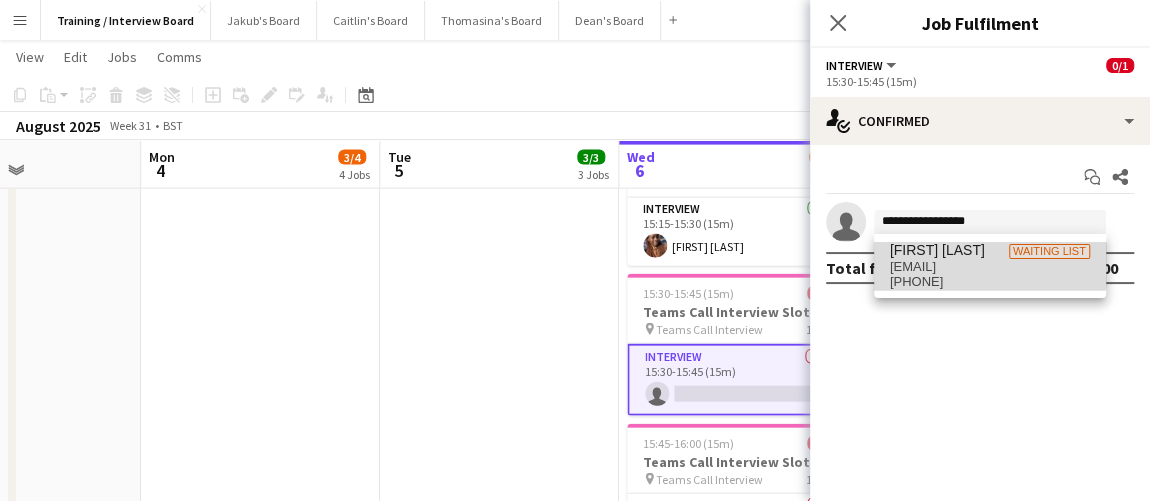 click on "[FIRST] [LAST]" at bounding box center (937, 250) 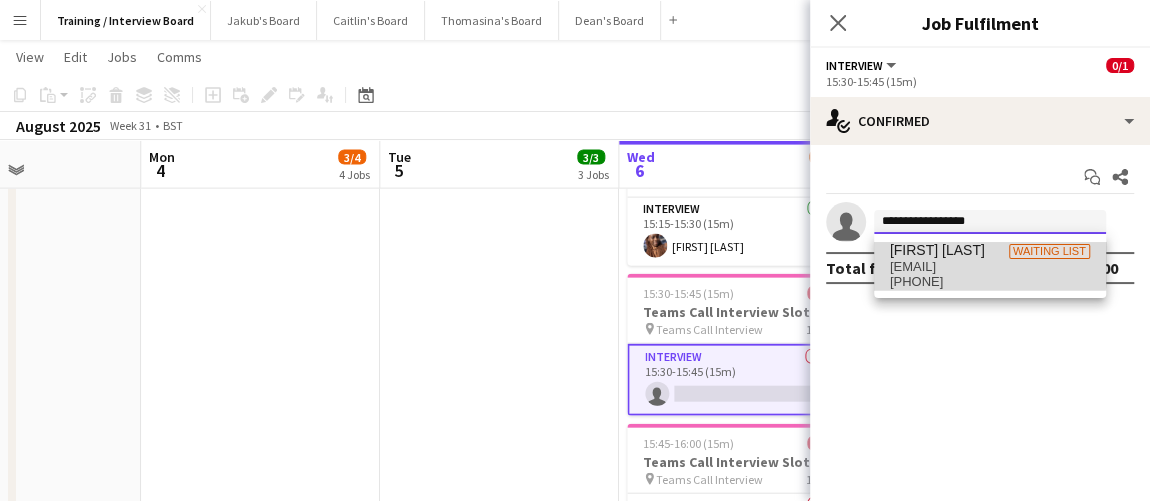 type 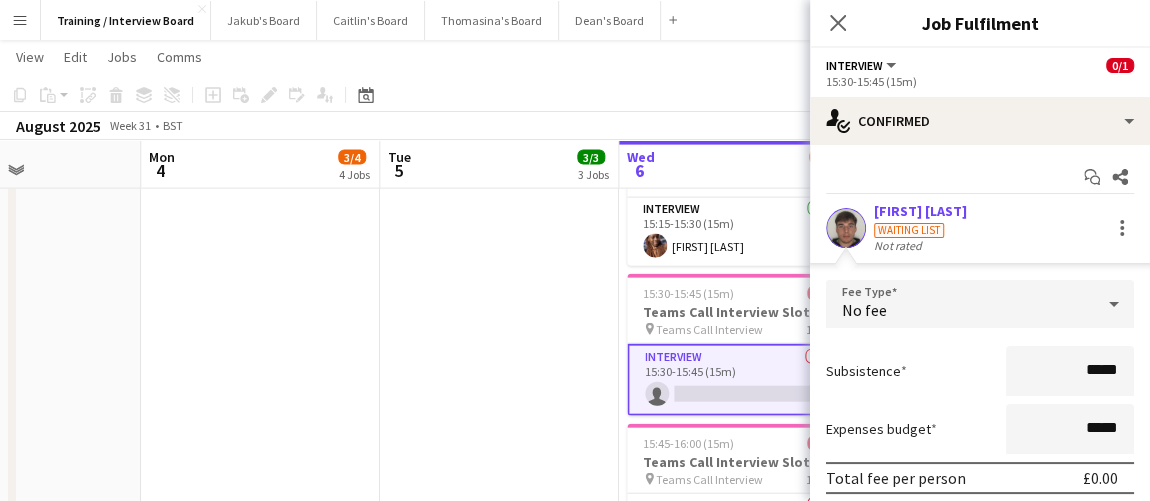 scroll, scrollTop: 113, scrollLeft: 0, axis: vertical 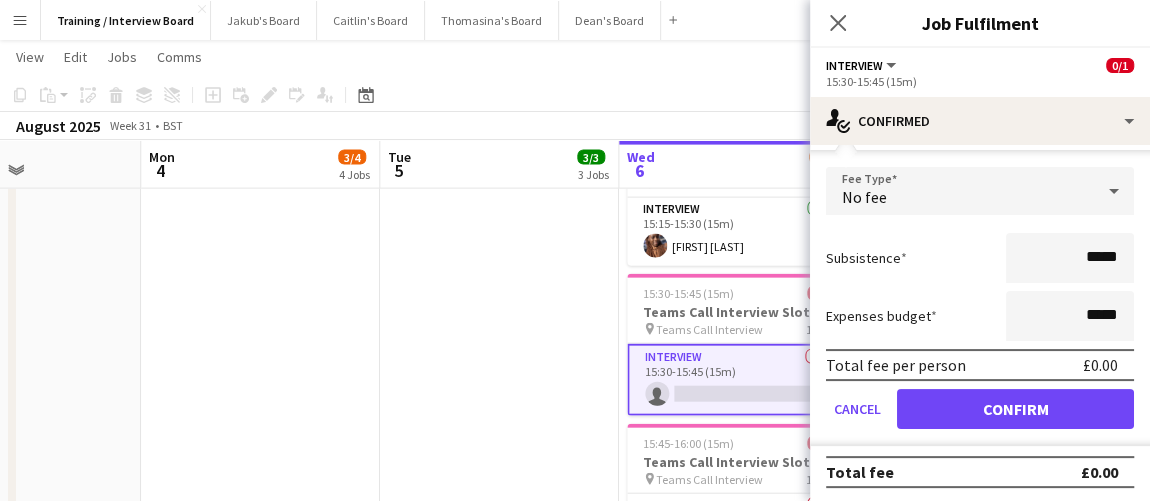 click on "Fee Type  No fee  Subsistence  *****  Expenses budget  *****  Total fee per person   £0.00   Cancel   Confirm" at bounding box center (980, 306) 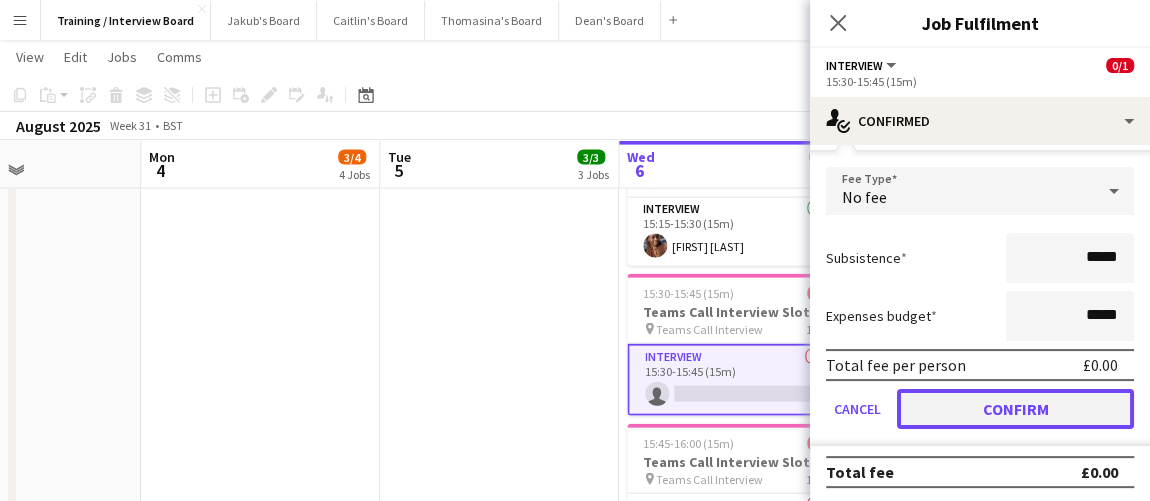 click on "Confirm" at bounding box center (1015, 409) 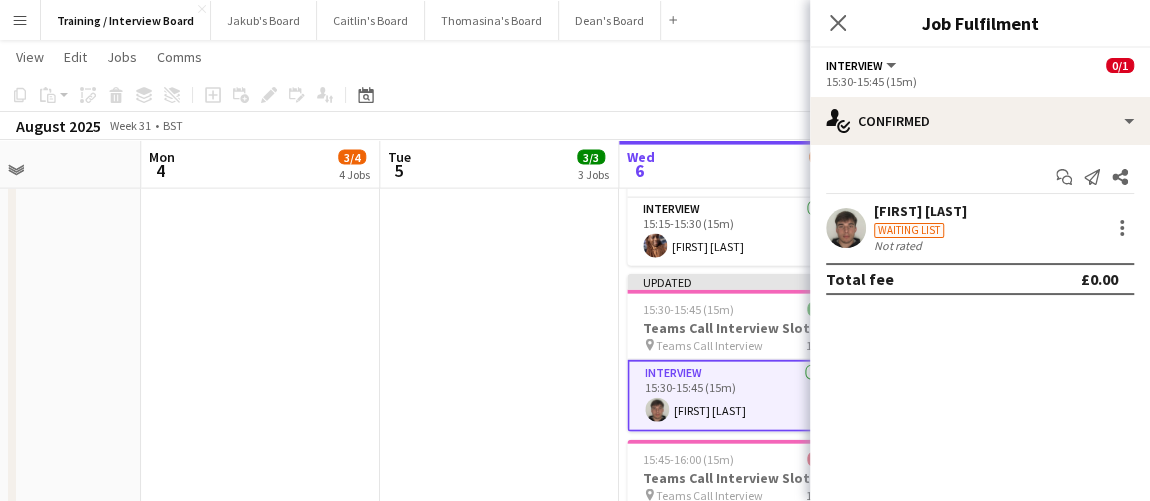 scroll, scrollTop: 0, scrollLeft: 0, axis: both 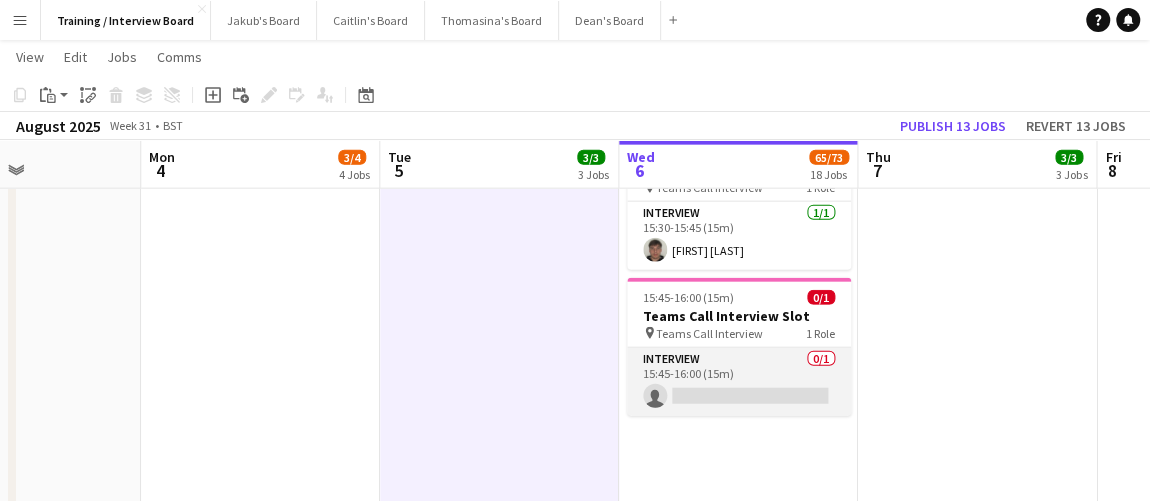 click on "Interview   0/1   15:45-16:00 (15m)
single-neutral-actions" at bounding box center (739, 382) 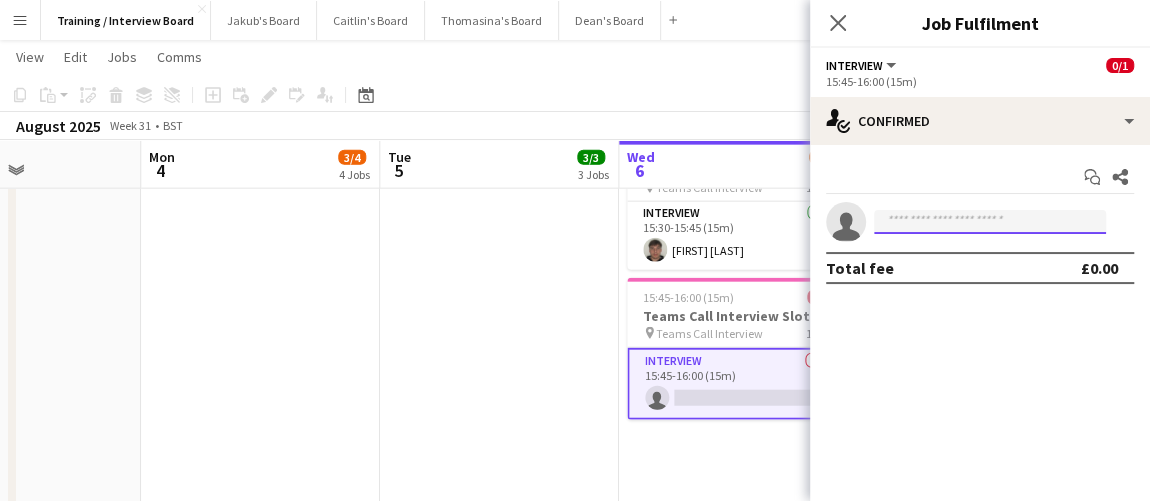 click at bounding box center [990, 222] 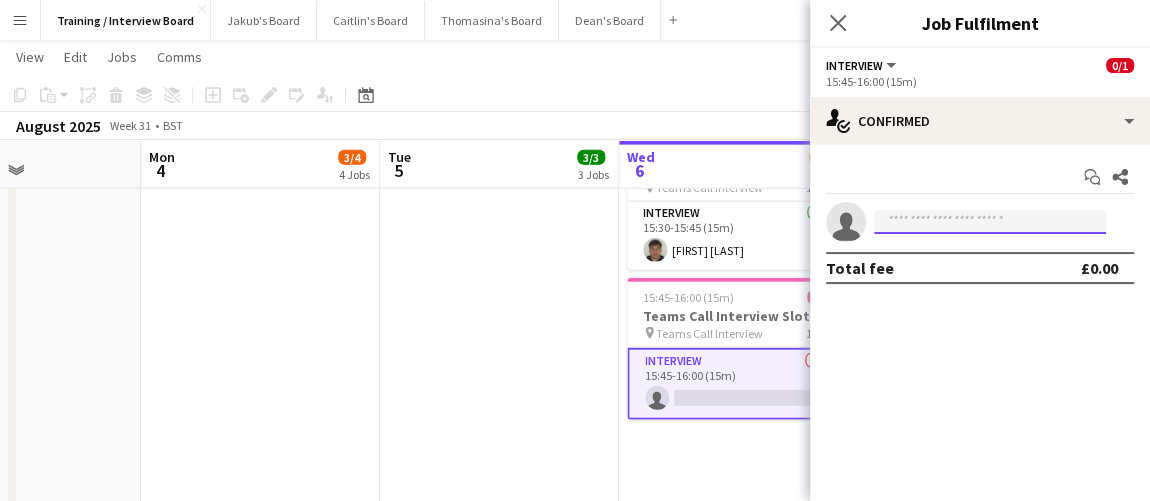 paste on "**********" 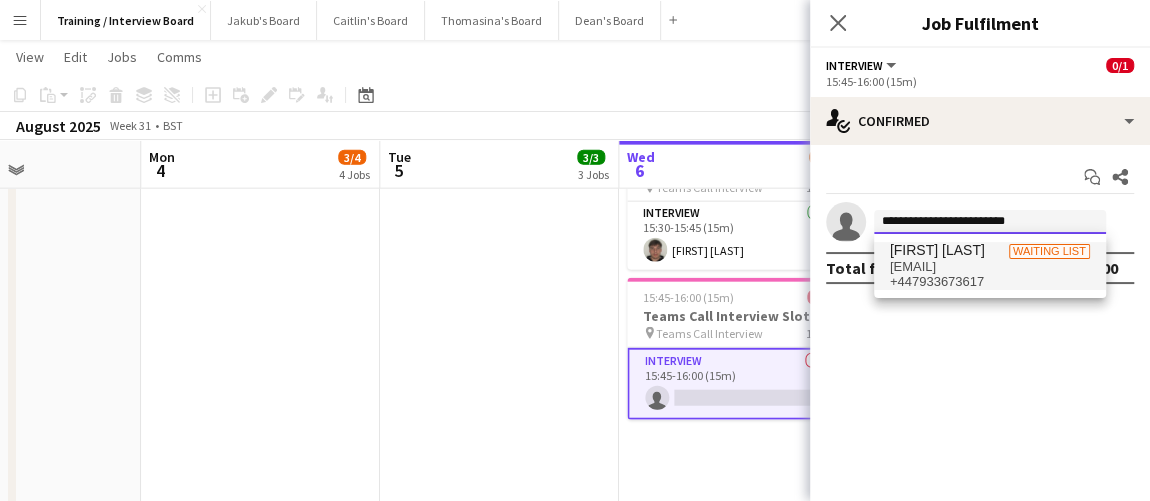 type on "**********" 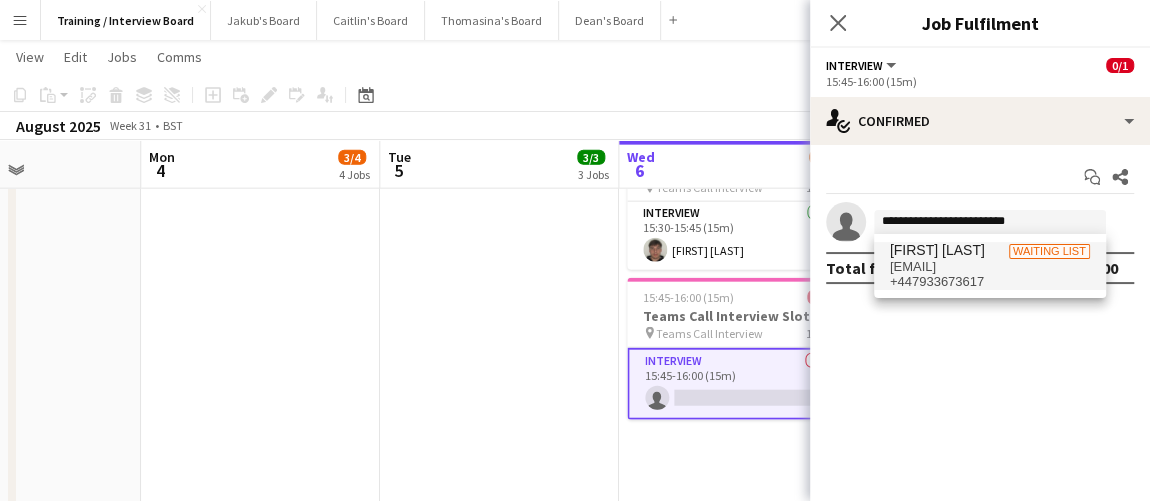 click on "+447933673617" at bounding box center [990, 282] 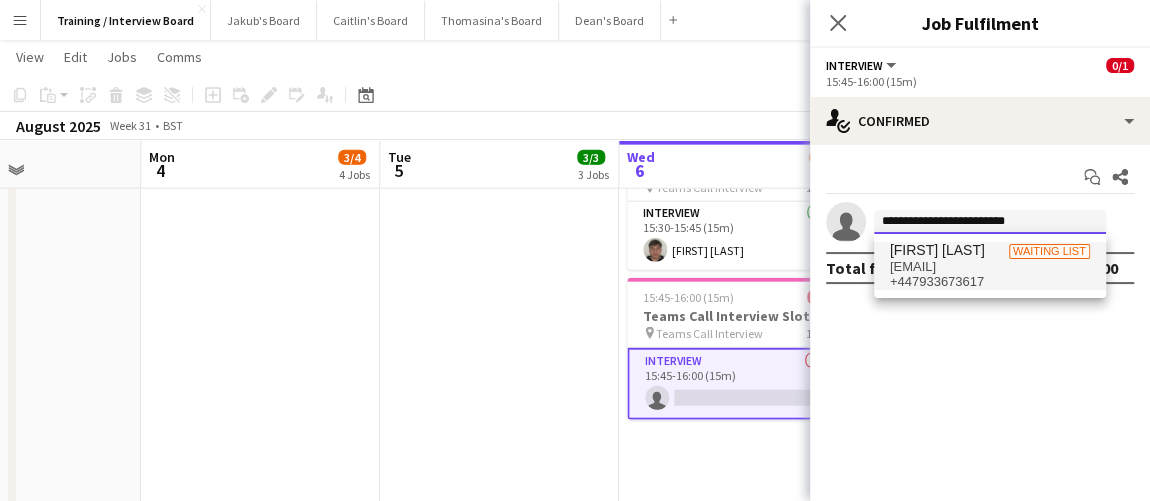 type 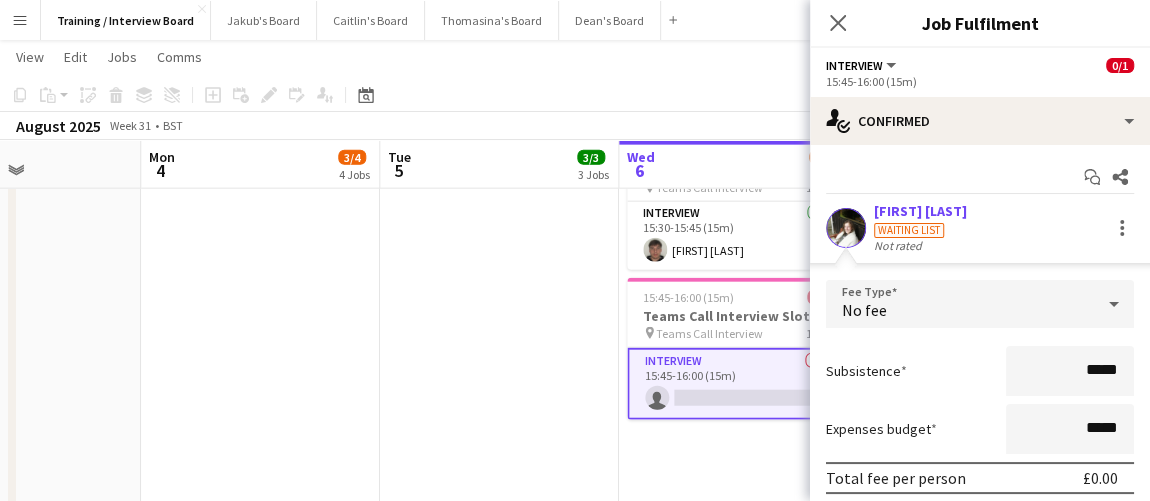 scroll, scrollTop: 113, scrollLeft: 0, axis: vertical 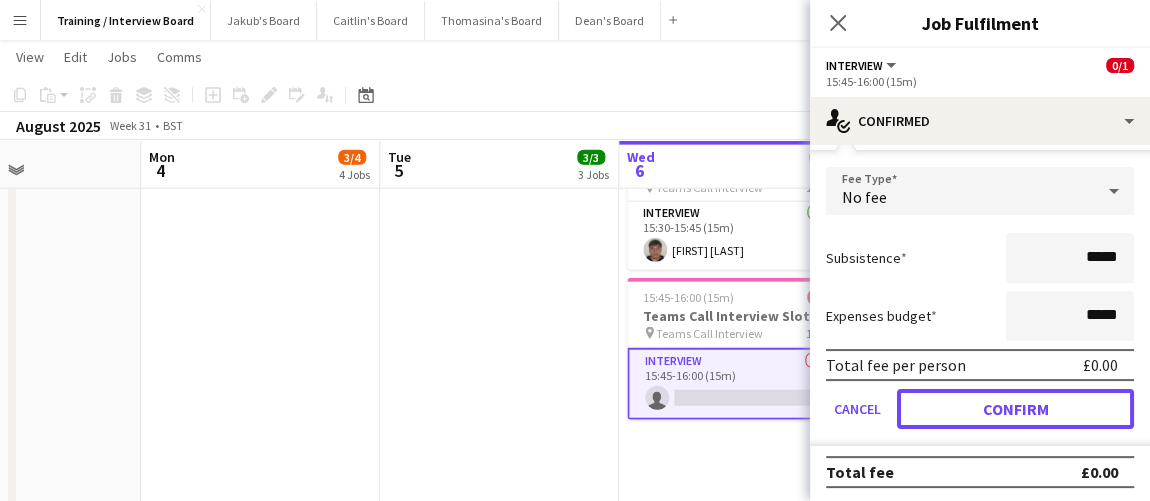click on "Fee Type  No fee  Subsistence  *****  Expenses budget  *****  Total fee per person   £0.00   Cancel   Confirm" at bounding box center [980, 306] 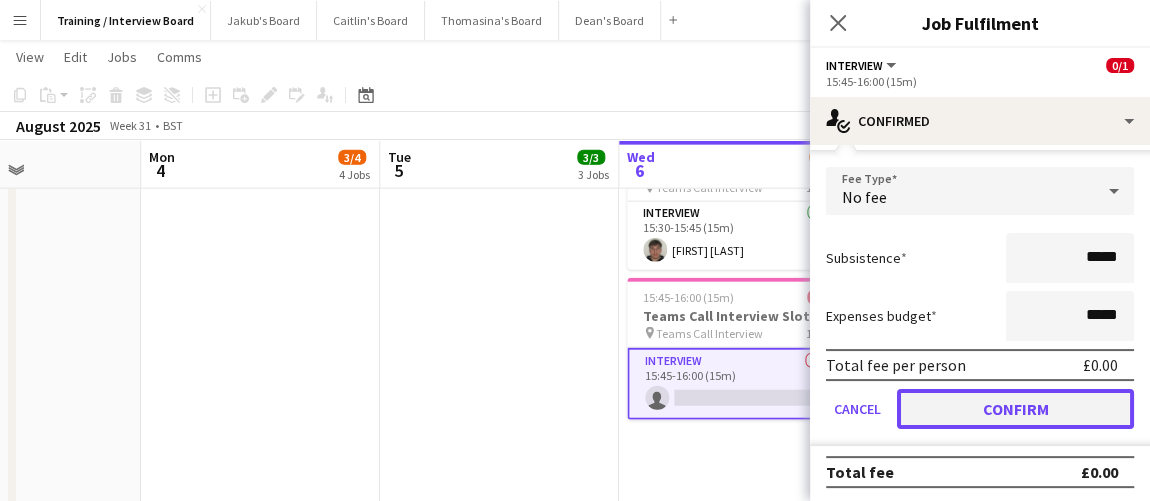 click on "Confirm" at bounding box center (1015, 409) 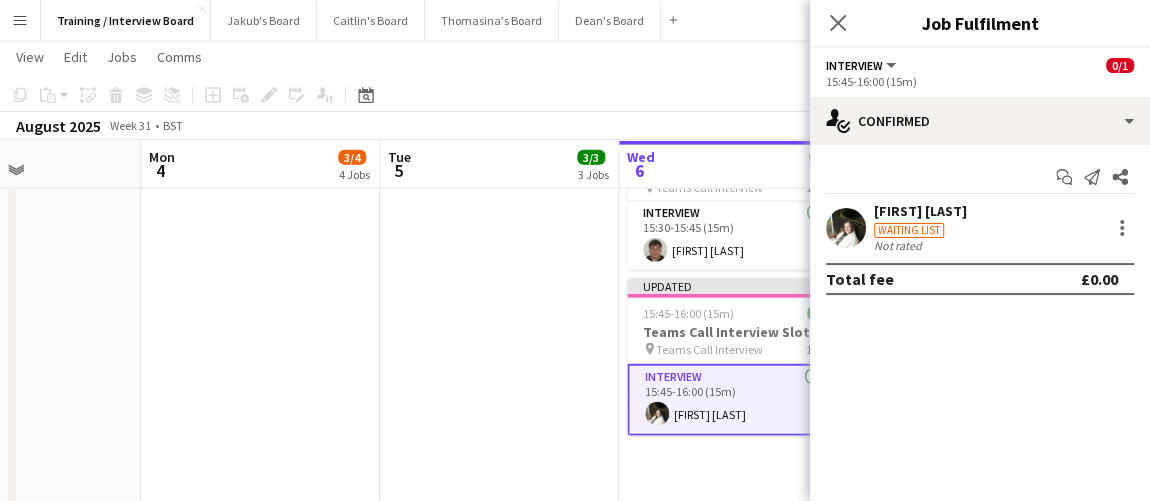 scroll, scrollTop: 0, scrollLeft: 0, axis: both 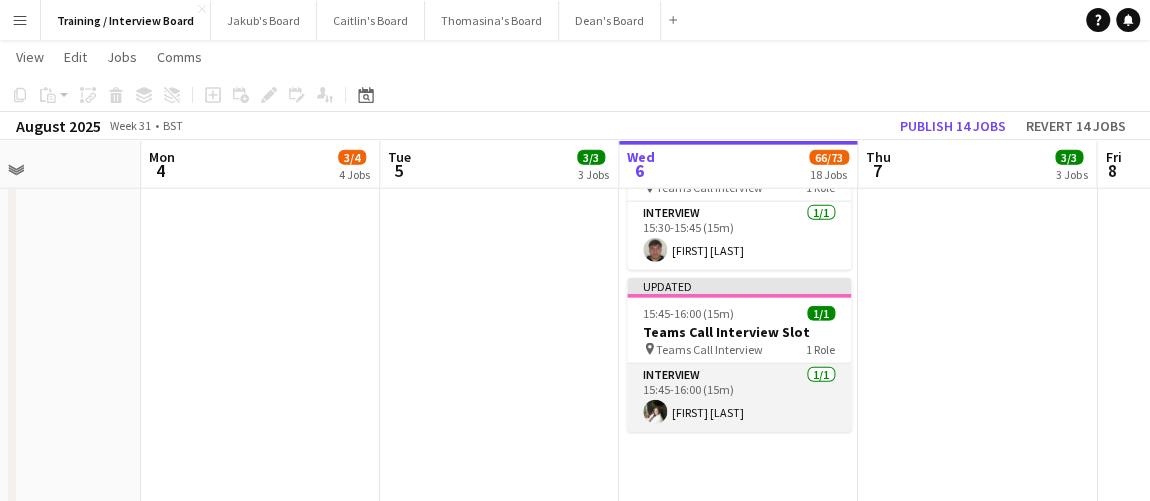 click on "Interview   1/1   15:45-16:00 (15m)
[FIRST] [LAST]" at bounding box center (739, 398) 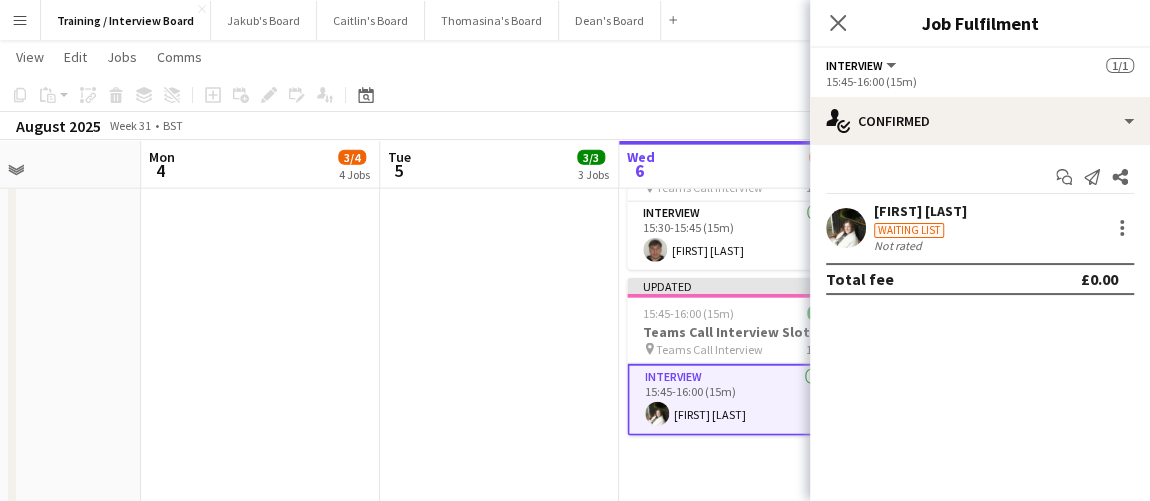 click on "Waiting list" at bounding box center [909, 230] 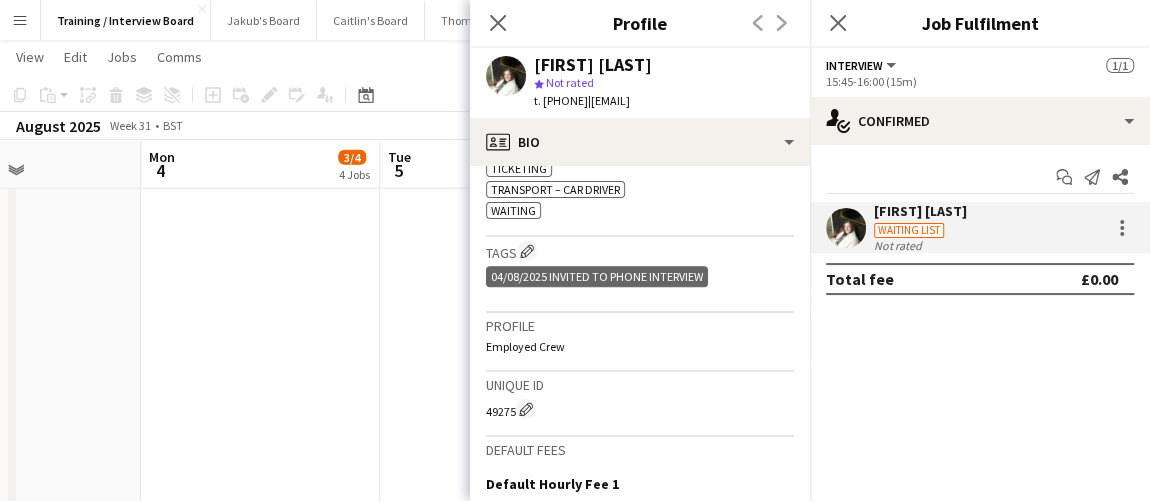 scroll, scrollTop: 1141, scrollLeft: 0, axis: vertical 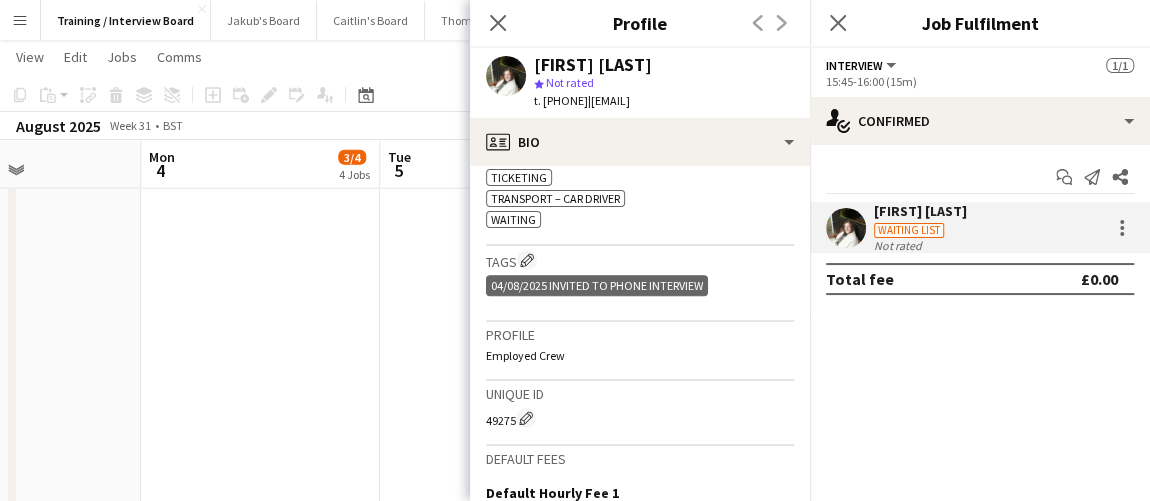 click on "15:30-15:45 (15m)    1/1   Teams Call Interview Slot
pin
Teams Call Interview   1 Role   Interview   1/1   15:30-15:45 (15m)
[FIRST] [LAST]" at bounding box center (499, -810) 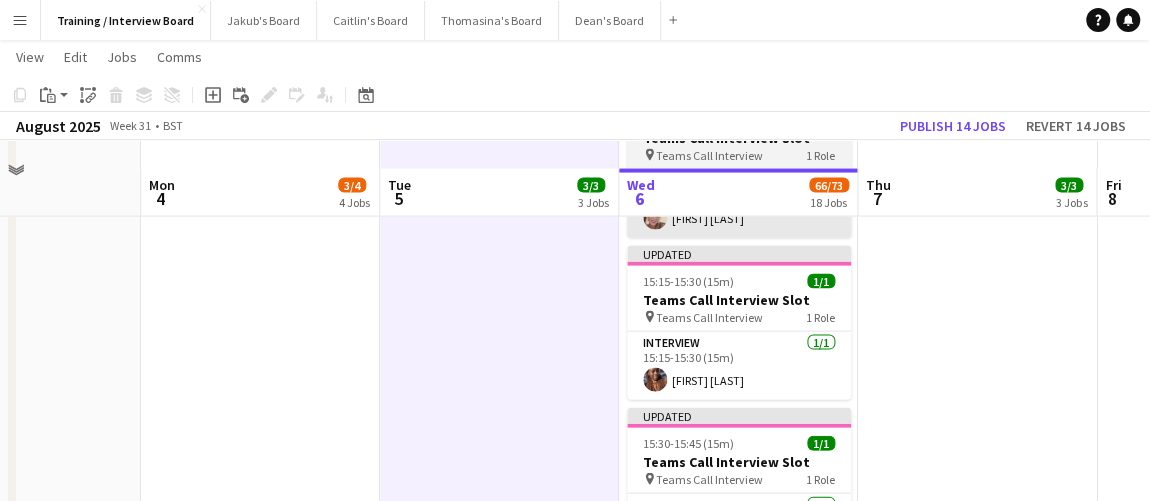 scroll, scrollTop: 2064, scrollLeft: 0, axis: vertical 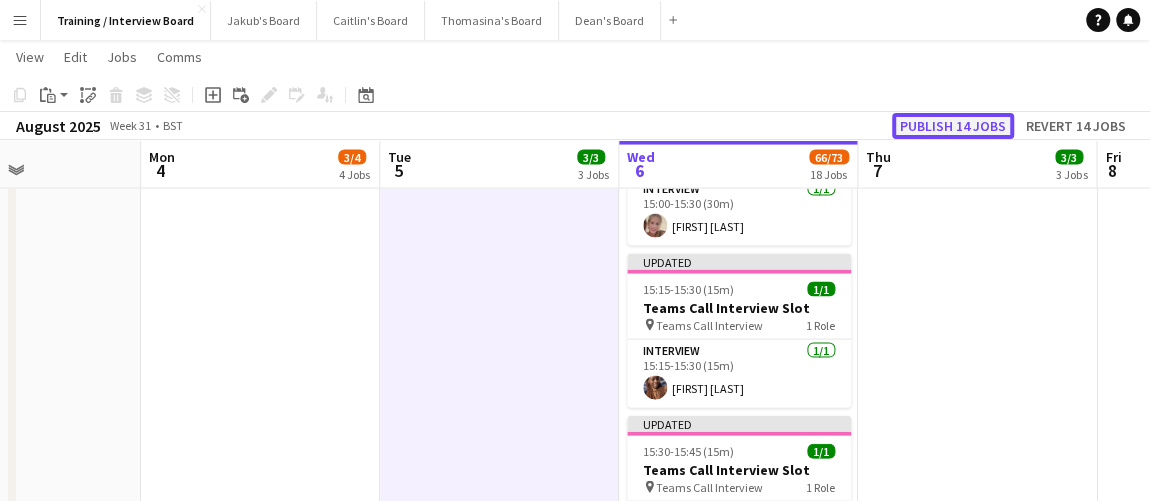 click on "Publish 14 jobs" 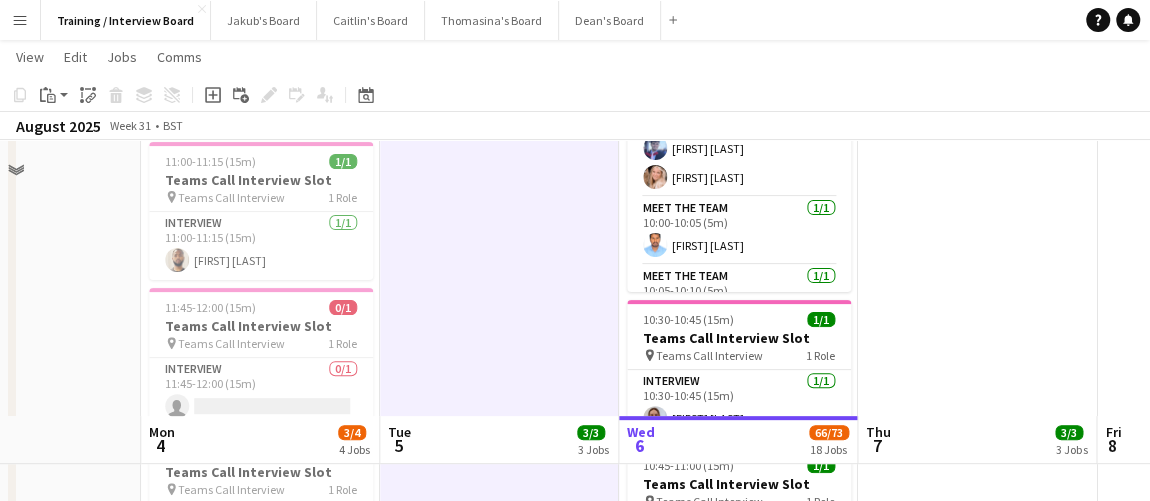 scroll, scrollTop: 0, scrollLeft: 0, axis: both 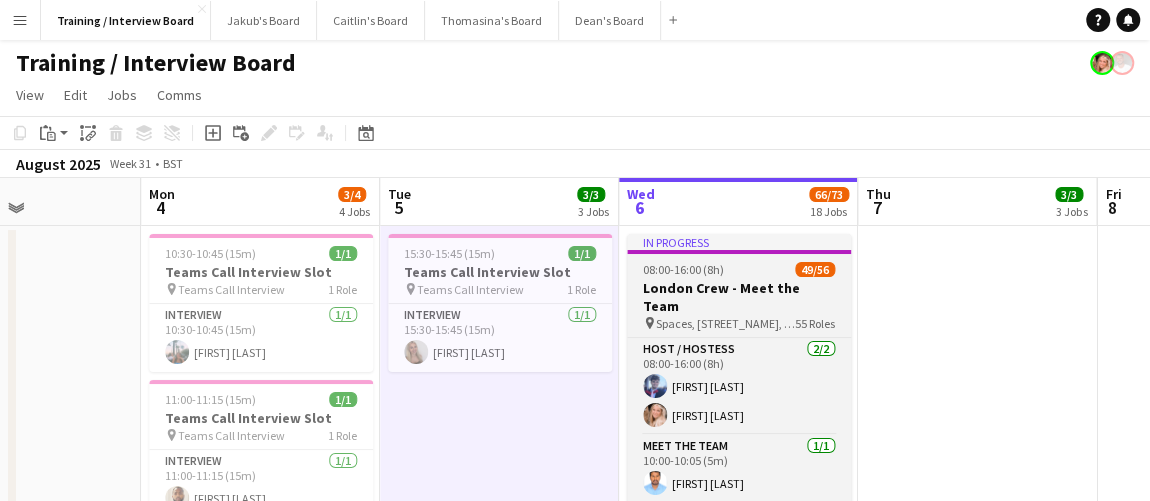 click on "08:00-16:00 (8h)    49/56" at bounding box center (739, 269) 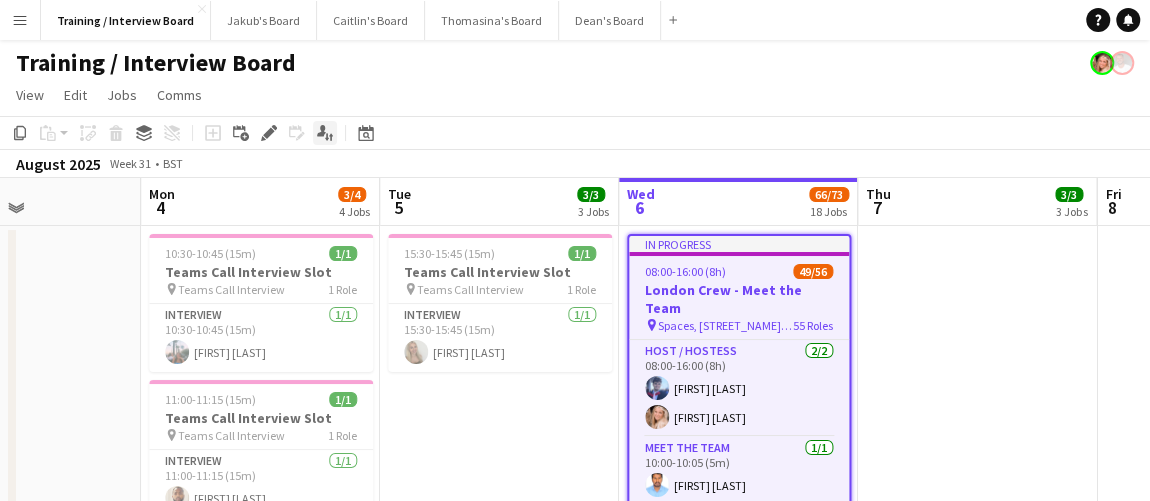 click on "Applicants" 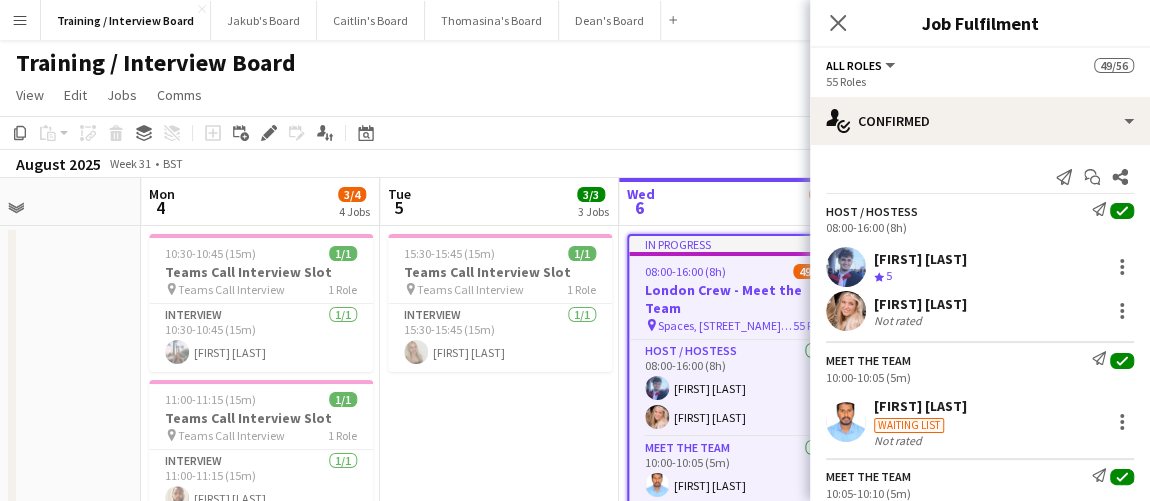 click on "Send notification
Start chat
Share
Host / Hostess
Send notification
check
08:00-16:00 (8h)   [FIRST] [LAST]
Crew rating
5   [FIRST] [LAST]   Not rated   Meet The Team
Send notification
check
10:00-10:05 (5m)   [FIRST] [LAST]   Waiting list   Not rated   Meet The Team
Send notification
check
10:05-10:10 (5m)   [FIRST] [LAST]   Waiting list   Not rated   Meet The Team
Send notification
check
10:10-10:15 (5m)   [FIRST] [LAST]   Waiting list   Not rated   Meet The Team
Send notification
check
10:15-10:20 (5m)   [FIRST] [LAST]   Waiting list   Not rated   Meet The Team
Send notification
check
10:20-10:25 (5m)   [FIRST] [LAST]   Not rated" at bounding box center [980, 3359] 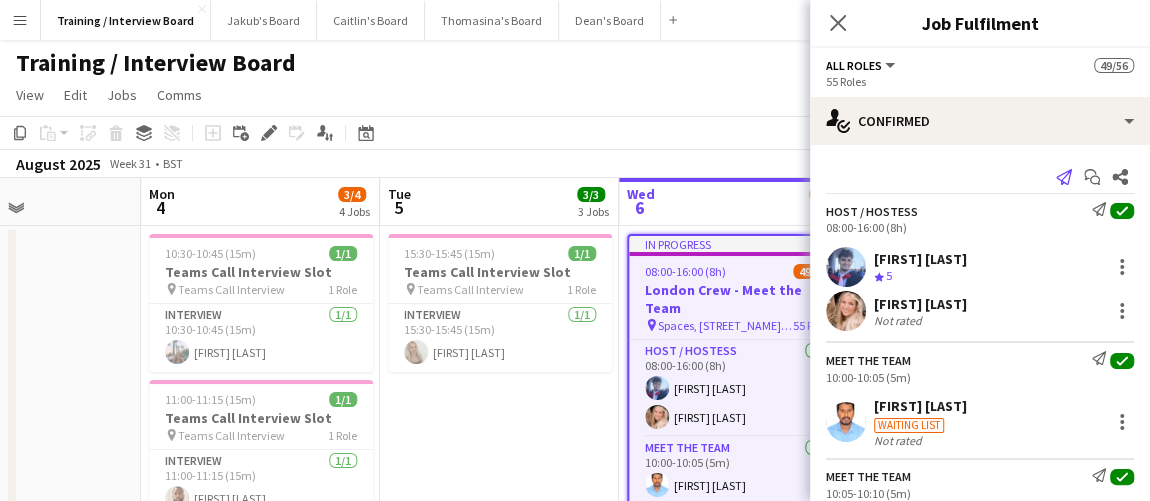 click on "Send notification" 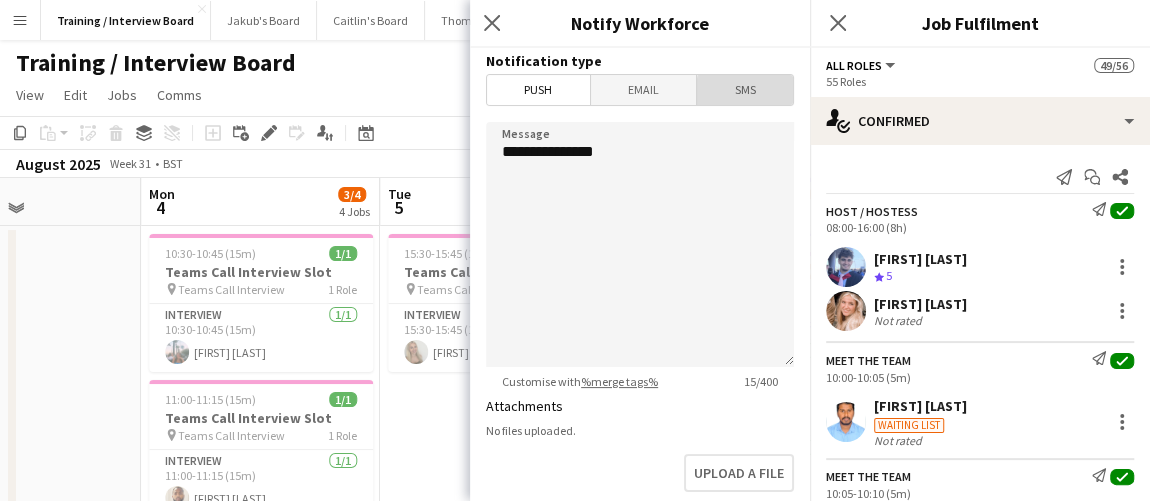 click on "SMS" at bounding box center [745, 90] 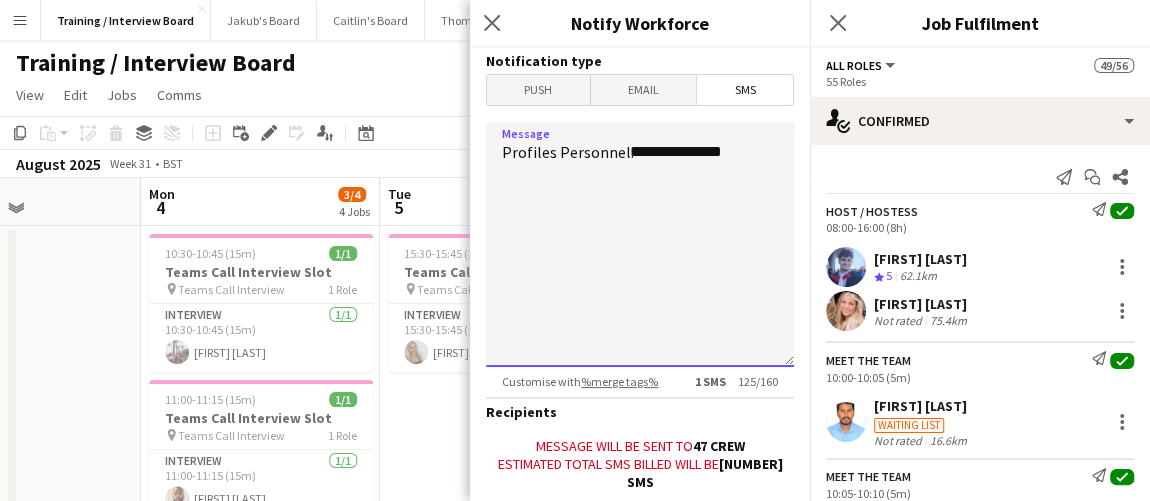 drag, startPoint x: 755, startPoint y: 166, endPoint x: 542, endPoint y: 148, distance: 213.75922 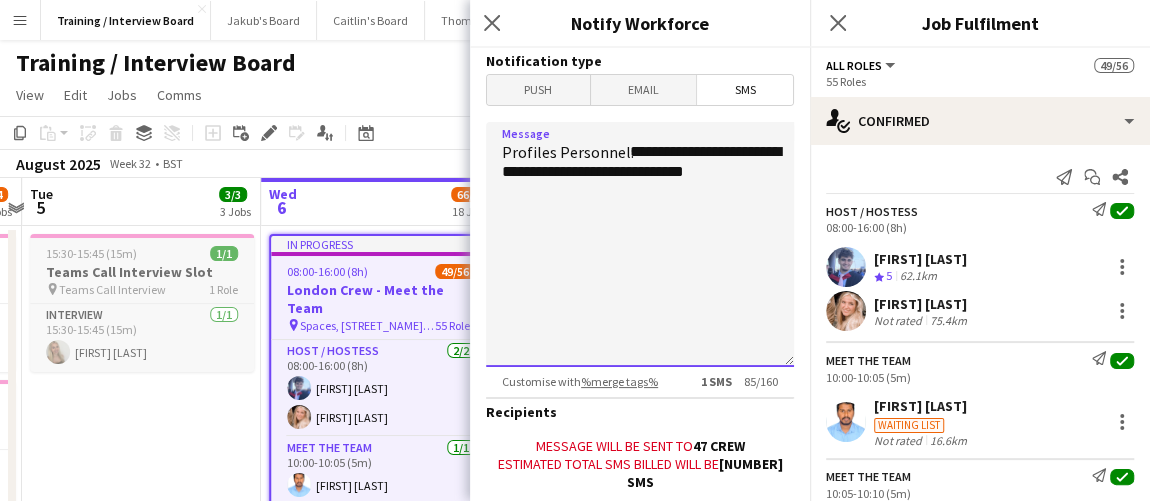 scroll, scrollTop: 0, scrollLeft: 696, axis: horizontal 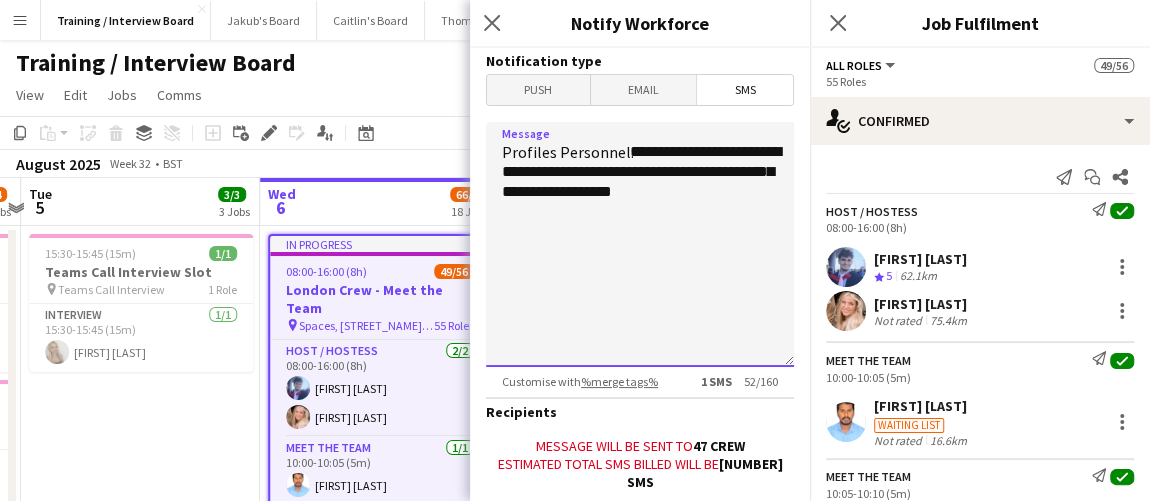 click on "**********" at bounding box center [640, 244] 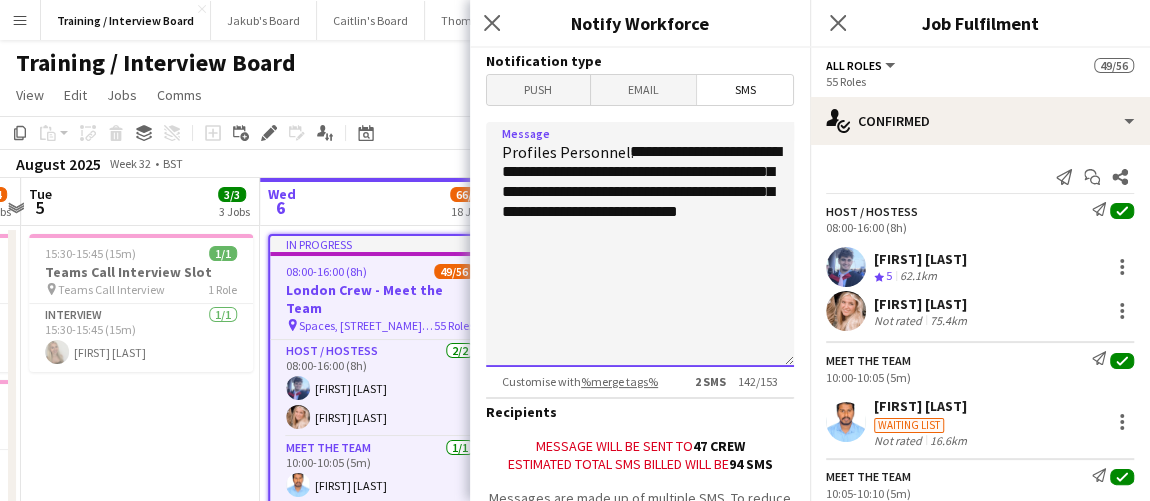 drag, startPoint x: 735, startPoint y: 202, endPoint x: 704, endPoint y: 187, distance: 34.43835 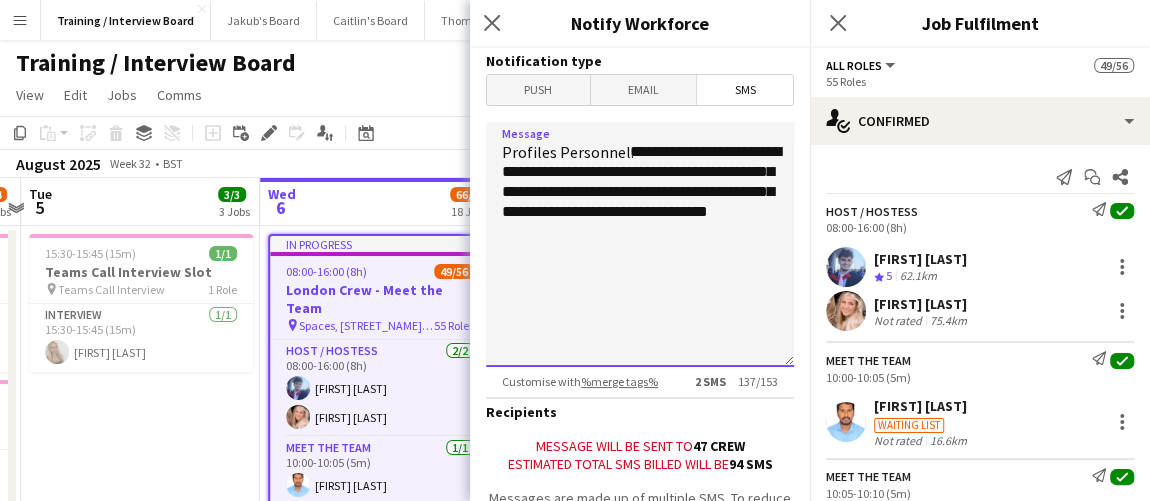 click on "**********" at bounding box center (640, 244) 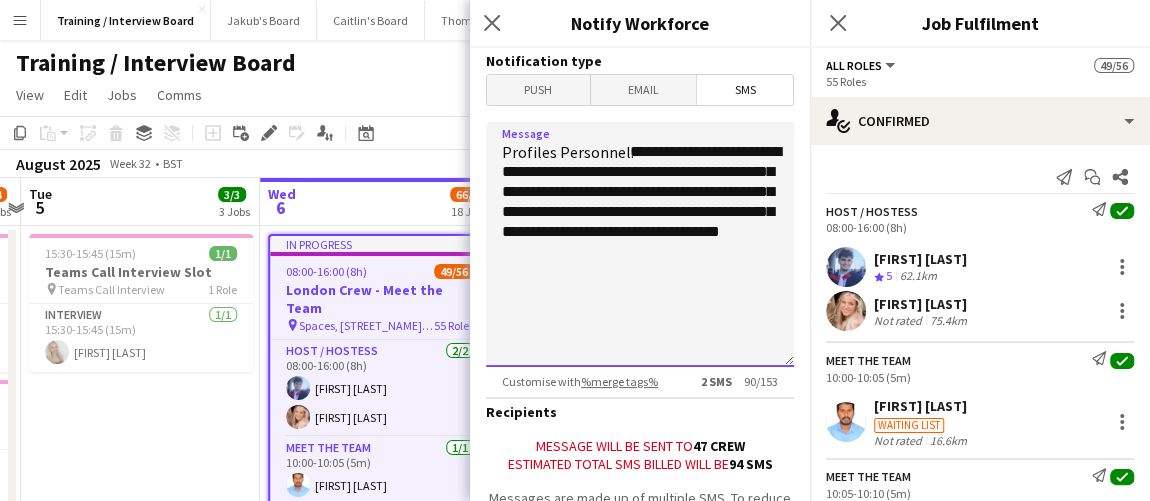 paste on "**********" 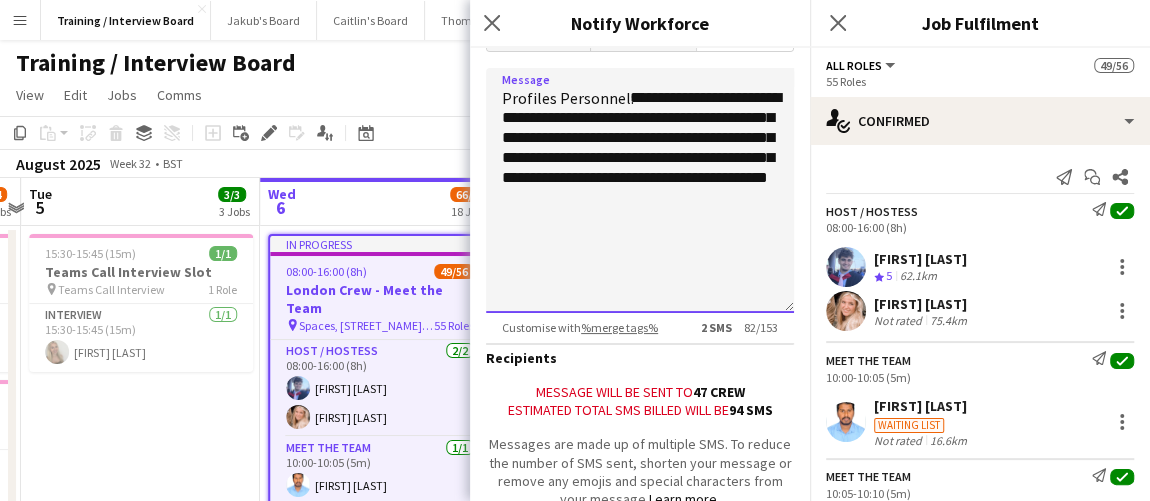 scroll, scrollTop: 55, scrollLeft: 0, axis: vertical 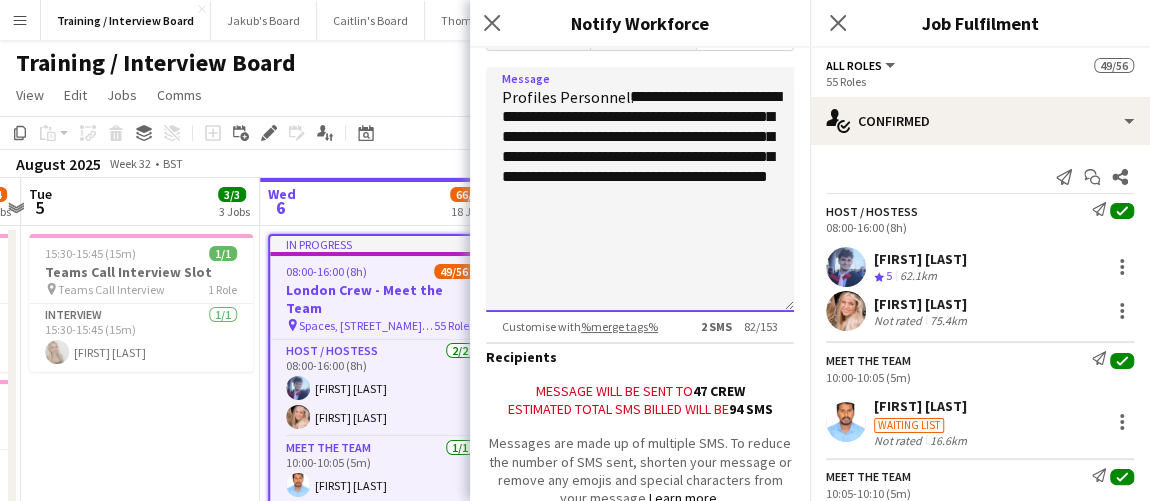 click on "**********" at bounding box center [640, 189] 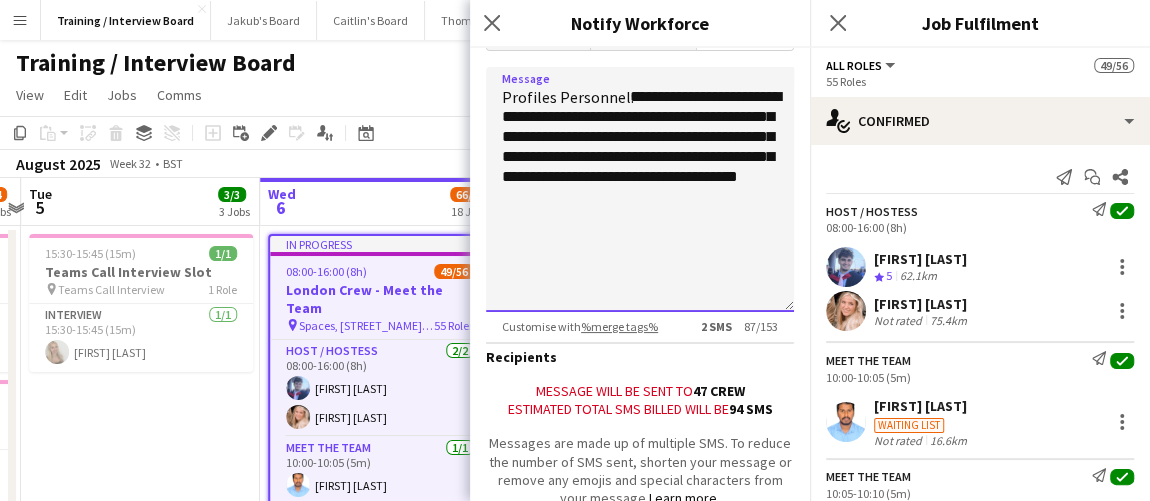 drag, startPoint x: 730, startPoint y: 136, endPoint x: 673, endPoint y: 221, distance: 102.34256 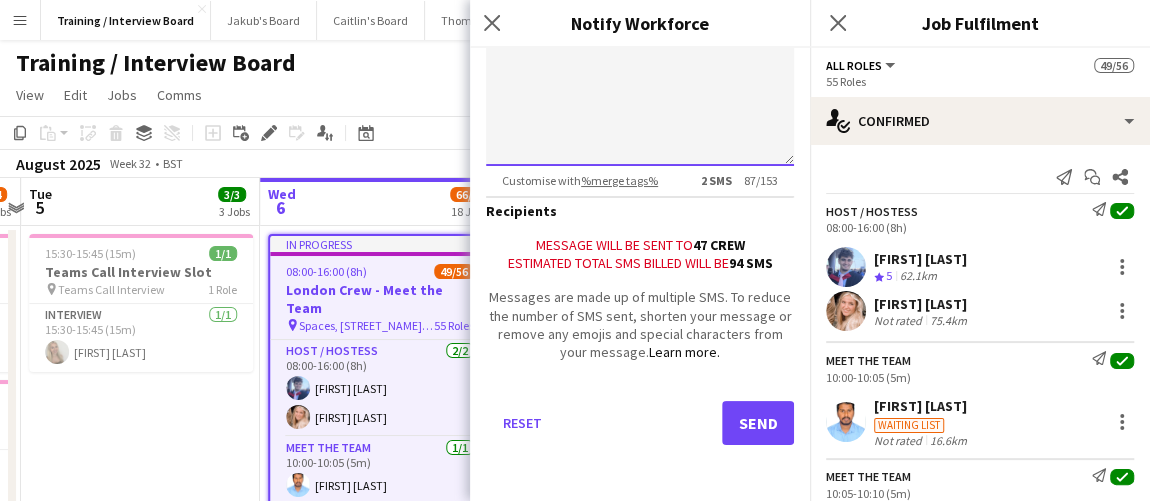 type on "**********" 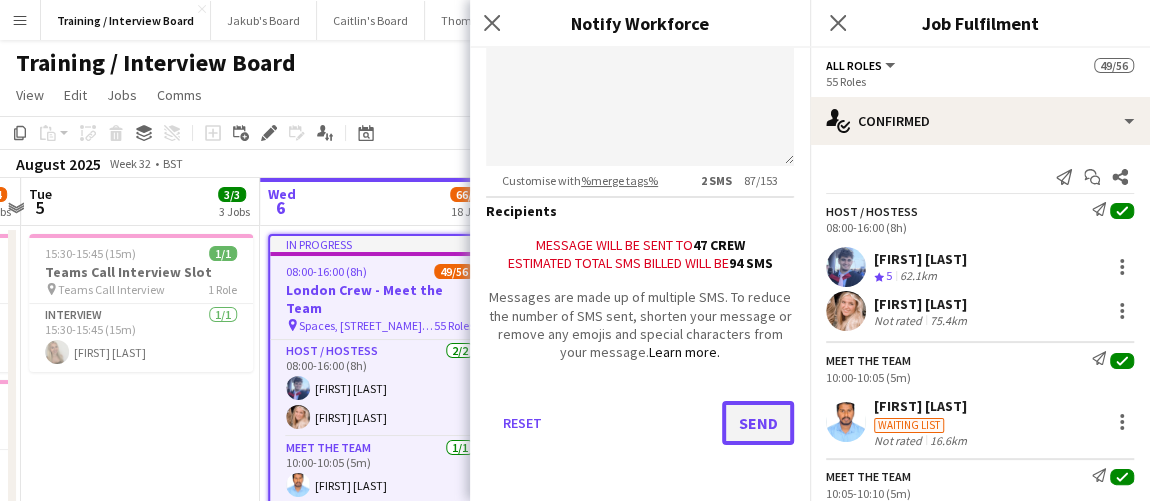 click on "Send" 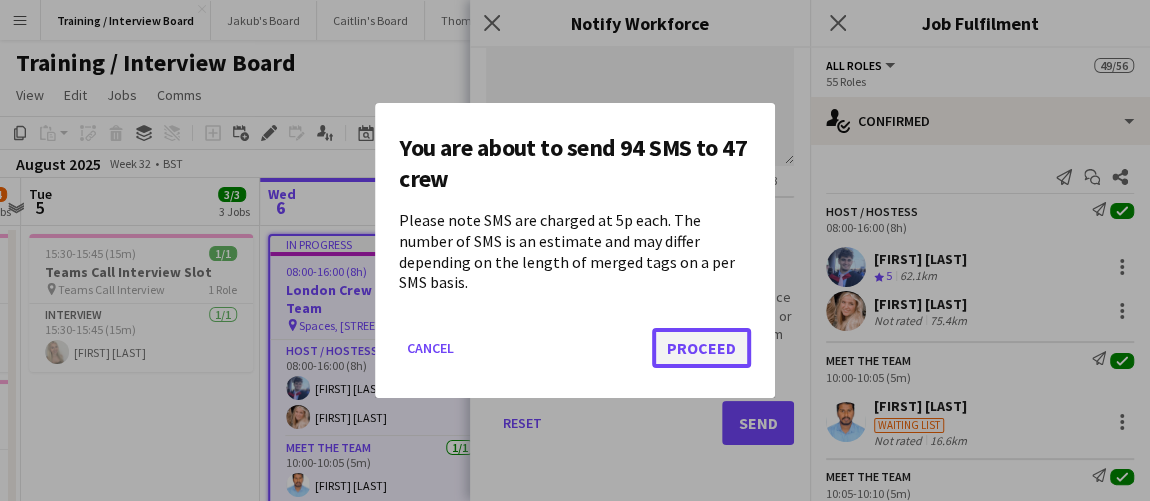 click on "Proceed" 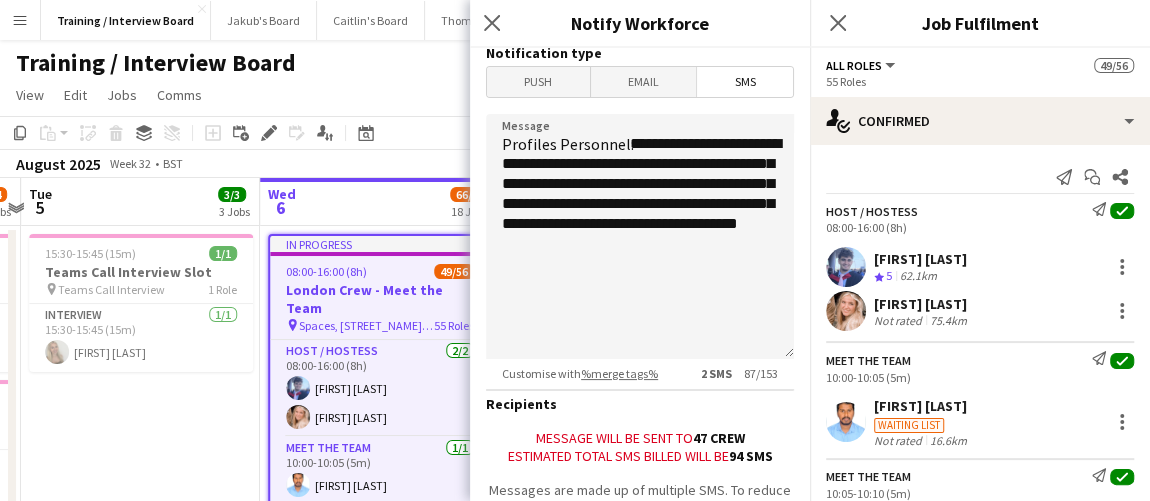 scroll, scrollTop: 0, scrollLeft: 0, axis: both 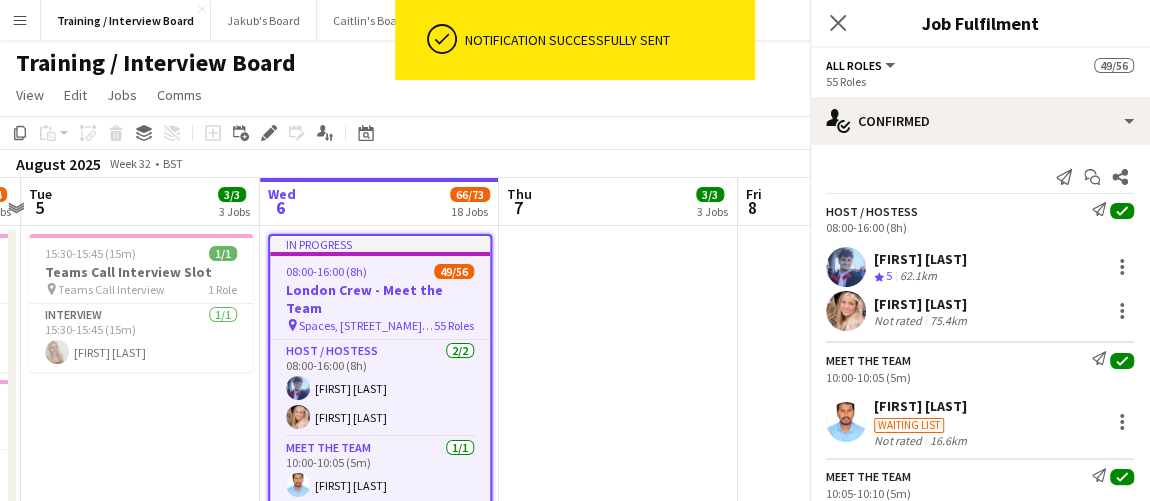 click on "Copy
Paste
Paste   Ctrl+V Paste with crew  Ctrl+Shift+V
Paste linked Job
Delete
Group
Ungroup
Add job
Add linked Job
Edit
Edit linked Job
Applicants
Date picker
AUG 2025 AUG 2025 Monday M Tuesday T Wednesday W Thursday T Friday F Saturday S Sunday S  AUG   1   2   3   4   5   6   7   8   9   10   11   12   13   14   15   16   17   18   19   20   21   22   23   24   25   26   27   28   29   30   31
Comparison range
Comparison range
Today" 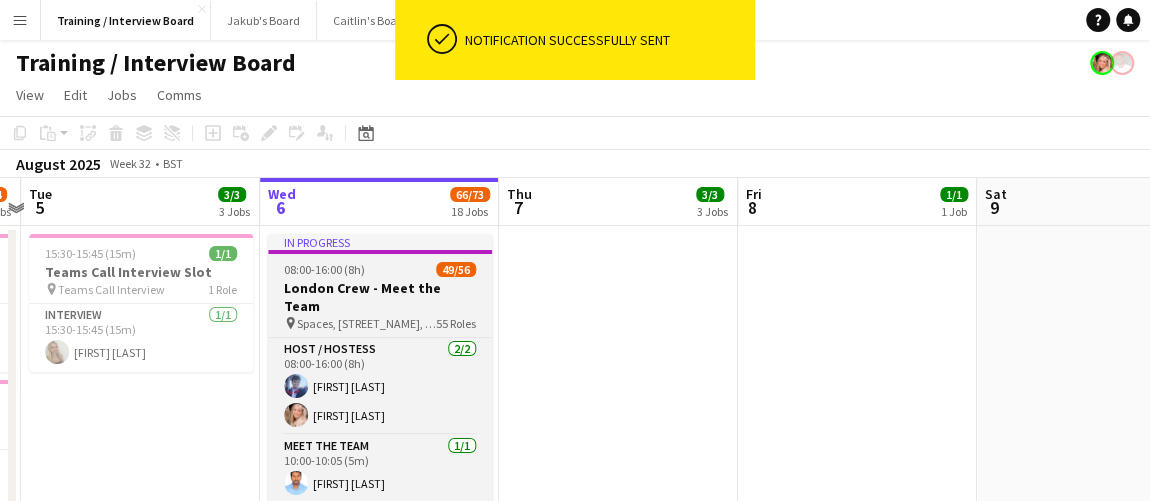 click on "London Crew - Meet the Team" at bounding box center [380, 297] 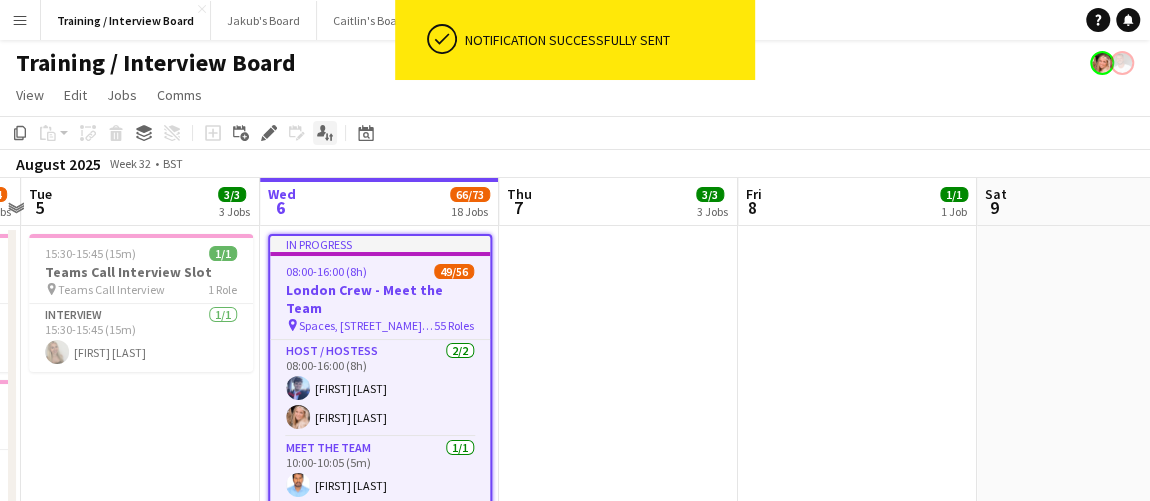 click on "Applicants" 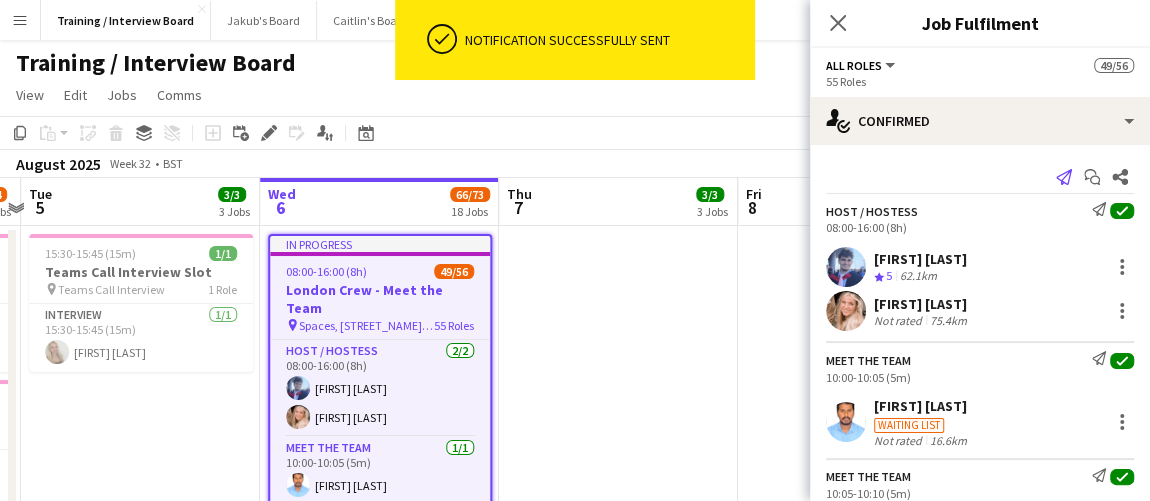 click on "Send notification" 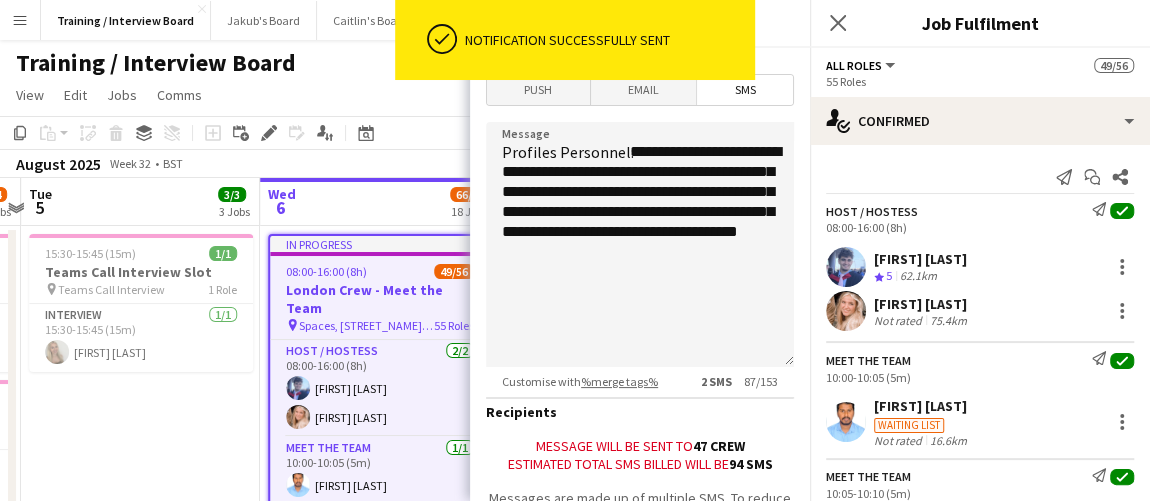 click on "ok-circled
Notification successfully sent" at bounding box center [575, 45] 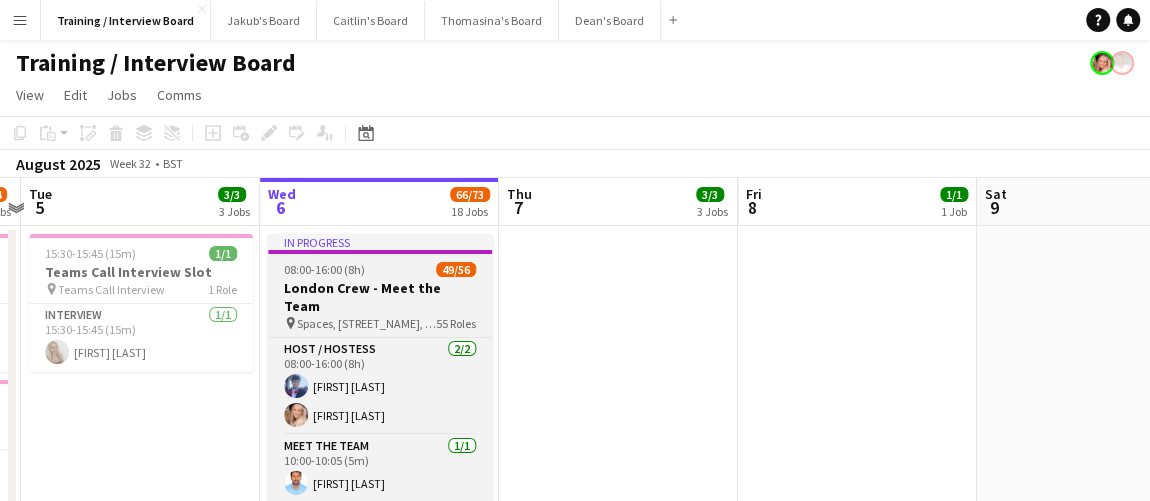 click on "In progress" at bounding box center (380, 242) 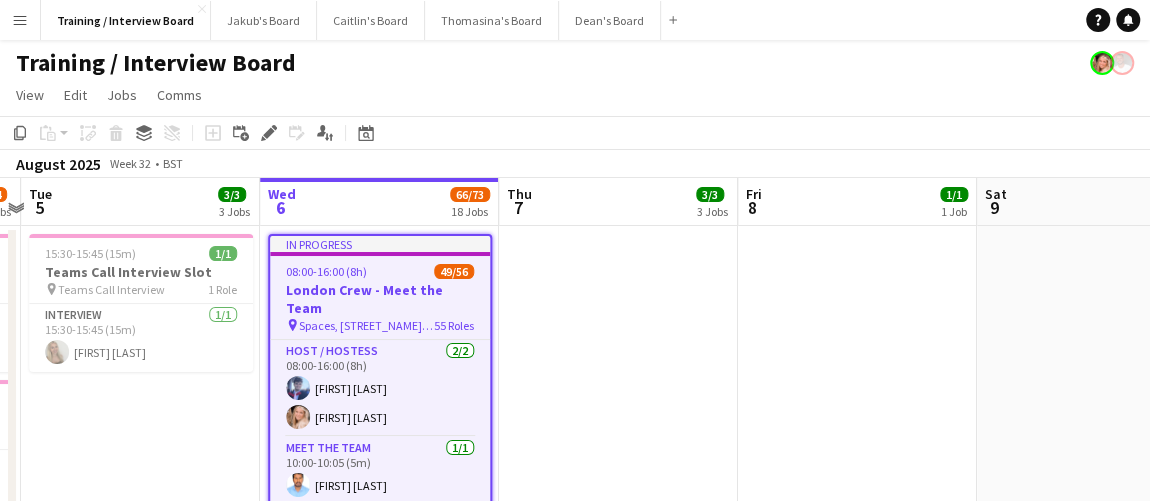 click on "In progress   08:00-16:00 (8h)    49/56   London Crew - Meet the Team
pin
Spaces, [STREET_NAME], [NUMBER] [STREET_NAME], [CITY] [POSTAL_CODE]   55 Roles   Host / Hostess   2/2   08:00-16:00 (8h)
[FIRST] [LAST] [FIRST] [LAST]  Meet The Team   1/1   10:00-10:05 (5m)
[FIRST] [LAST]  Meet The Team   1/1   10:05-10:10 (5m)
[FIRST] [LAST]  Meet The Team   1/1   10:10-10:15 (5m)
[FIRST] [LAST]  Meet The Team   1/1   10:15-10:20 (5m)
[FIRST] [LAST]  Meet The Team   1/1   10:20-10:25 (5m)
[FIRST] [LAST]  Meet The Team   1/1   10:25-10:30 (5m)
[FIRST] [LAST]  Meet The Team   1/1   10:30-10:35 (5m)
[FIRST] [LAST]  Meet The Team   1/1   10:35-10:40 (5m)
[FIRST] [LAST]  Meet The Team   1/1   10:40-10:45 (5m)
[FIRST] [LAST]  Meet The Team   1/1   10:45-10:50 (5m)
[FIRST] [LAST] [FIRST] [LAST]  Meet The Team   1/1   10:50-10:55 (5m)
[FIRST] [LAST]  Meet The Team   1/1   10:55-11:00 (5m)
[FIRST] [LAST]  Meet The Team   1/1   11:00-11:05 (5m)
[FIRST] [LAST]  1/1" at bounding box center [380, 382] 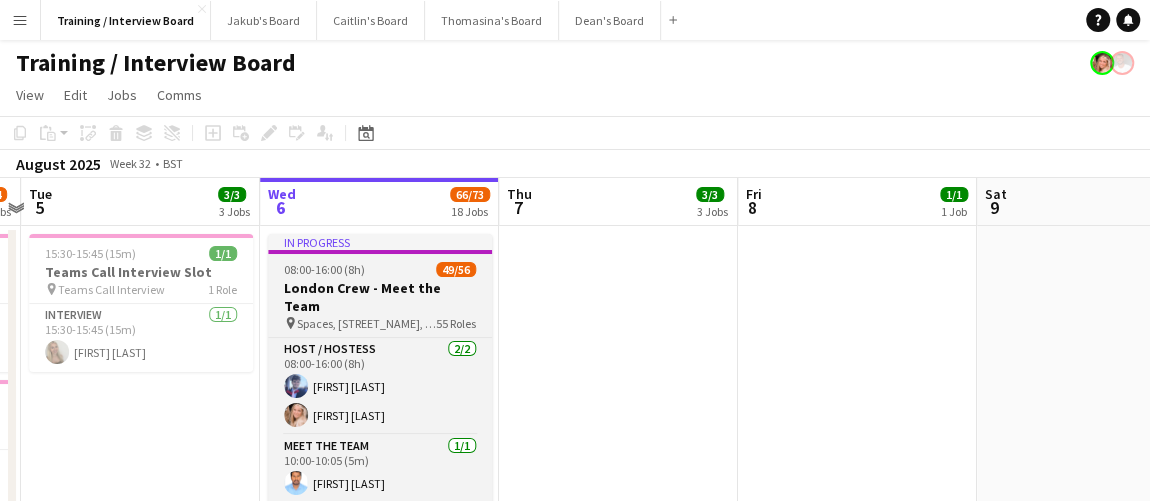 click on "In progress   08:00-16:00 (8h)    49/56   London Crew - Meet the Team
pin
Spaces, [STREET_NAME], [NUMBER] [STREET_NAME], [CITY] [POSTAL_CODE]   55 Roles   Host / Hostess   2/2   08:00-16:00 (8h)
[FIRST] [LAST] [FIRST] [LAST]  Meet The Team   1/1   10:00-10:05 (5m)
[FIRST] [LAST]  Meet The Team   1/1   10:05-10:10 (5m)
[FIRST] [LAST]  Meet The Team   1/1   10:10-10:15 (5m)
[FIRST] [LAST]  Meet The Team   1/1   10:15-10:20 (5m)
[FIRST] [LAST]  Meet The Team   1/1   10:20-10:25 (5m)
[FIRST] [LAST]  Meet The Team   1/1   10:25-10:30 (5m)
[FIRST] [LAST]  Meet The Team   1/1   10:30-10:35 (5m)
[FIRST] [LAST]  Meet The Team   1/1   10:35-10:40 (5m)
[FIRST] [LAST]  Meet The Team   1/1   10:40-10:45 (5m)
[FIRST] [LAST]  Meet The Team   1/1   10:45-10:50 (5m)
[FIRST] [LAST] [FIRST] [LAST]  Meet The Team   1/1   10:50-10:55 (5m)
[FIRST] [LAST]  Meet The Team   1/1   10:55-11:00 (5m)
[FIRST] [LAST]  Meet The Team   1/1   11:00-11:05 (5m)
[FIRST] [LAST]  1/1" at bounding box center [380, 382] 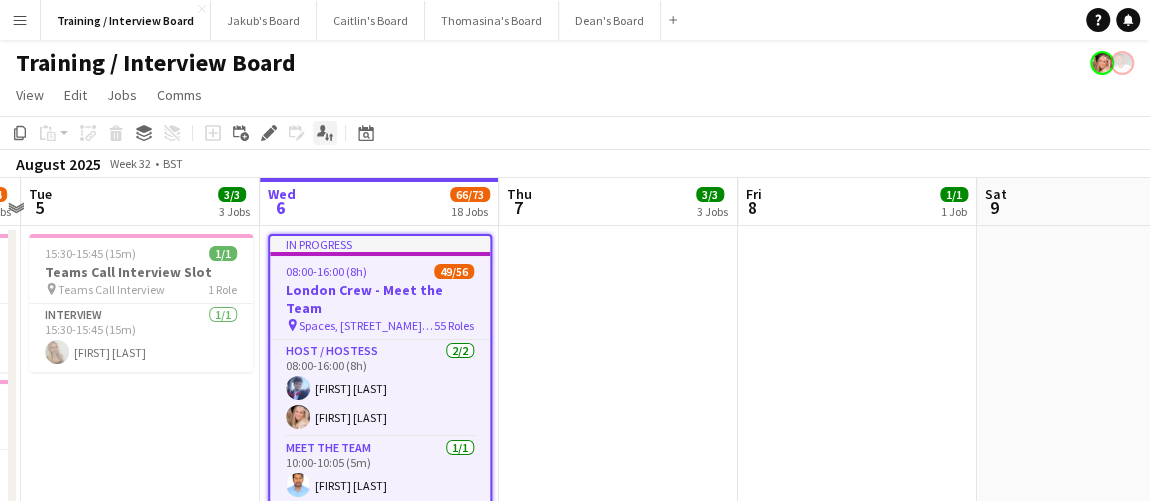 click 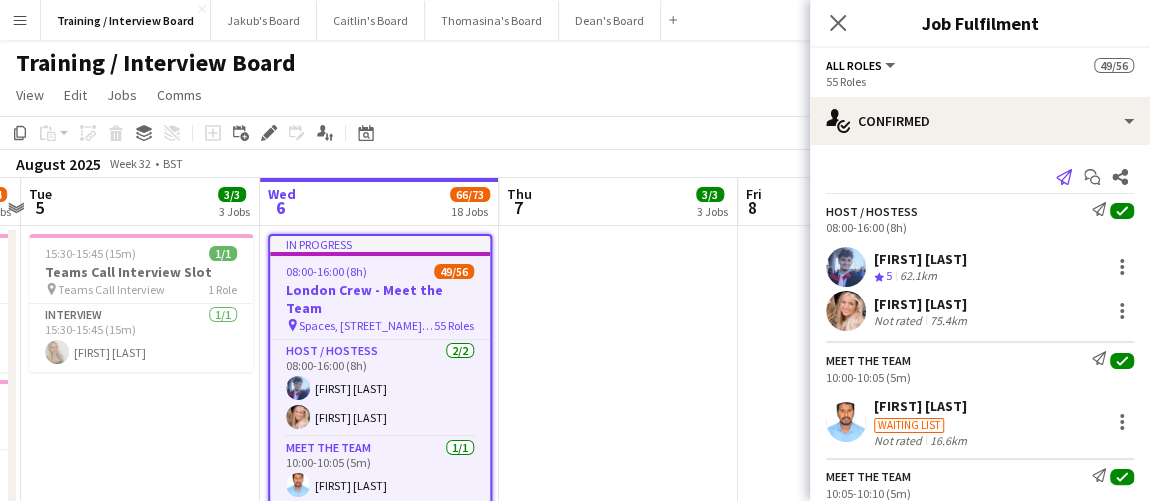 click on "Send notification" 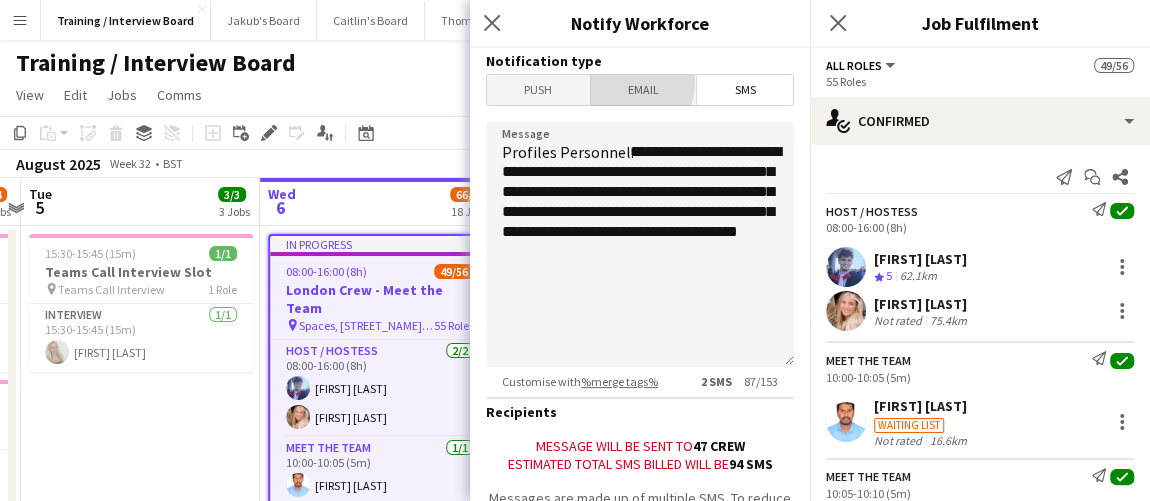 click on "Email" at bounding box center [644, 90] 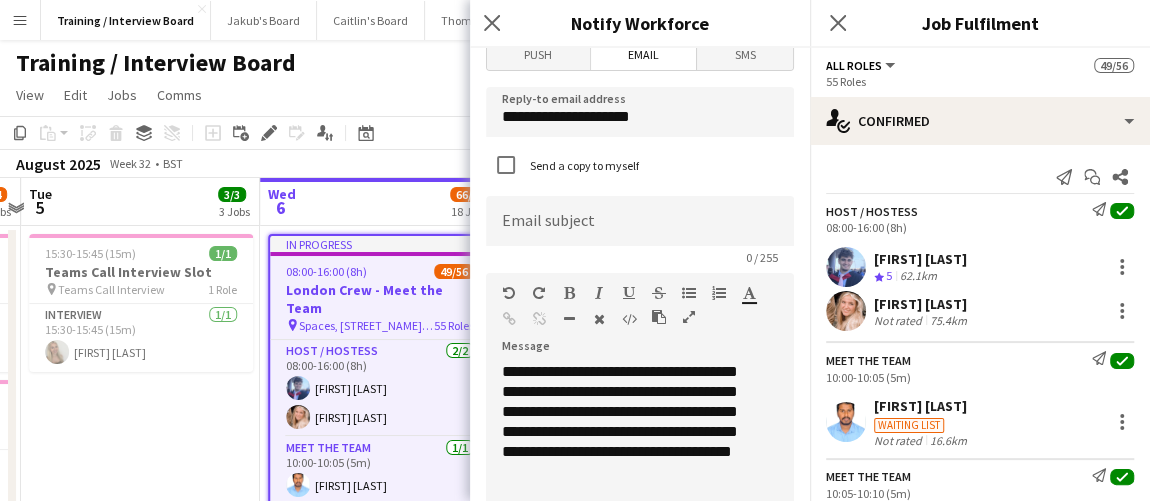scroll, scrollTop: 36, scrollLeft: 0, axis: vertical 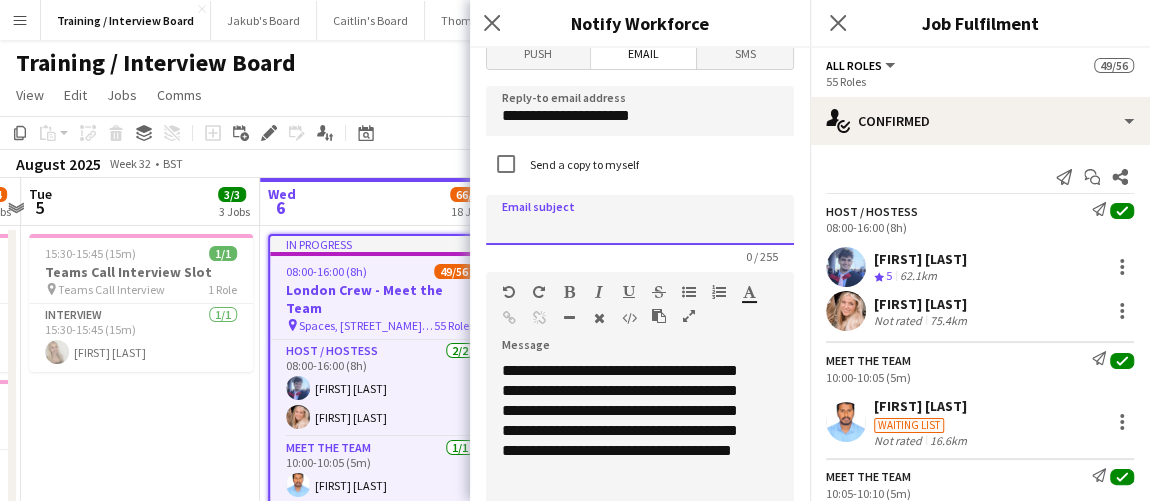 click 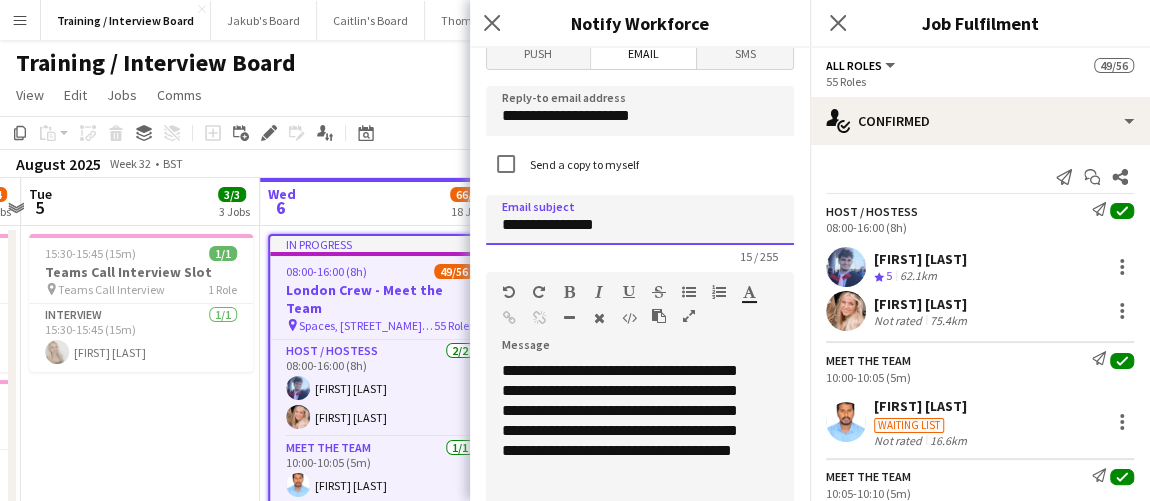 type on "**********" 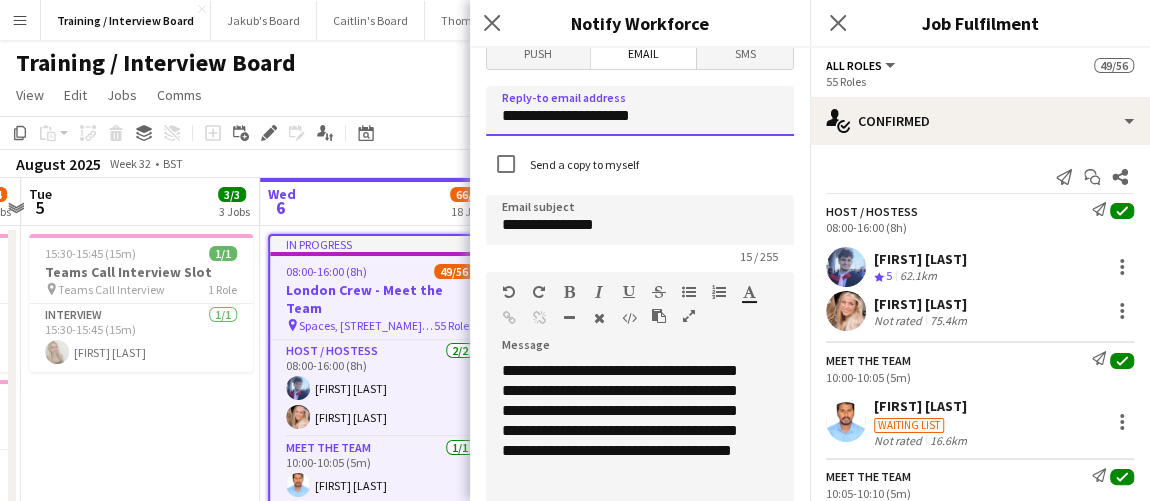 drag, startPoint x: 713, startPoint y: 114, endPoint x: 326, endPoint y: 94, distance: 387.51645 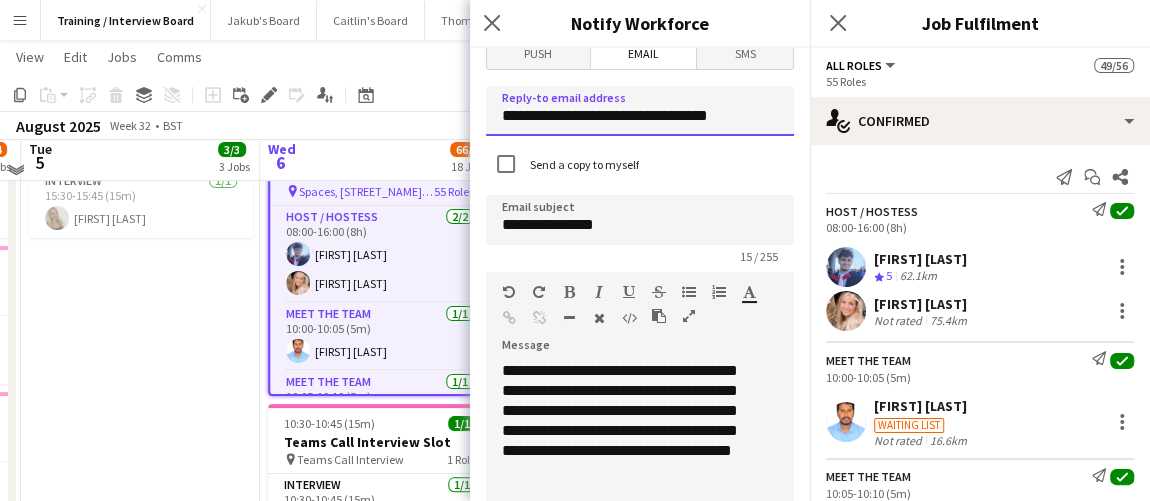 scroll, scrollTop: 132, scrollLeft: 0, axis: vertical 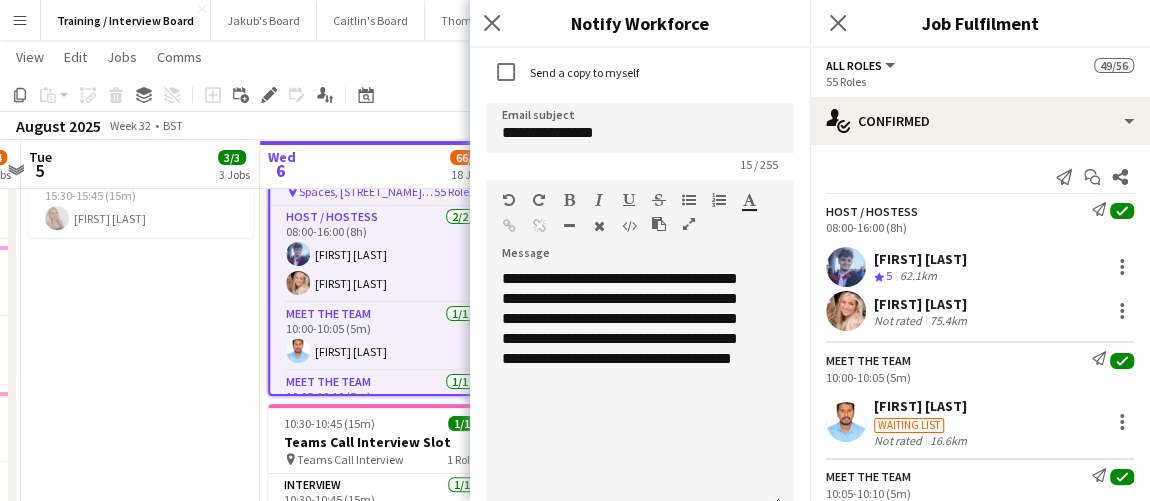 type on "**********" 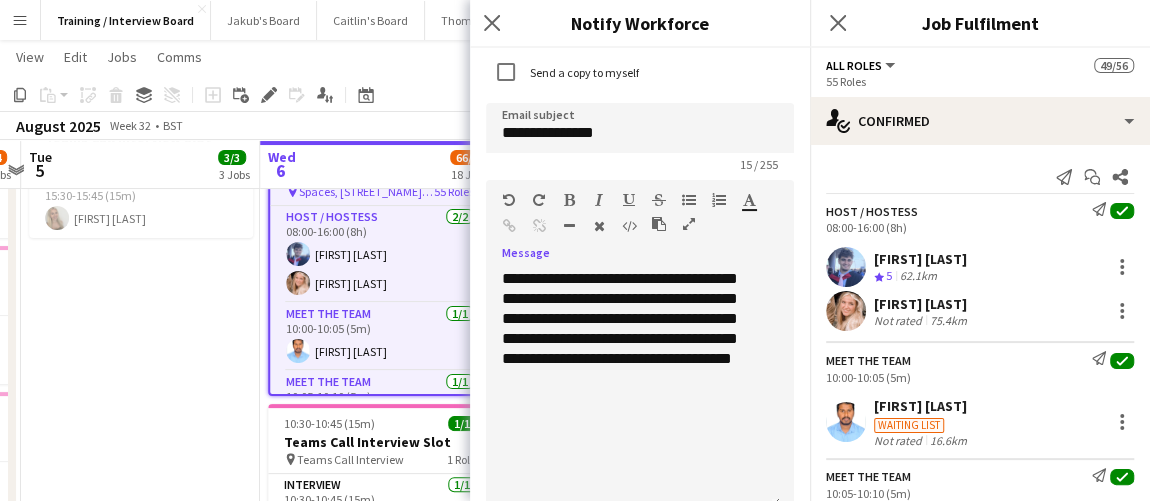 type 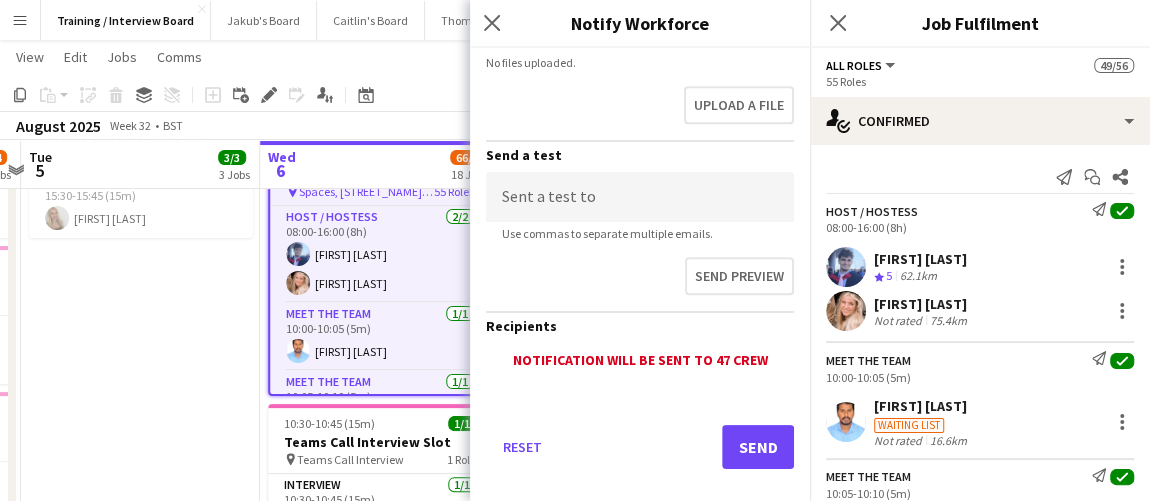 scroll, scrollTop: 655, scrollLeft: 0, axis: vertical 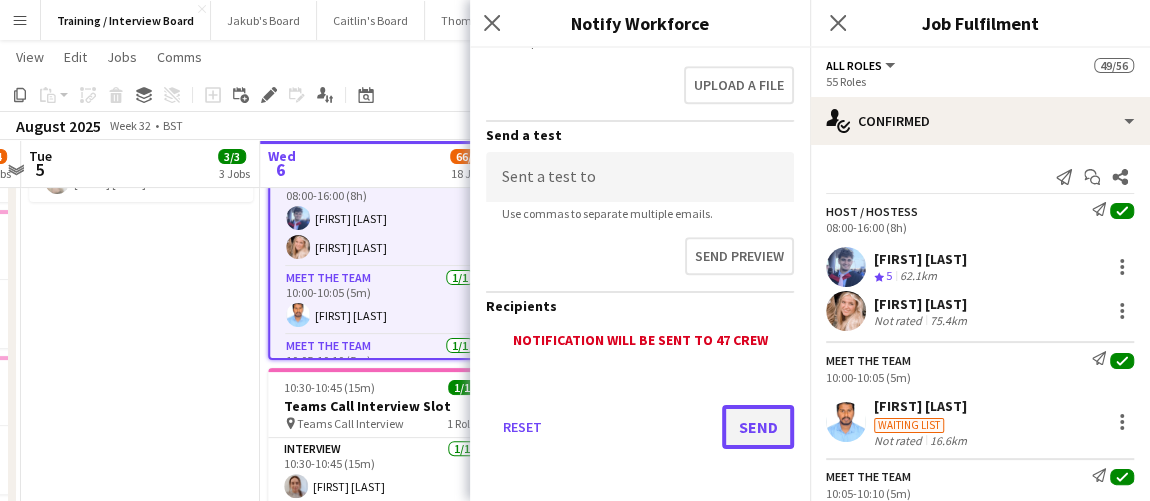 click on "Send" 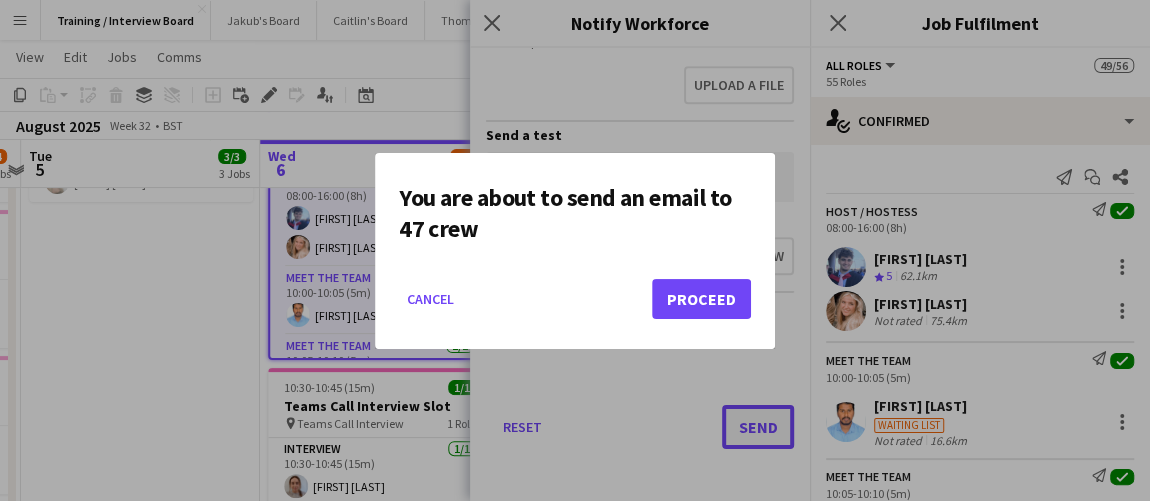 scroll, scrollTop: 0, scrollLeft: 0, axis: both 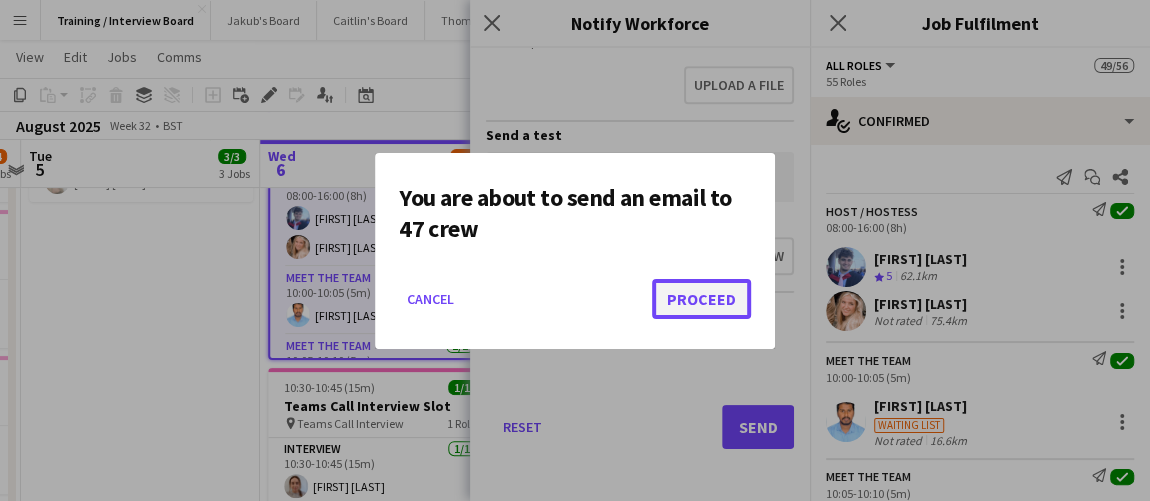 click on "Proceed" 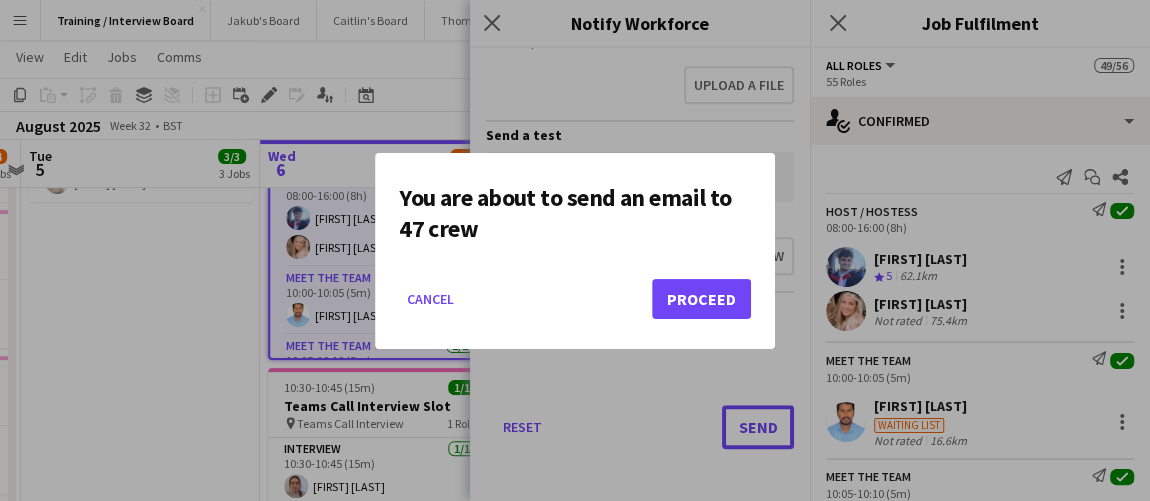 scroll, scrollTop: 168, scrollLeft: 0, axis: vertical 